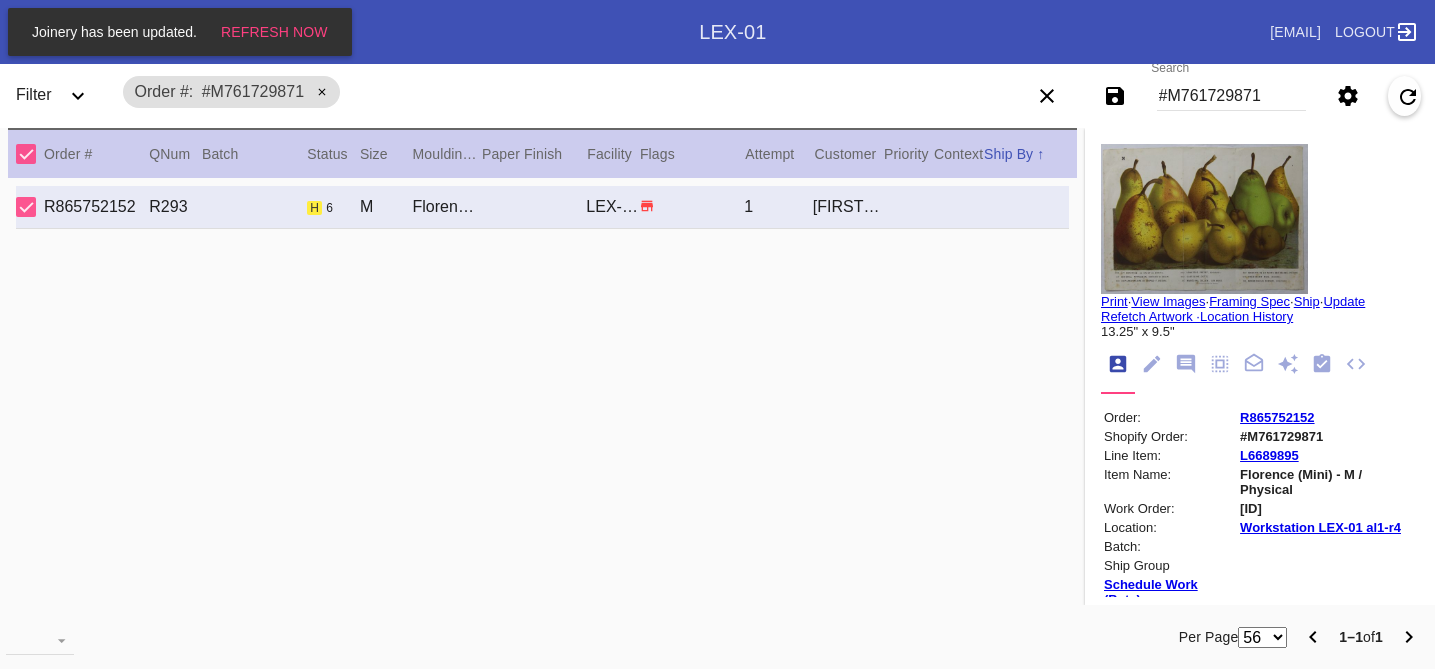 scroll, scrollTop: 0, scrollLeft: 0, axis: both 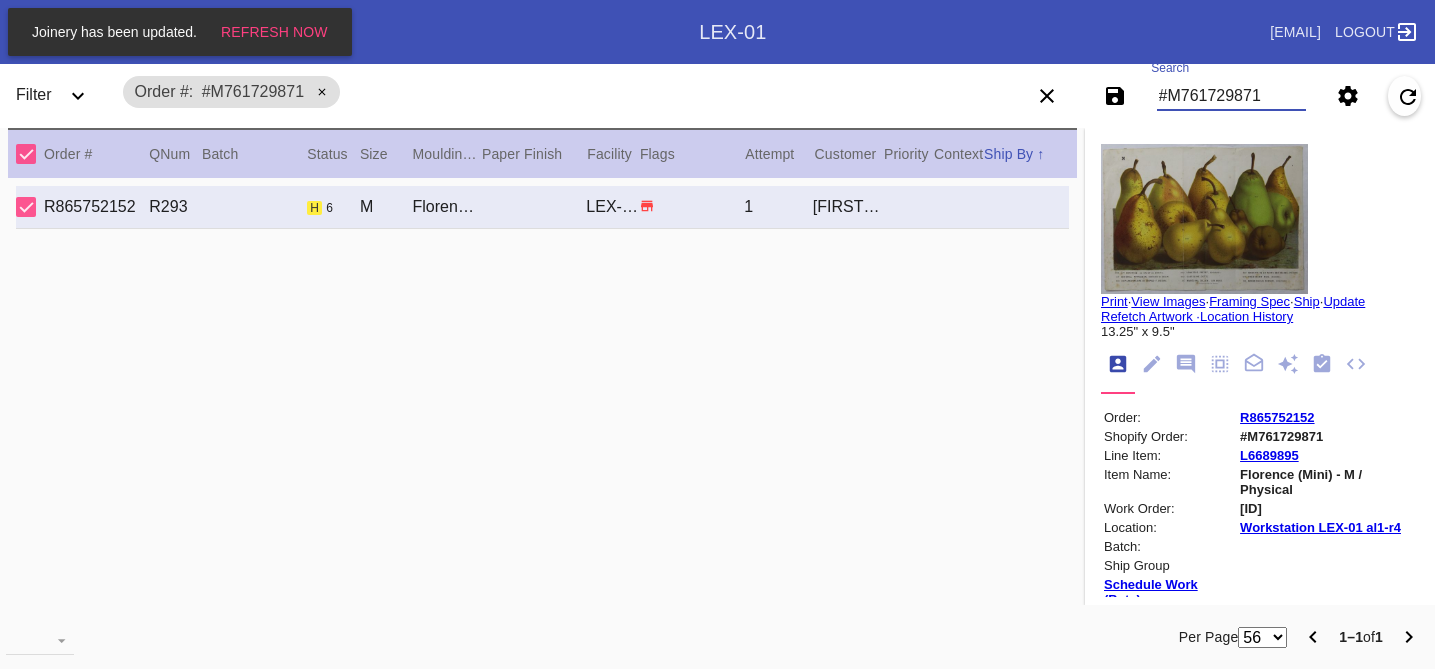 drag, startPoint x: 1278, startPoint y: 92, endPoint x: 981, endPoint y: 82, distance: 297.1683 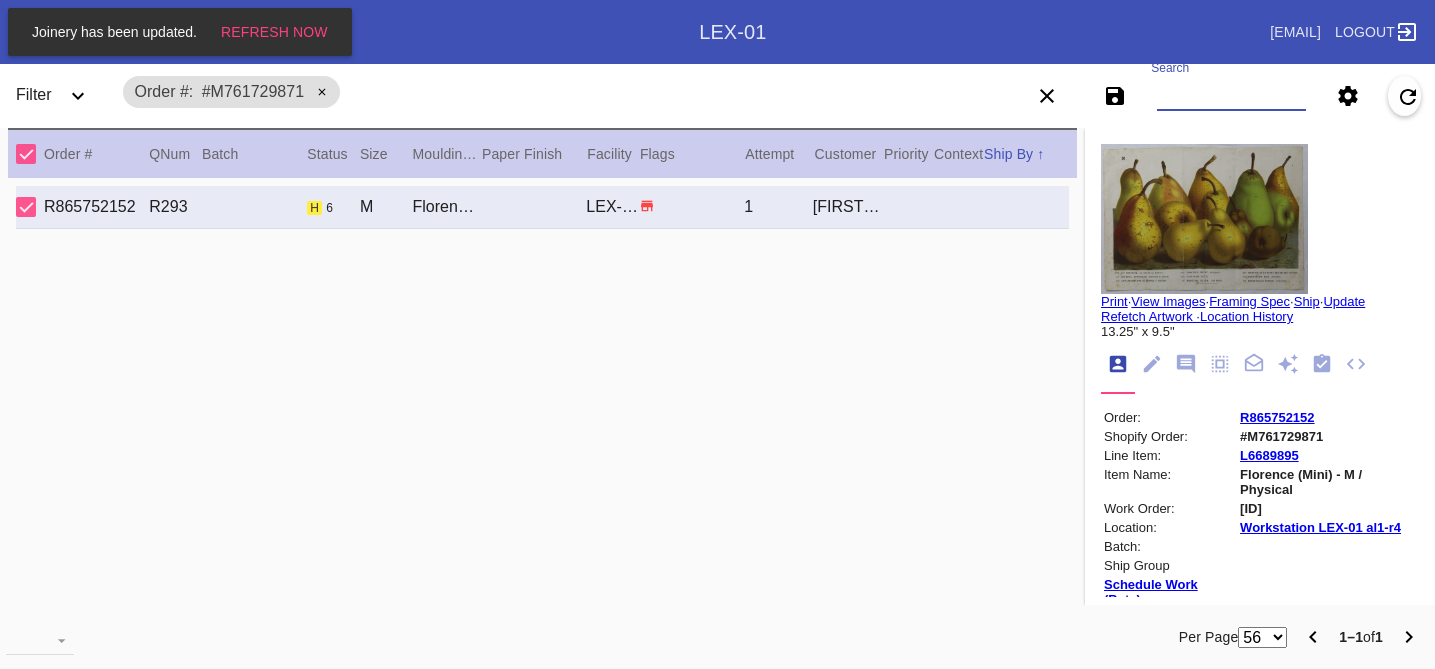 paste on "R110705884" 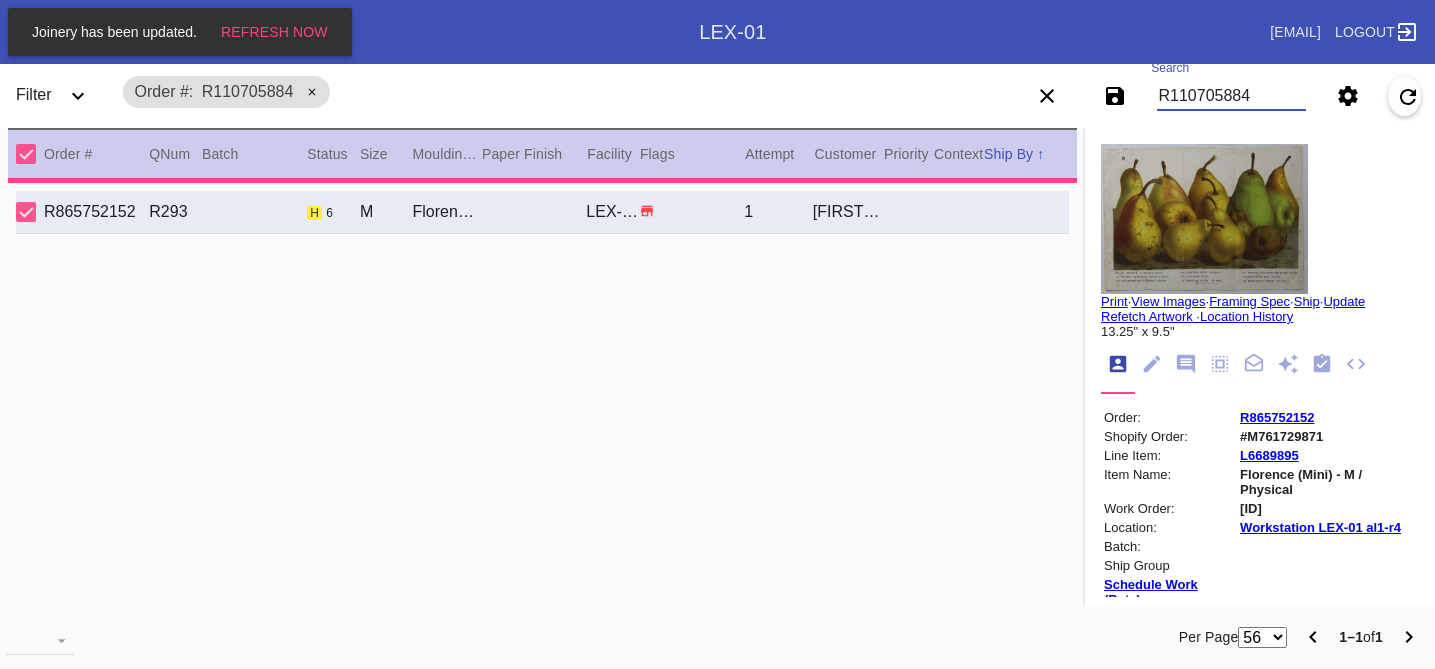 type on "1.5" 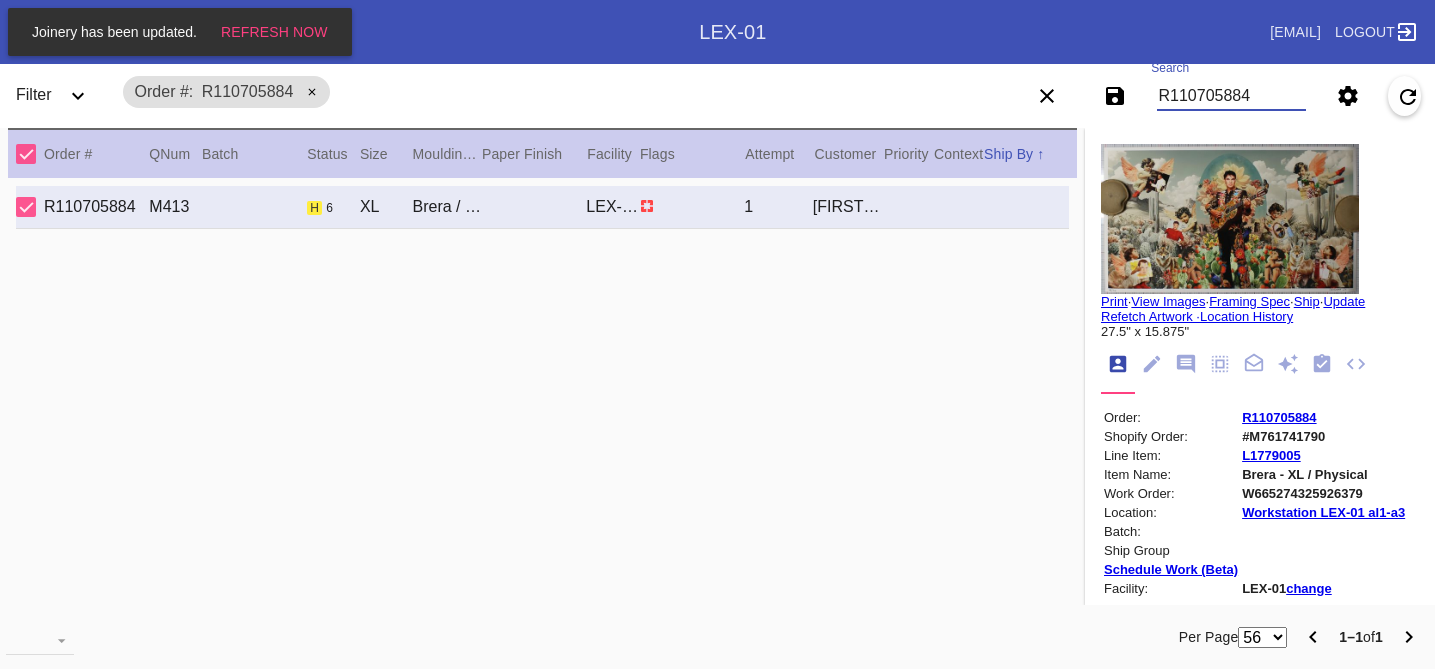 type on "R110705884" 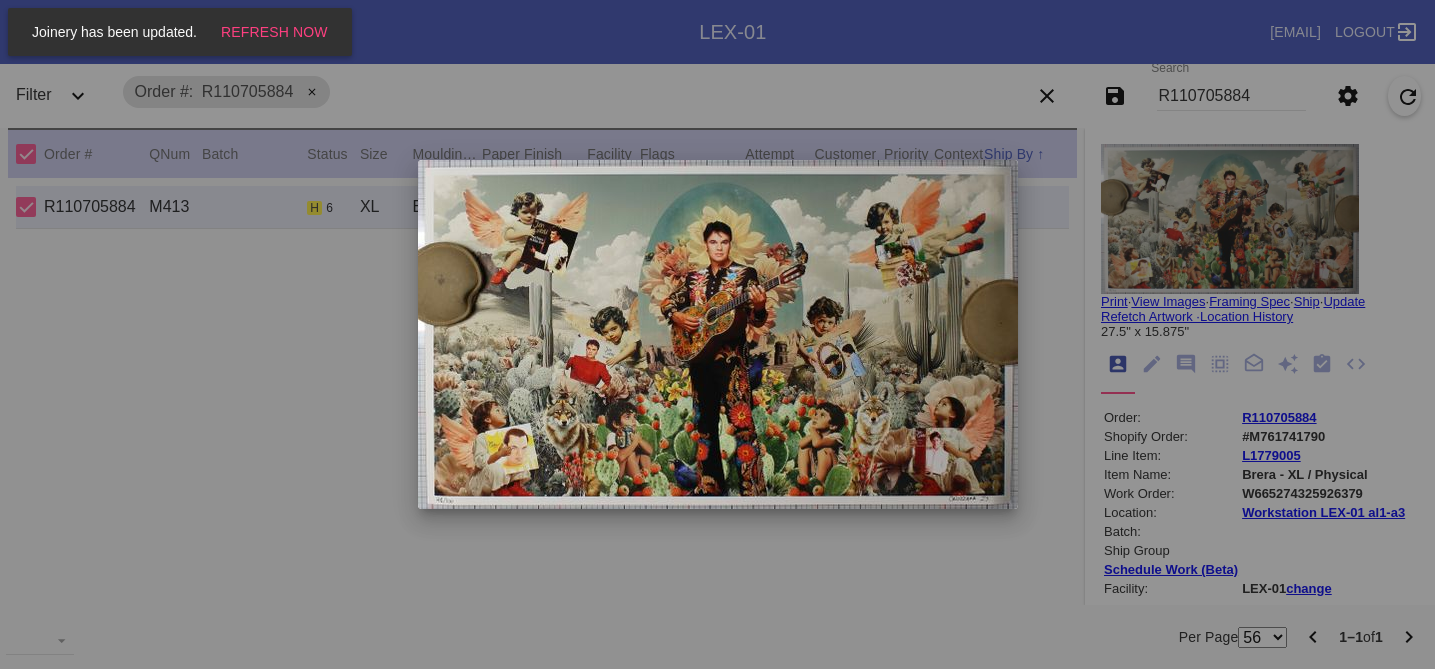 click at bounding box center (717, 334) 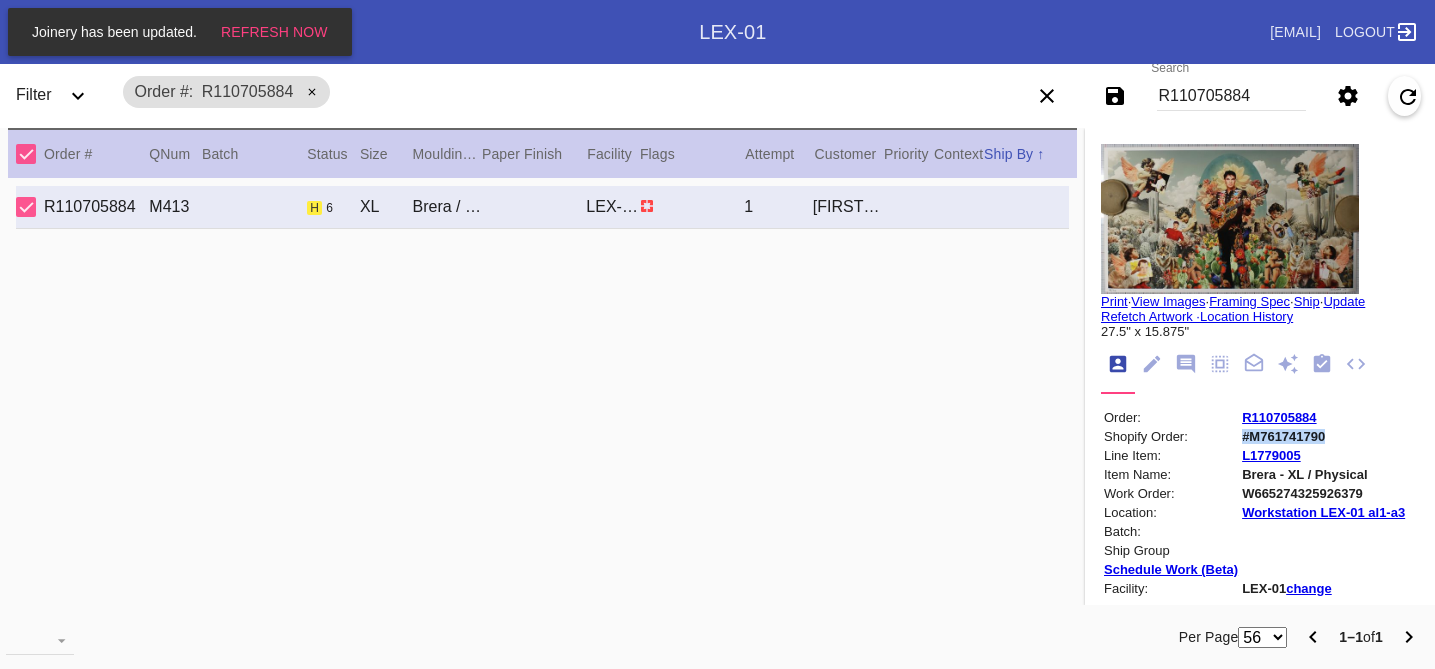 drag, startPoint x: 1330, startPoint y: 444, endPoint x: 1243, endPoint y: 444, distance: 87 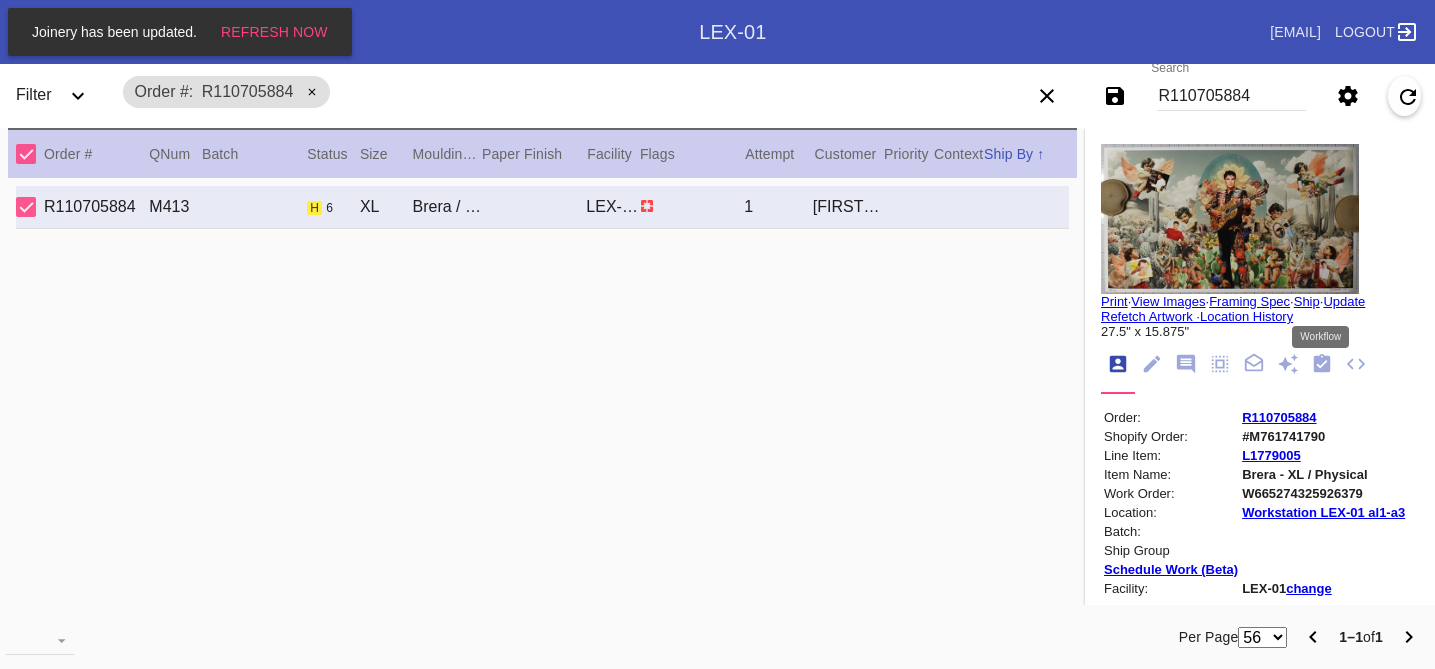 click 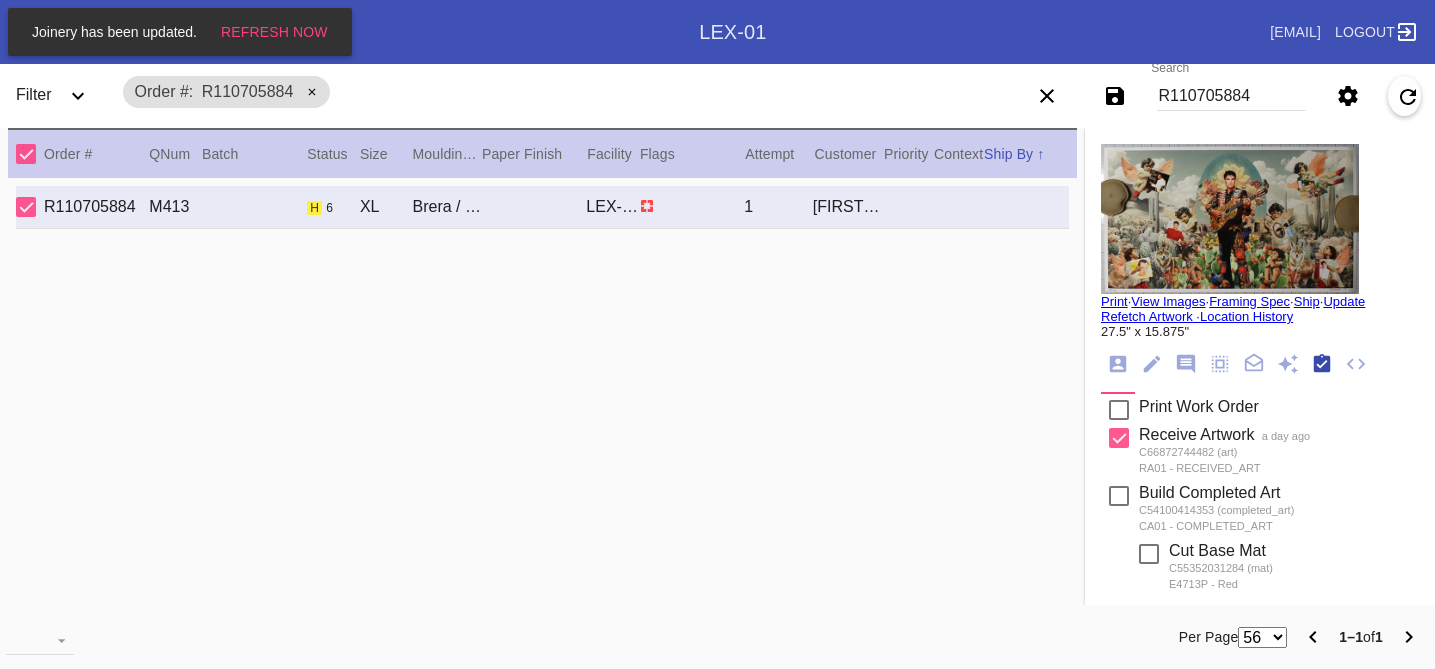 scroll, scrollTop: 320, scrollLeft: 0, axis: vertical 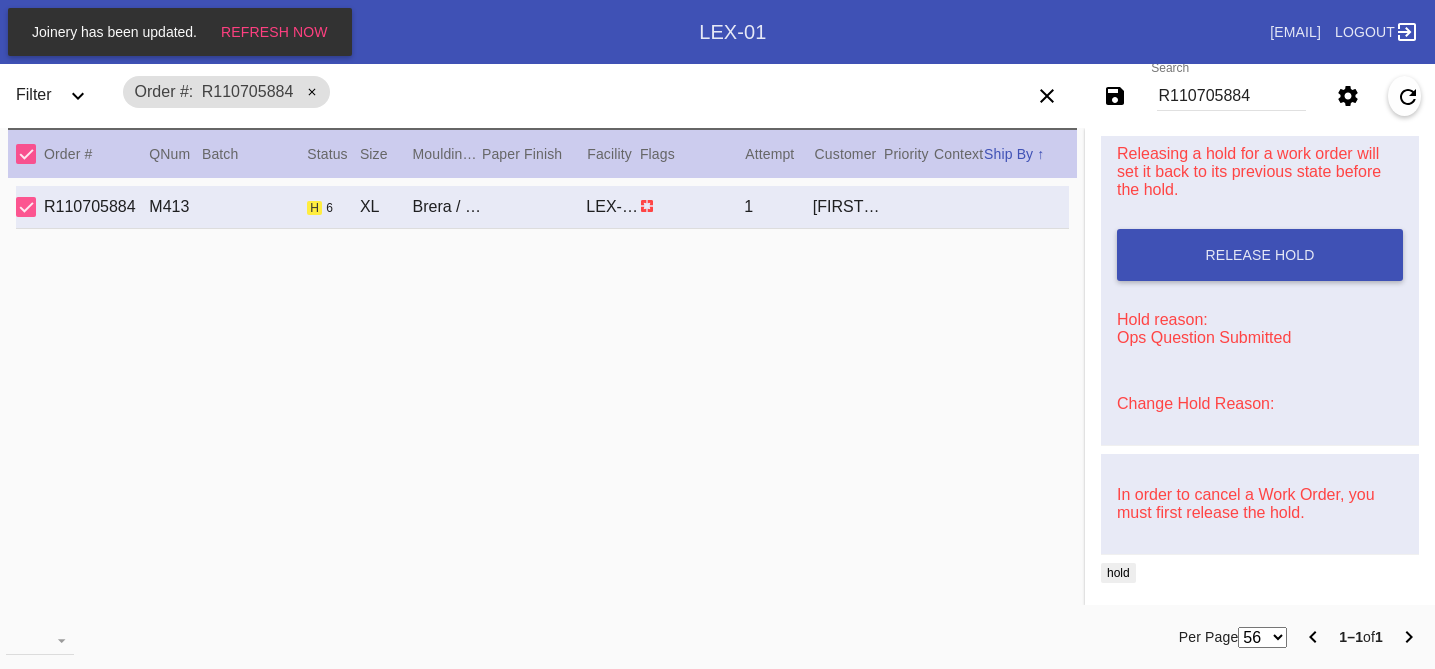 click on "Change Hold Reason:" at bounding box center [1195, 403] 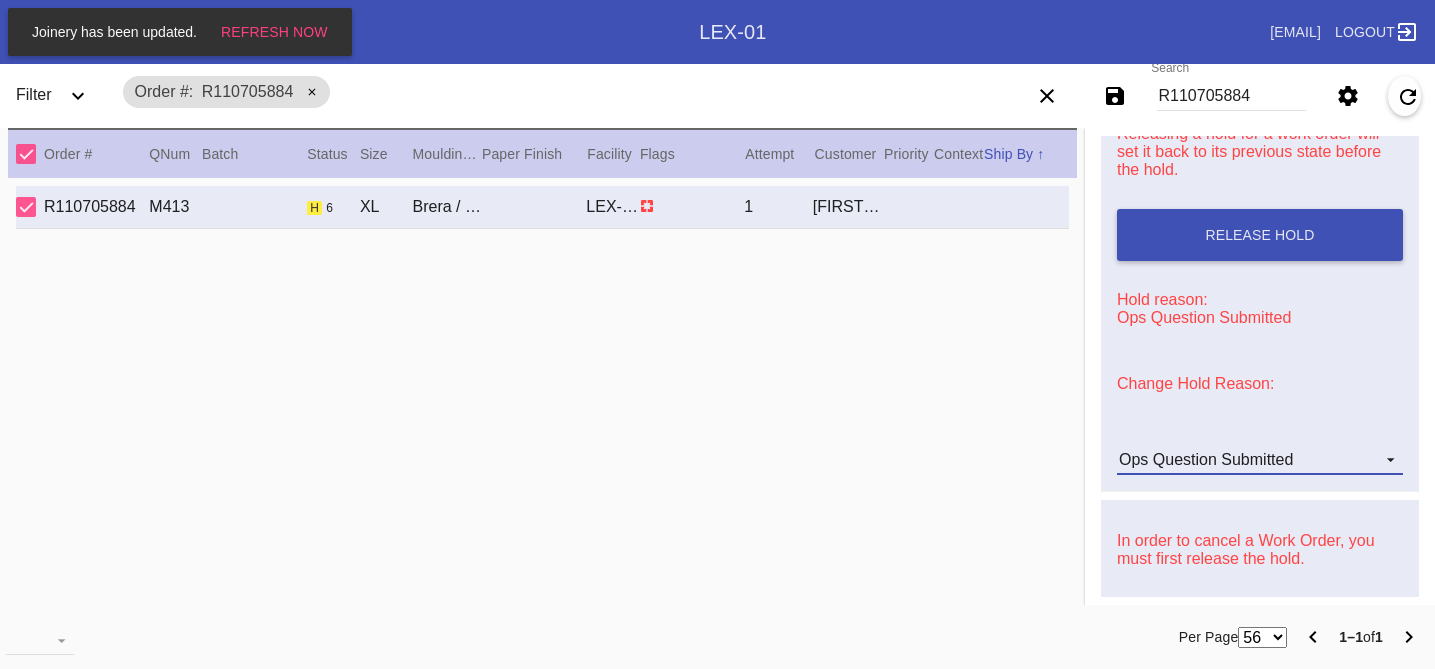 click on "Ops Question Submitted" at bounding box center [1206, 459] 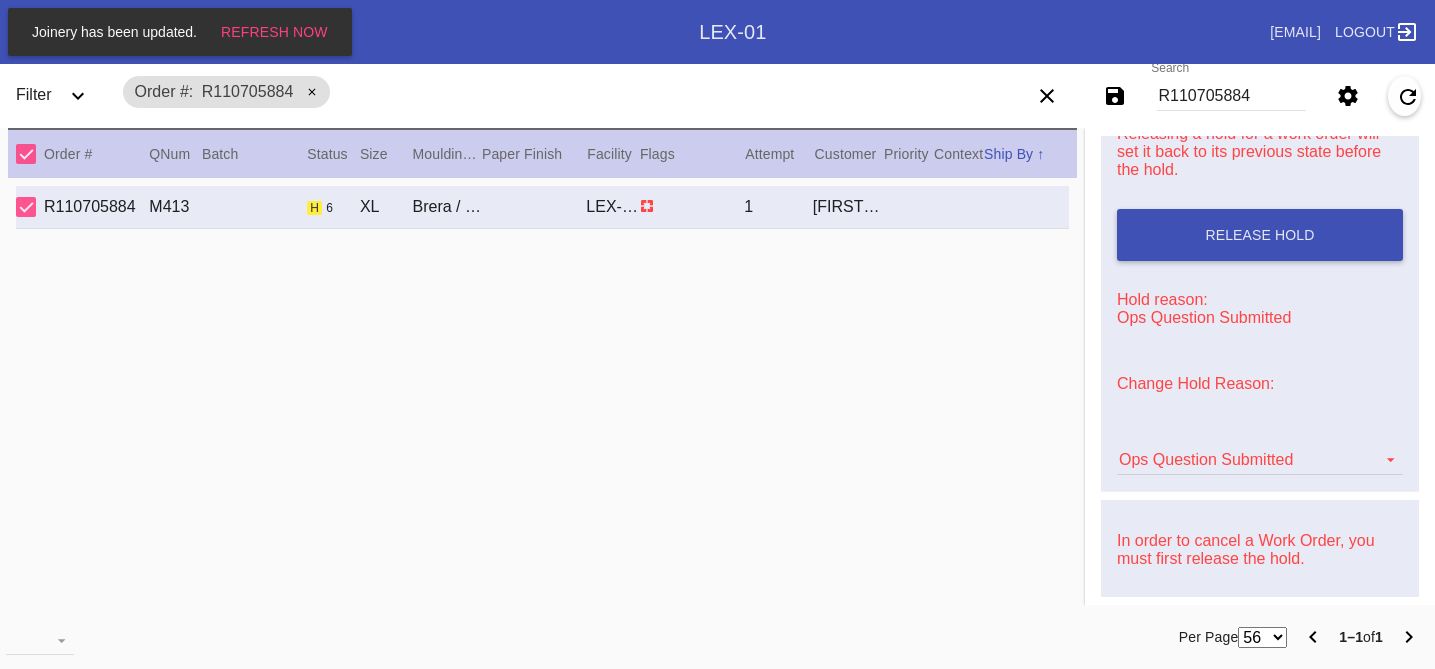 scroll, scrollTop: 376, scrollLeft: 0, axis: vertical 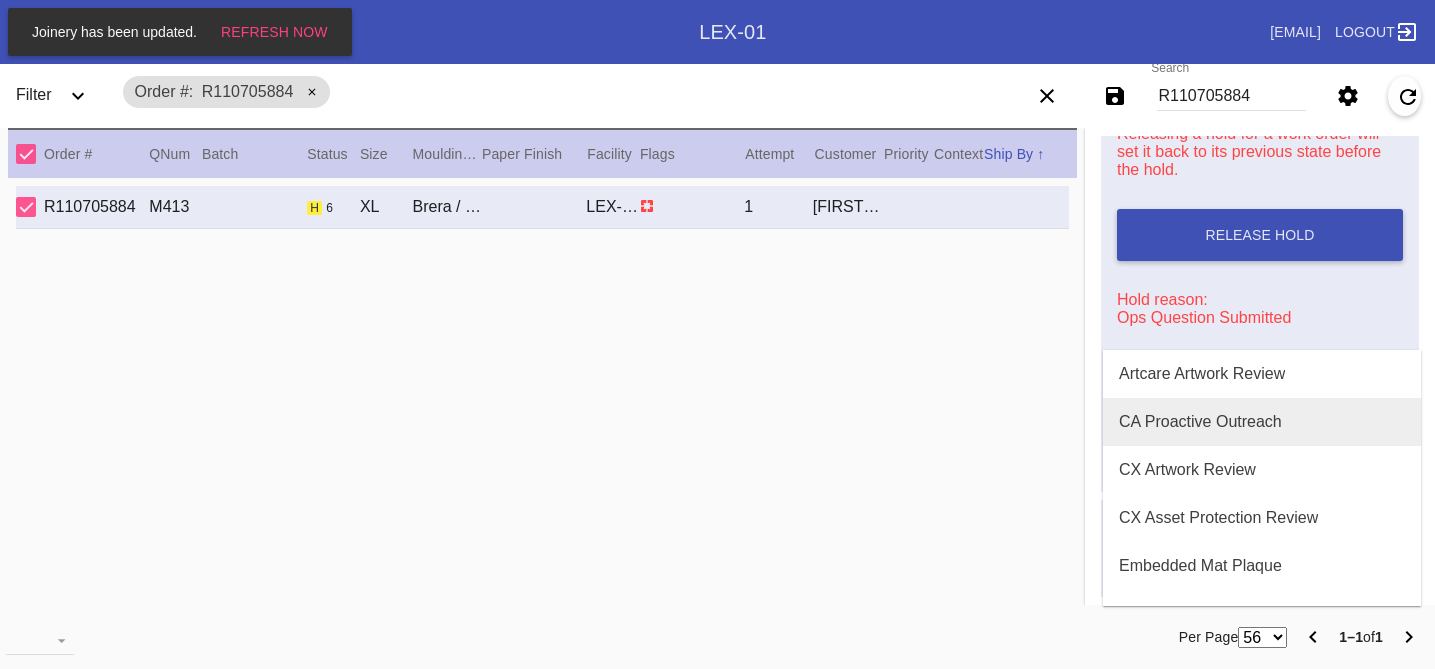 click on "CA Proactive Outreach" at bounding box center [1262, 422] 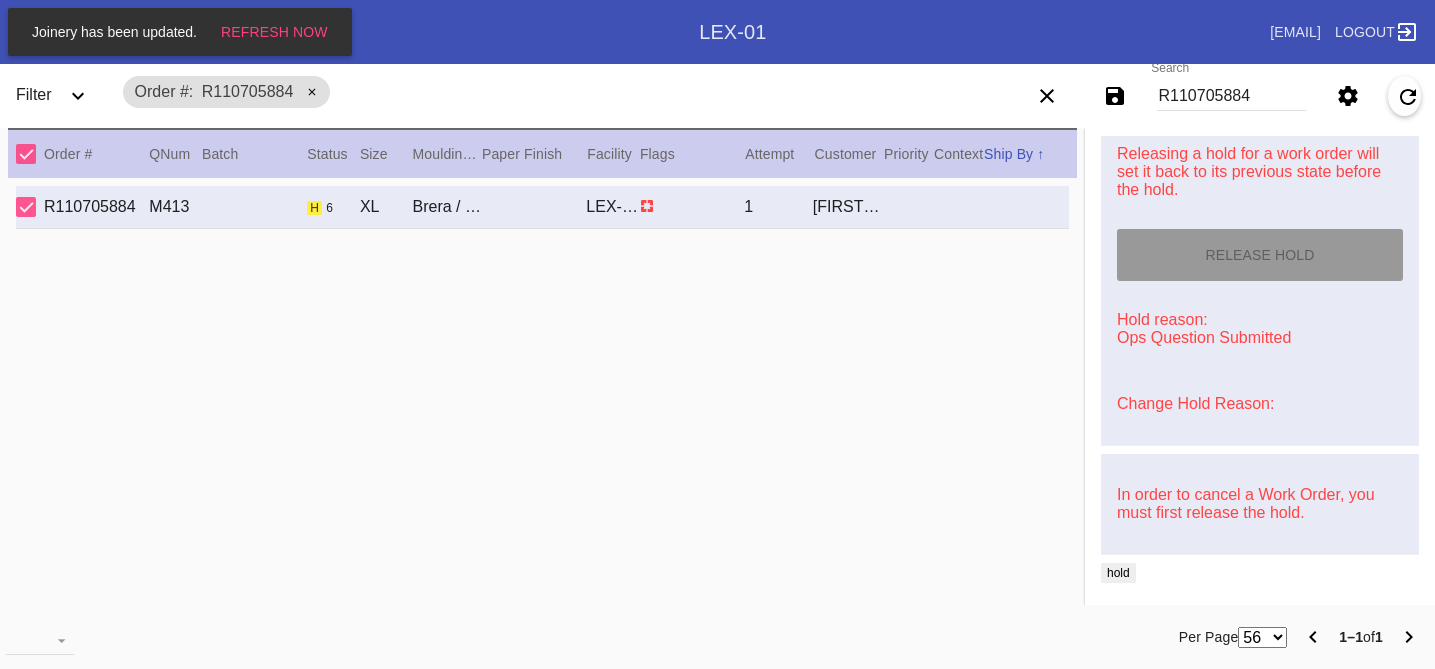type on "8/3/2025" 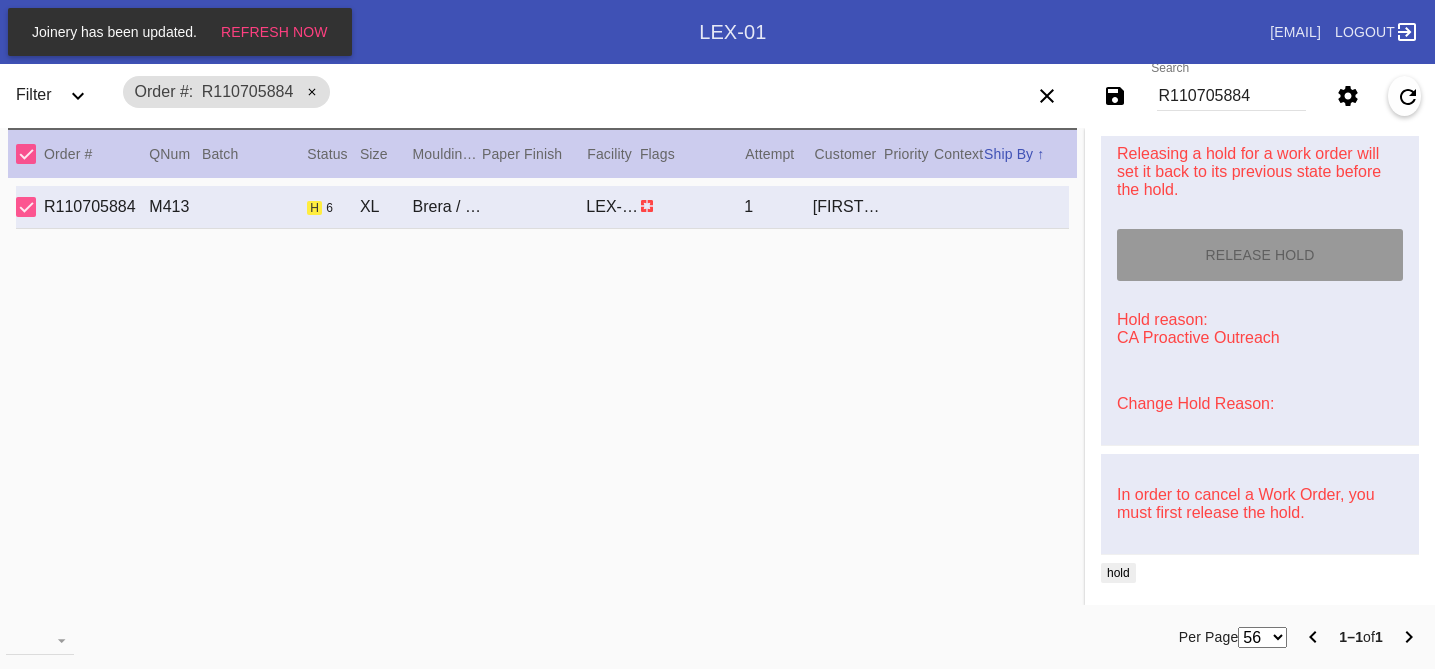 scroll, scrollTop: 800, scrollLeft: 0, axis: vertical 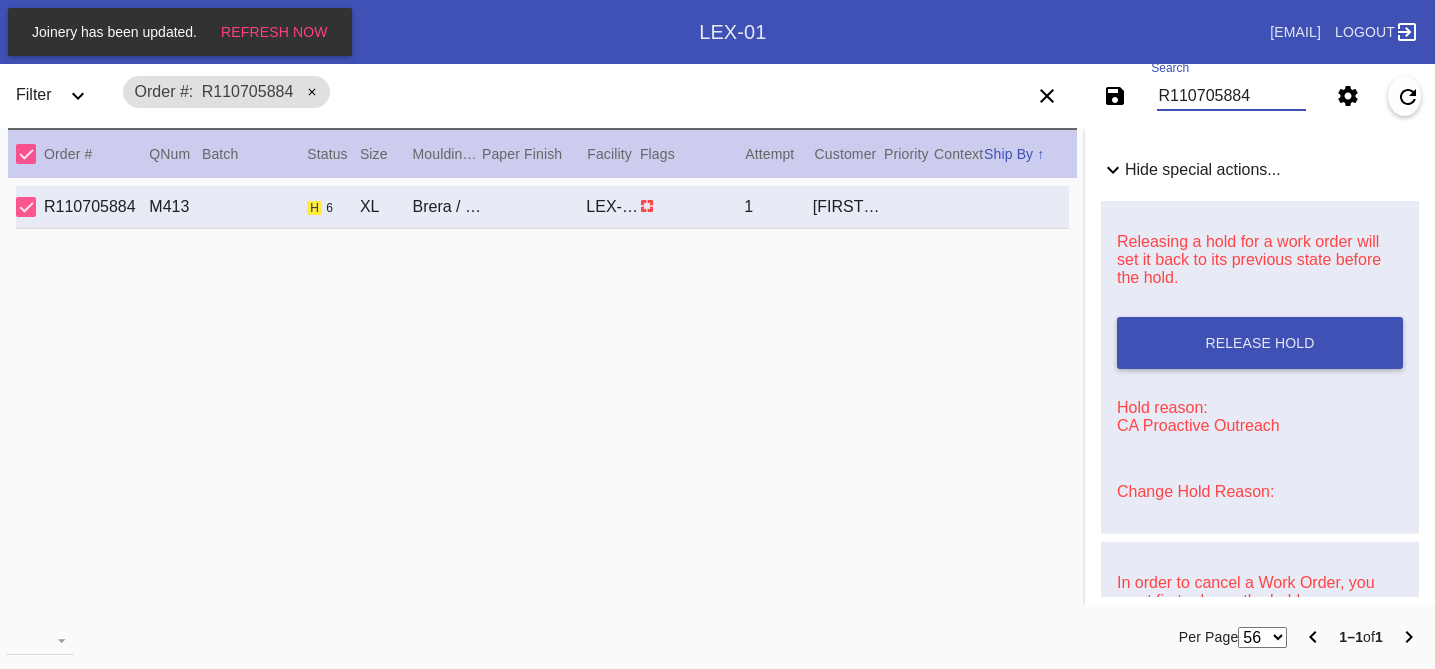 drag, startPoint x: 1261, startPoint y: 99, endPoint x: 1004, endPoint y: 58, distance: 260.24988 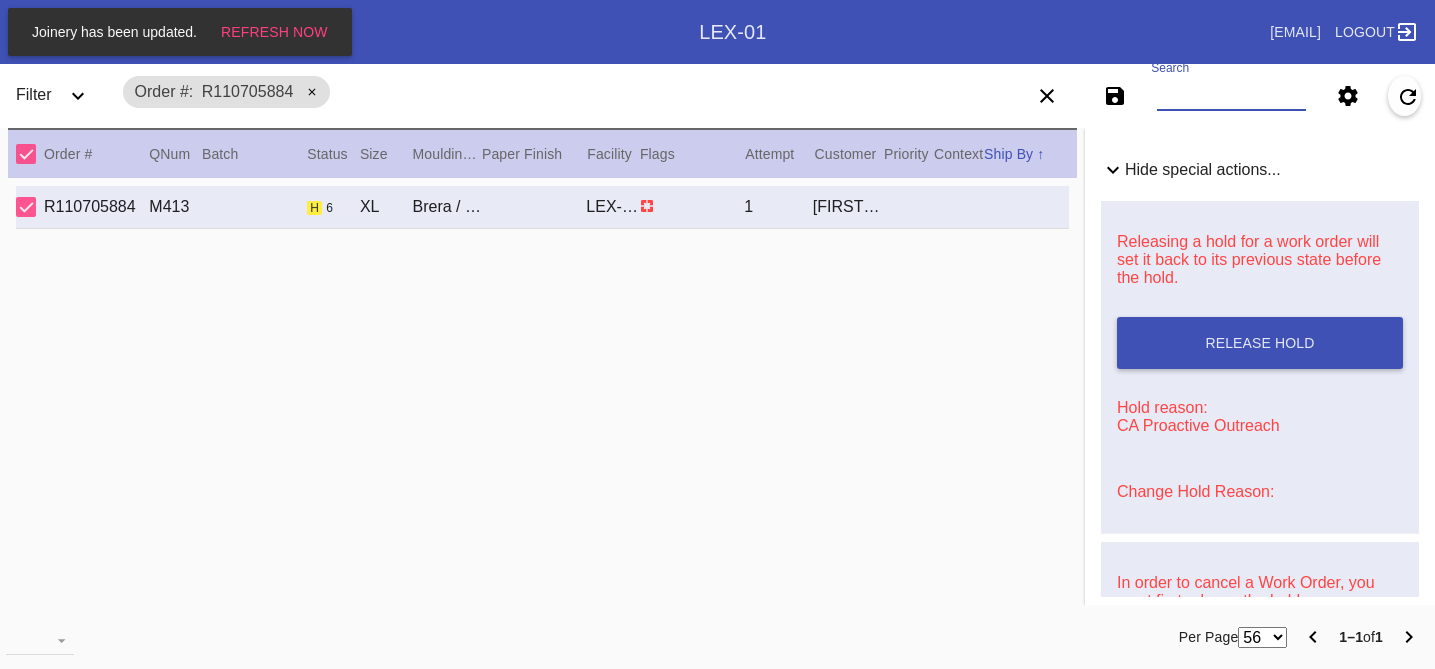 paste on "#M761739099" 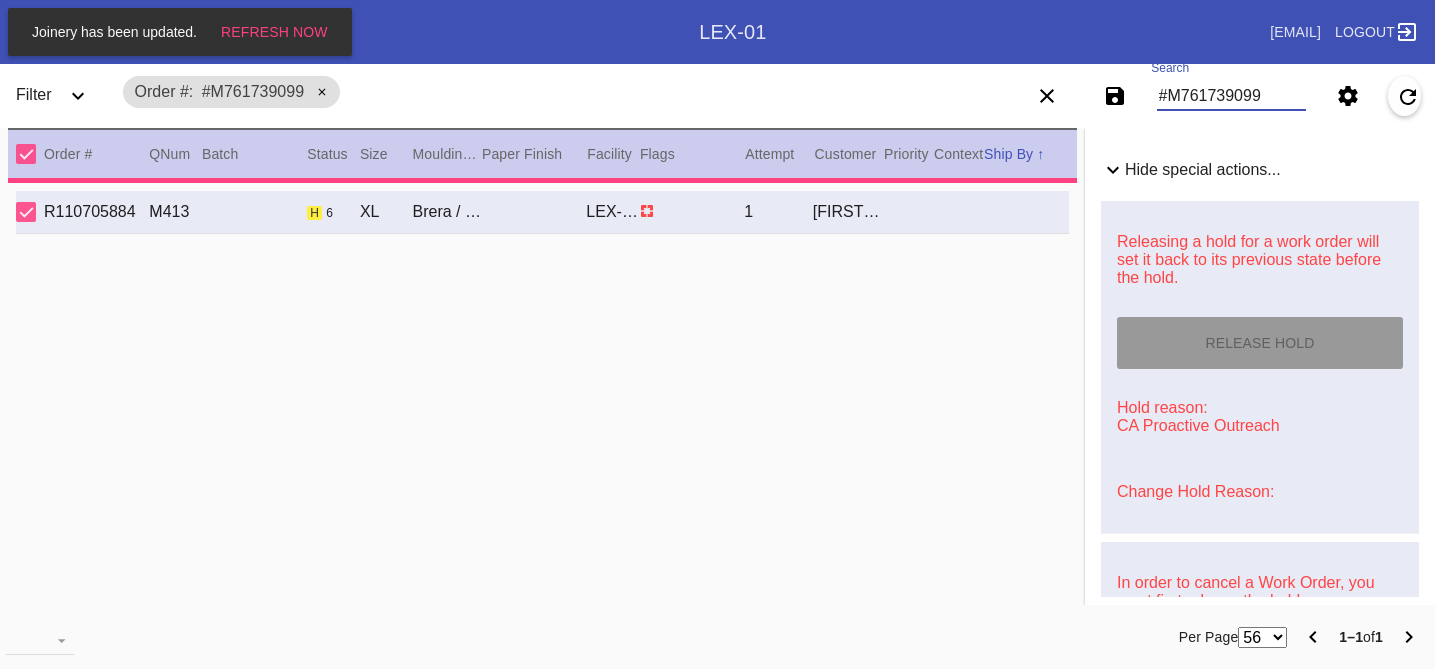 type on "2.5" 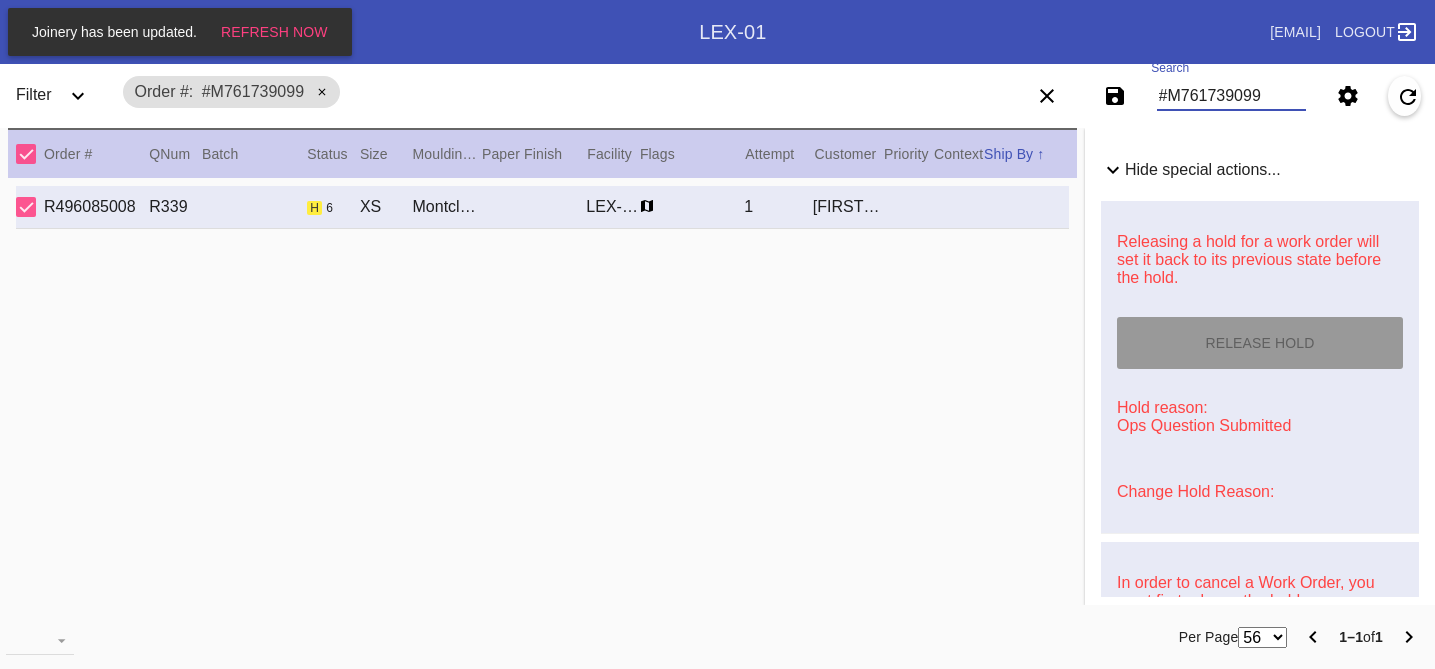 type on "From the kitchen of Sue Marie DiPaolo (Kovach)
This recipe belonged to my Gragoo — a woman who made everything more beautiful and everyone feel more loved. She believed good things came in small packages and that life was best when savored. I carry her with me, especially here, in the heart of my home.
Long Nut Rolls, recipe by Mrs. J. Kovach
6c Flour
½ lb Butter
4 Eggs
½ pt Sour Cream
3 tbsp Sugar
1 lg Yeast
1 tsp Vanilla
Pinch Salt
3 lbs Walnuts (filling)
Measure flour into bowl, add butter, salt & sugar. Mix like pie dough. Add yeast, then eggs, then cream. Raise 1 hr. Brush with egg & bake at 350° for 30–35 min." 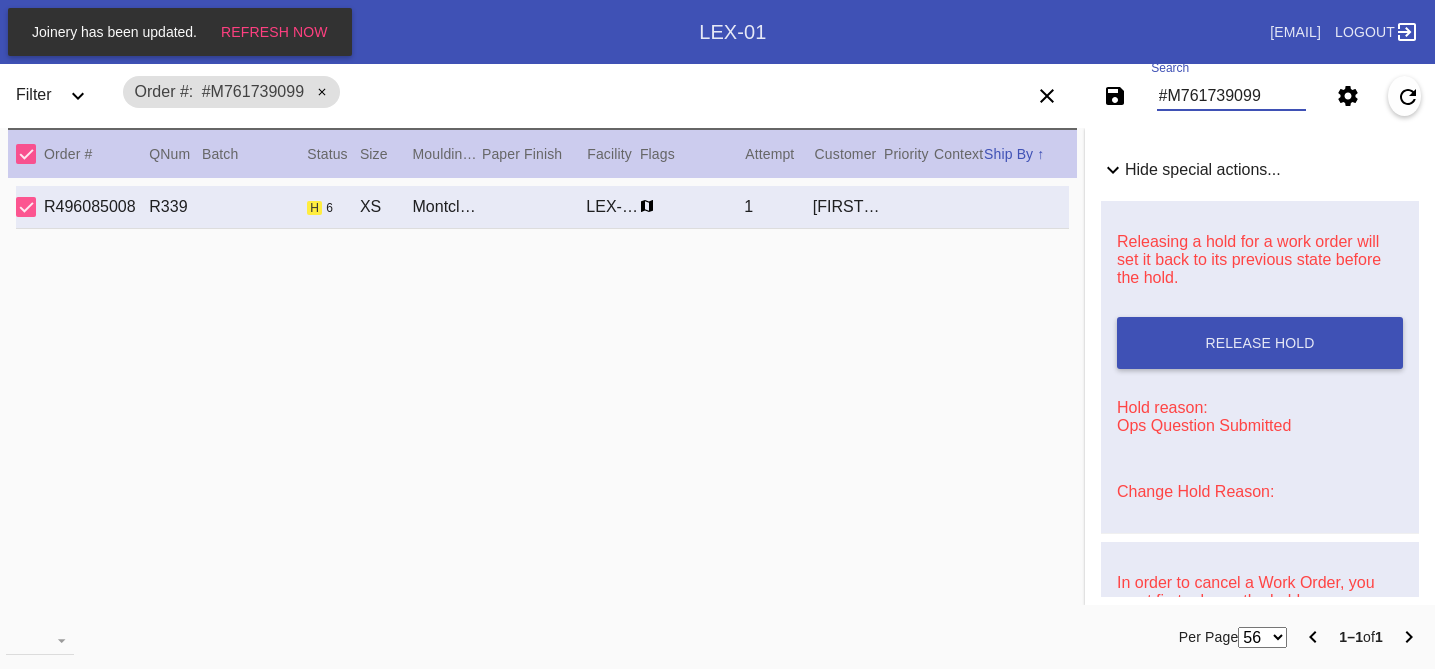 type on "#M761739099" 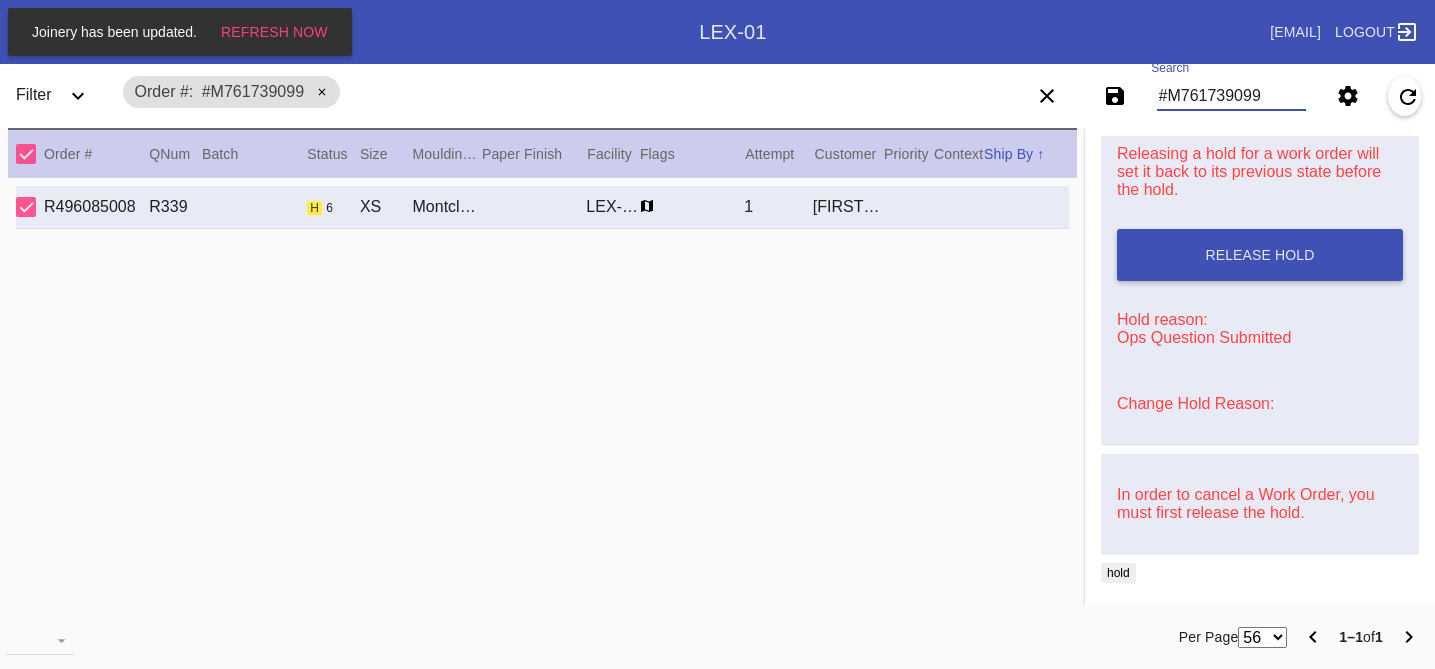 scroll, scrollTop: 908, scrollLeft: 0, axis: vertical 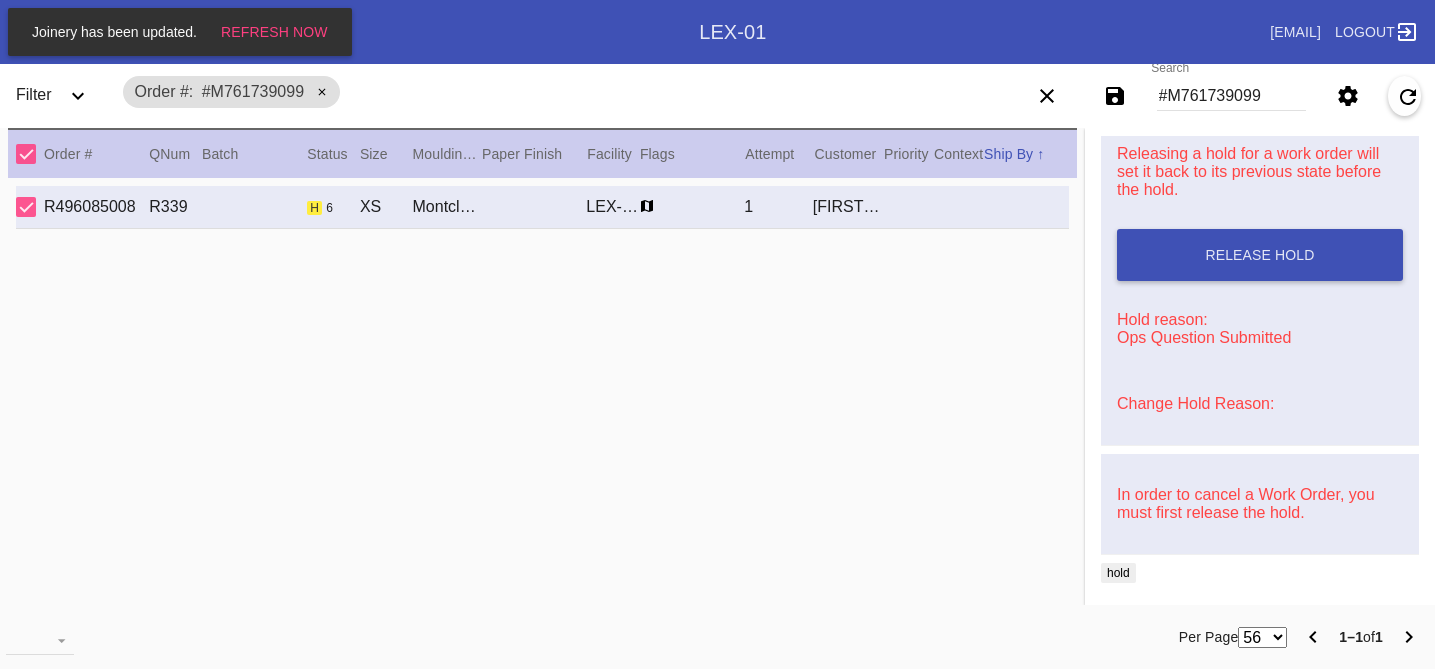 click on "Change Hold Reason:" at bounding box center (1195, 403) 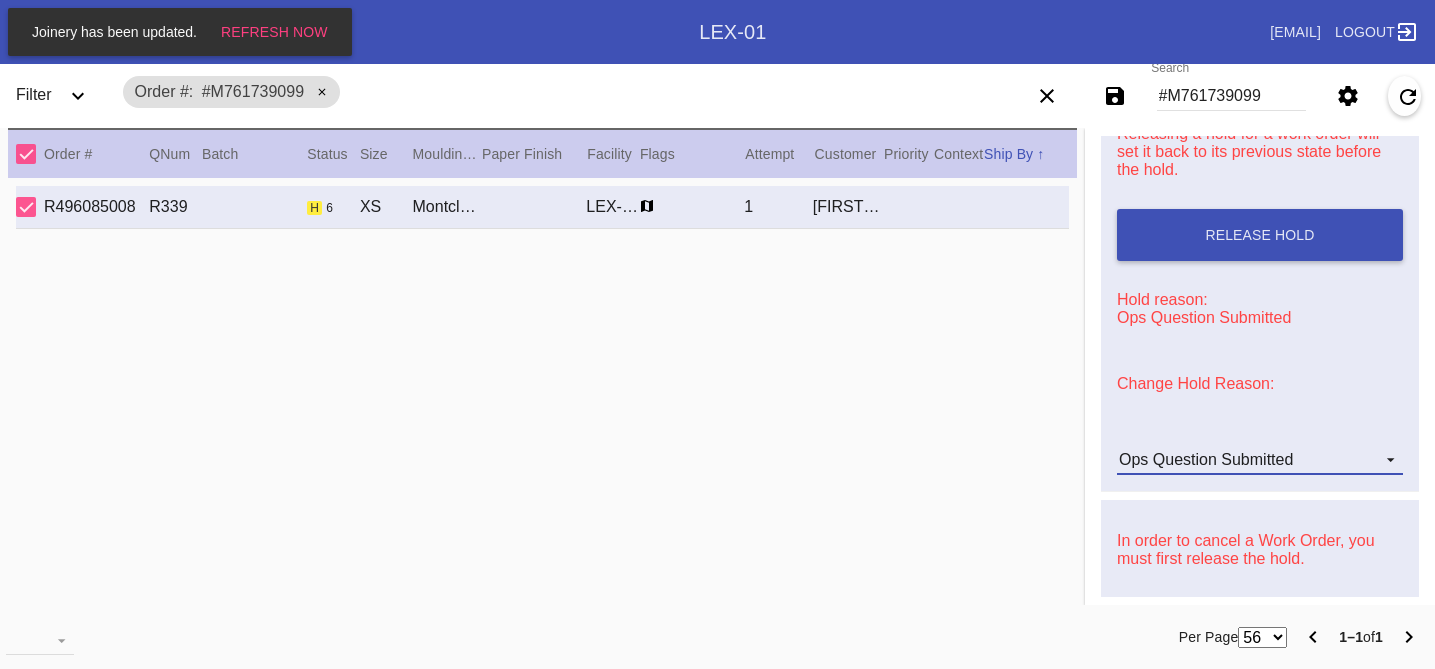 click on "Ops Question Submitted" at bounding box center [1260, 460] 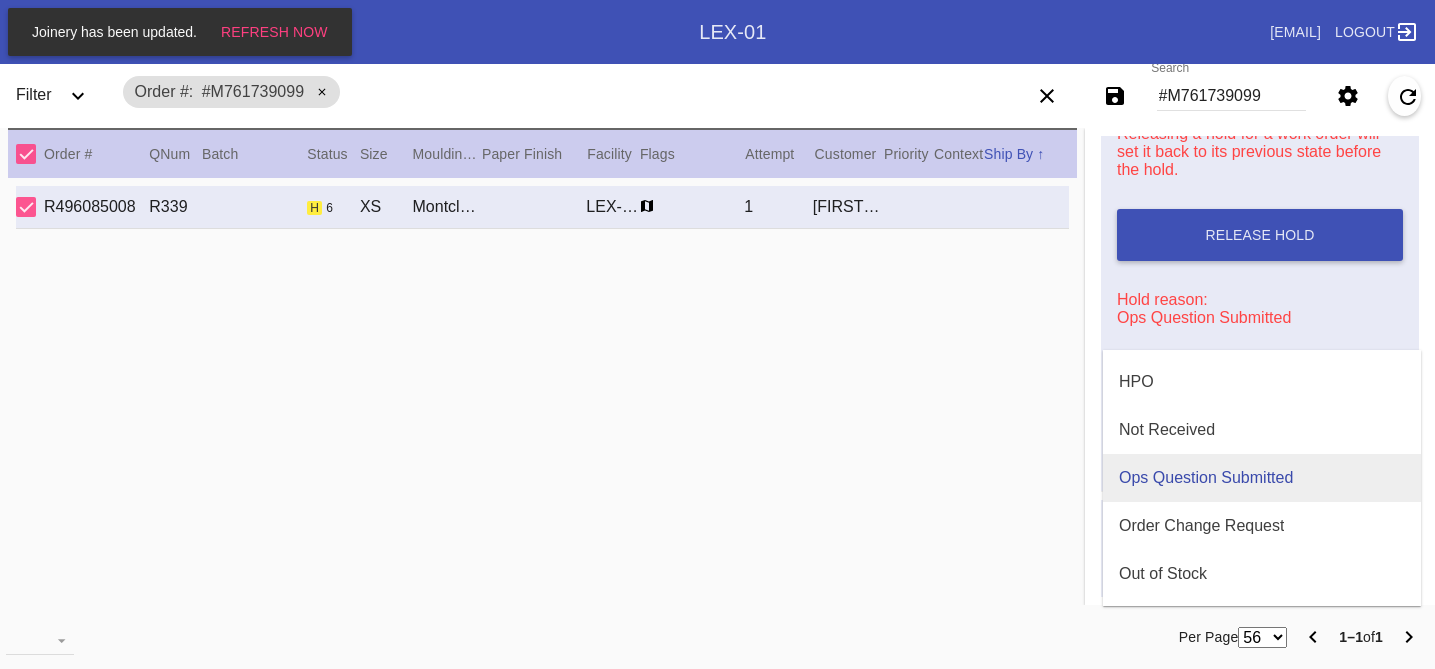 scroll, scrollTop: 608, scrollLeft: 0, axis: vertical 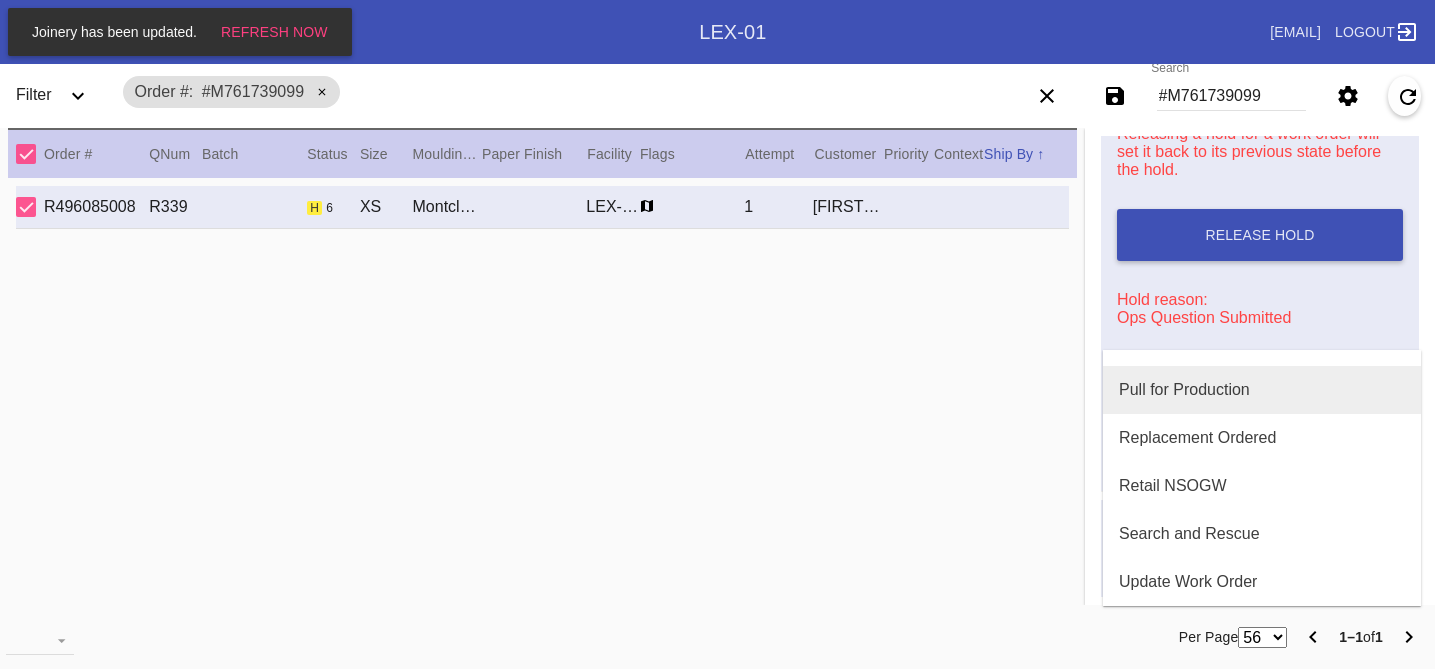 click on "Pull for Production" at bounding box center [1262, 390] 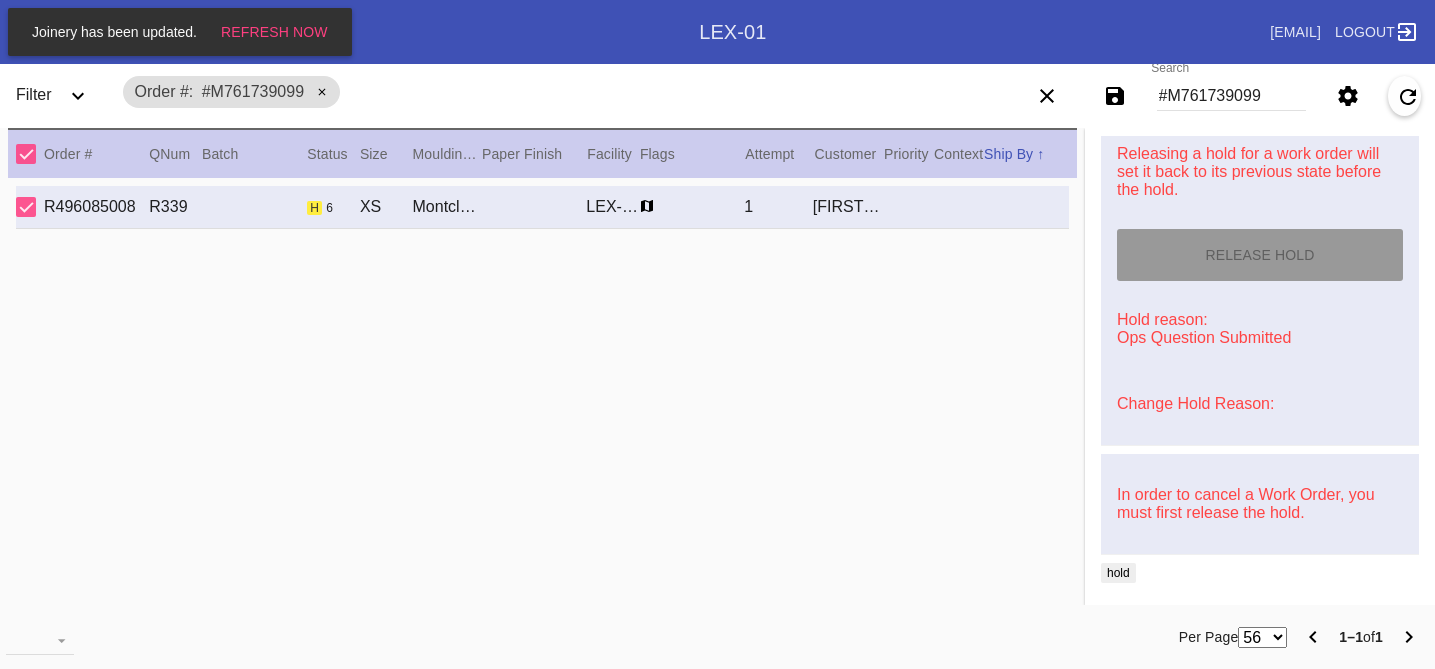 type on "7/30/2025" 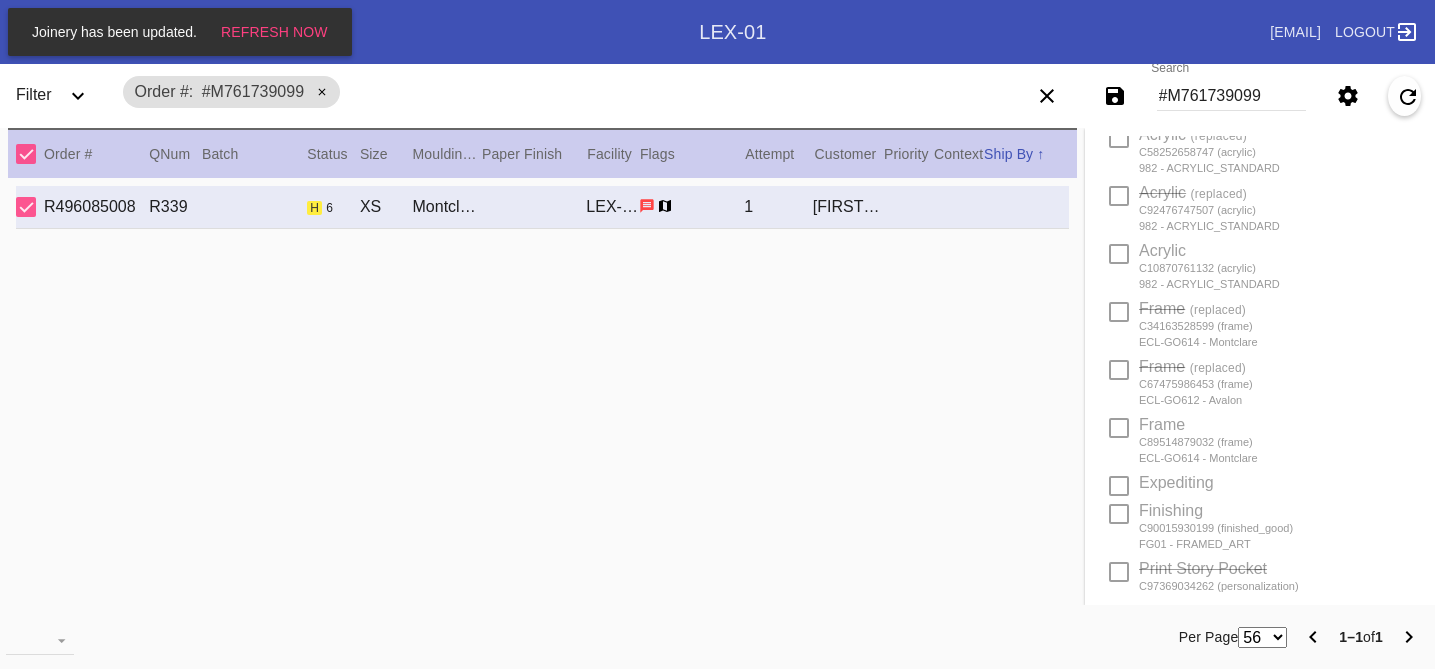 type on "From the kitchen of Sue Marie DiPaolo (Kovach)
This recipe belonged to my Gragoo — a woman who made everything more beautiful and everyone feel more loved. She believed good things came in small packages and that life was best when savored. I carry her with me, especially here, in the heart of my home.
Long Nut Rolls, recipe by Mrs. J. Kovach
6c Flour
½ lb Butter
4 Eggs
½ pt Sour Cream
3 tbsp Sugar
1 lg Yeast
1 tsp Vanilla
Pinch Salt
3 lbs Walnuts (filling)
Measure flour into bowl, add butter, salt & sugar. Mix like pie dough. Add yeast, then eggs, then cream. Raise 1 hr. Brush with egg & bake at 350° for 30–35 min." 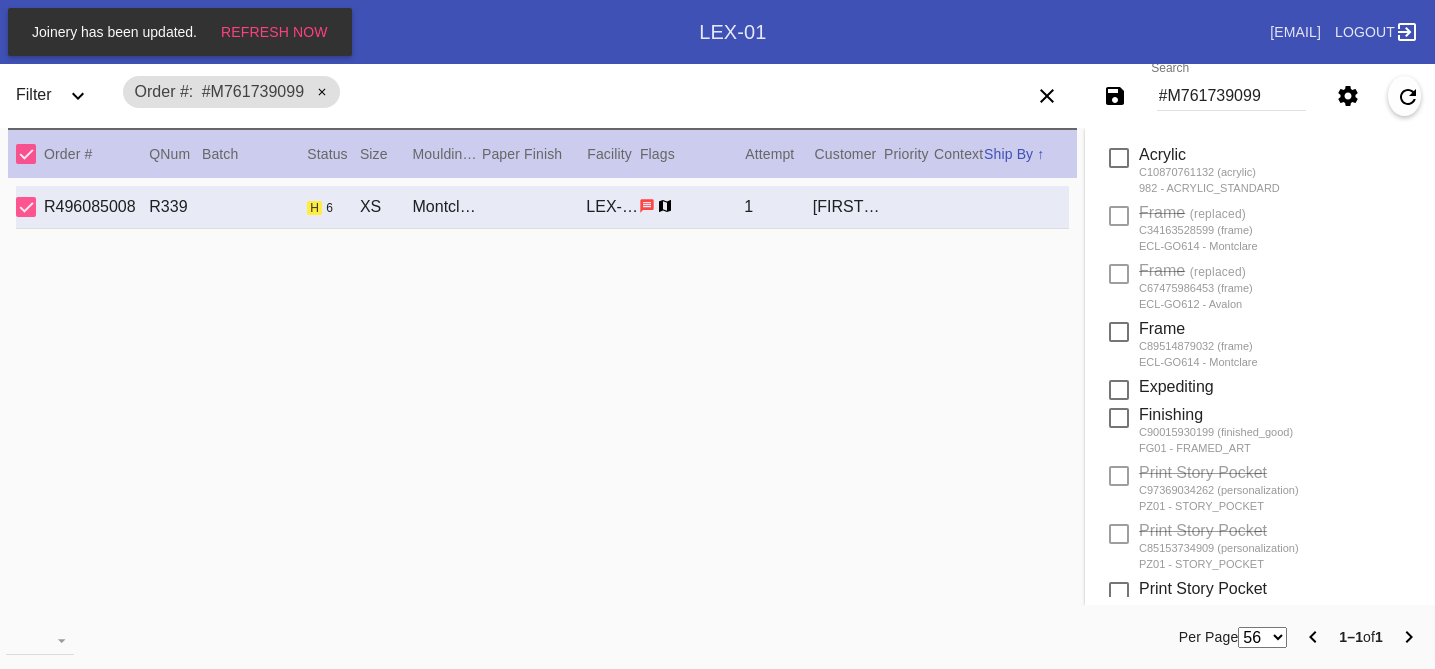 scroll, scrollTop: 1616, scrollLeft: 0, axis: vertical 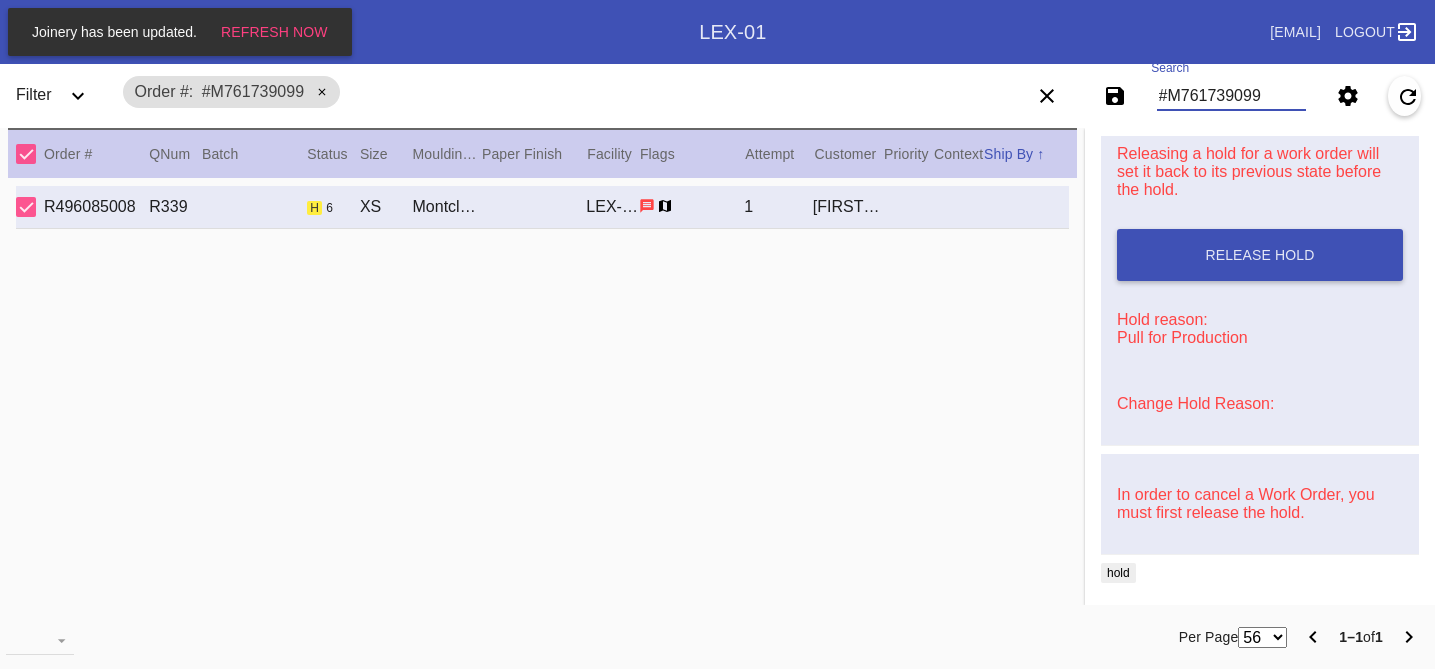 drag, startPoint x: 1285, startPoint y: 97, endPoint x: 1101, endPoint y: 68, distance: 186.2713 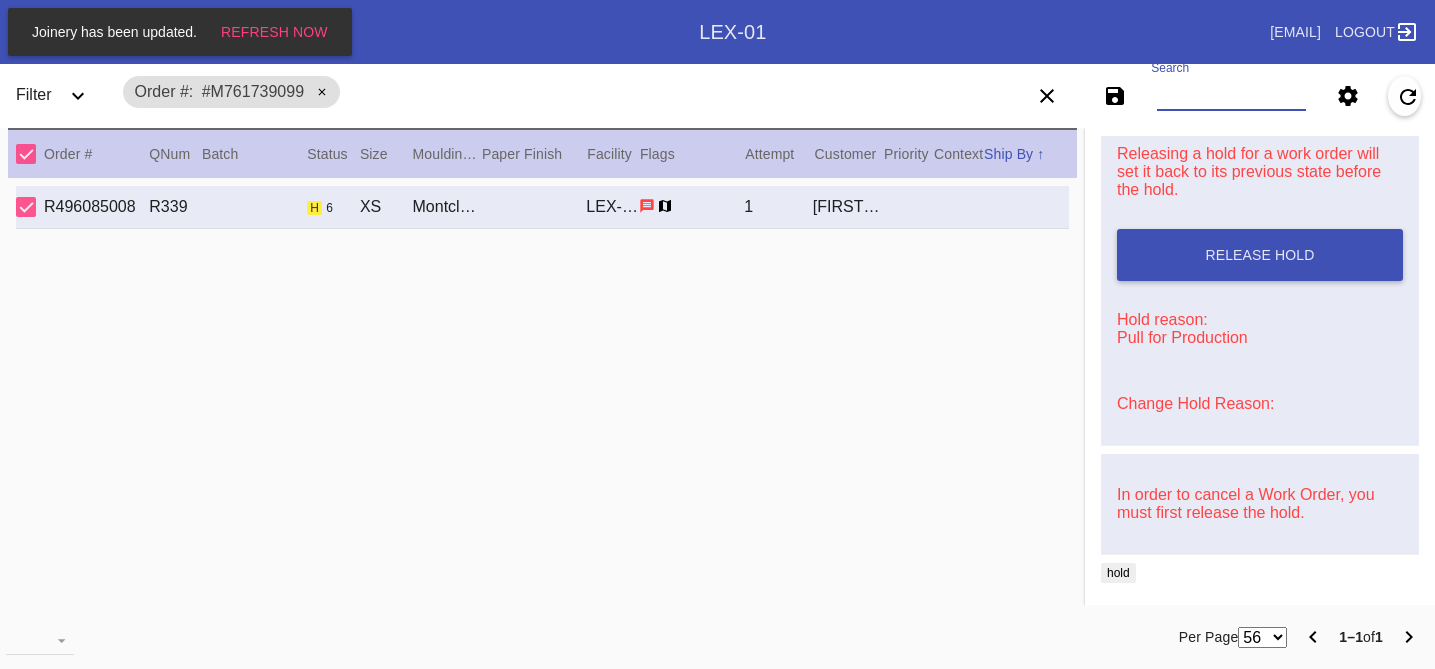 paste on "#M761733929" 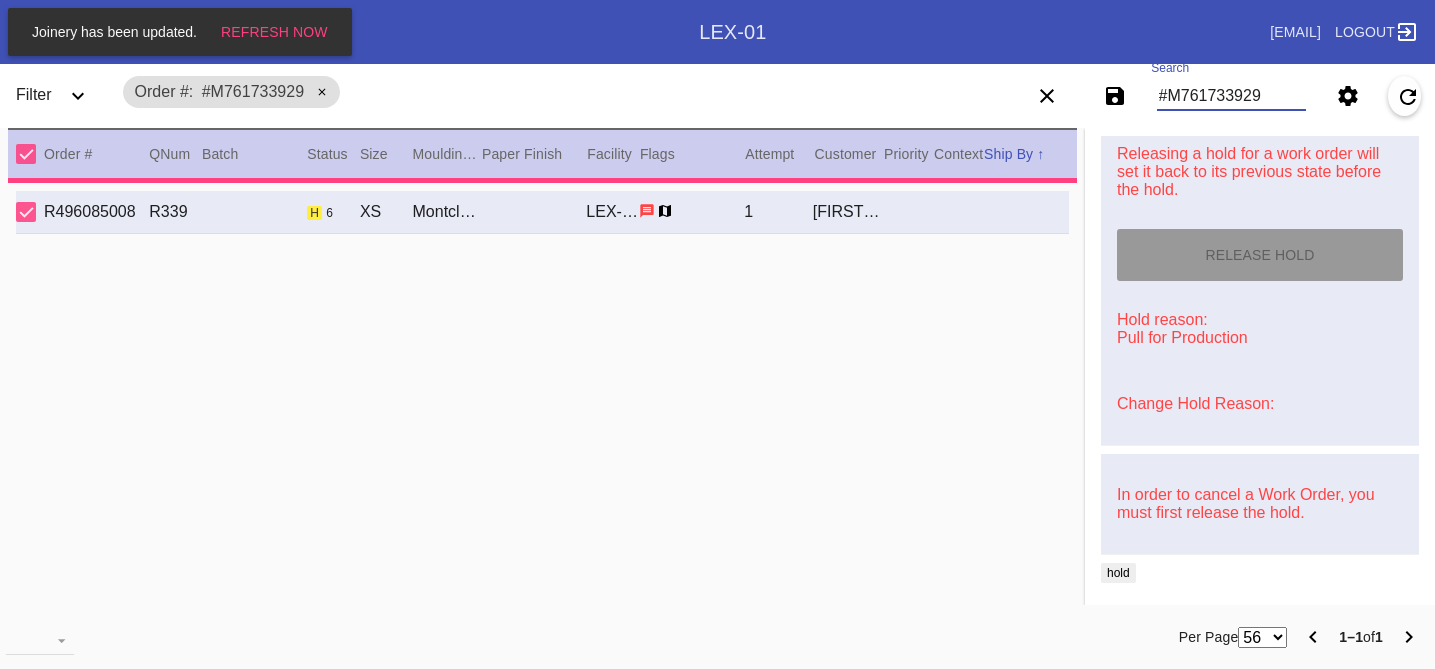 scroll, scrollTop: 1614, scrollLeft: 0, axis: vertical 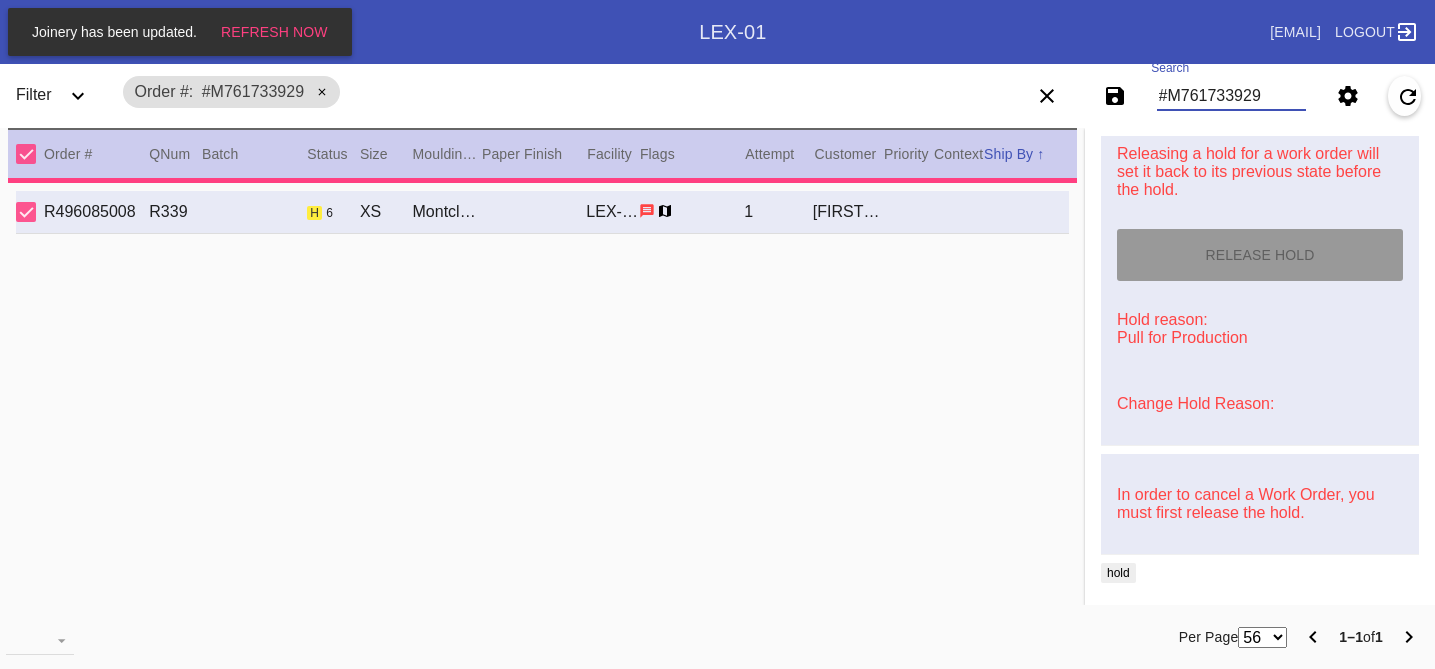 type on "1.5" 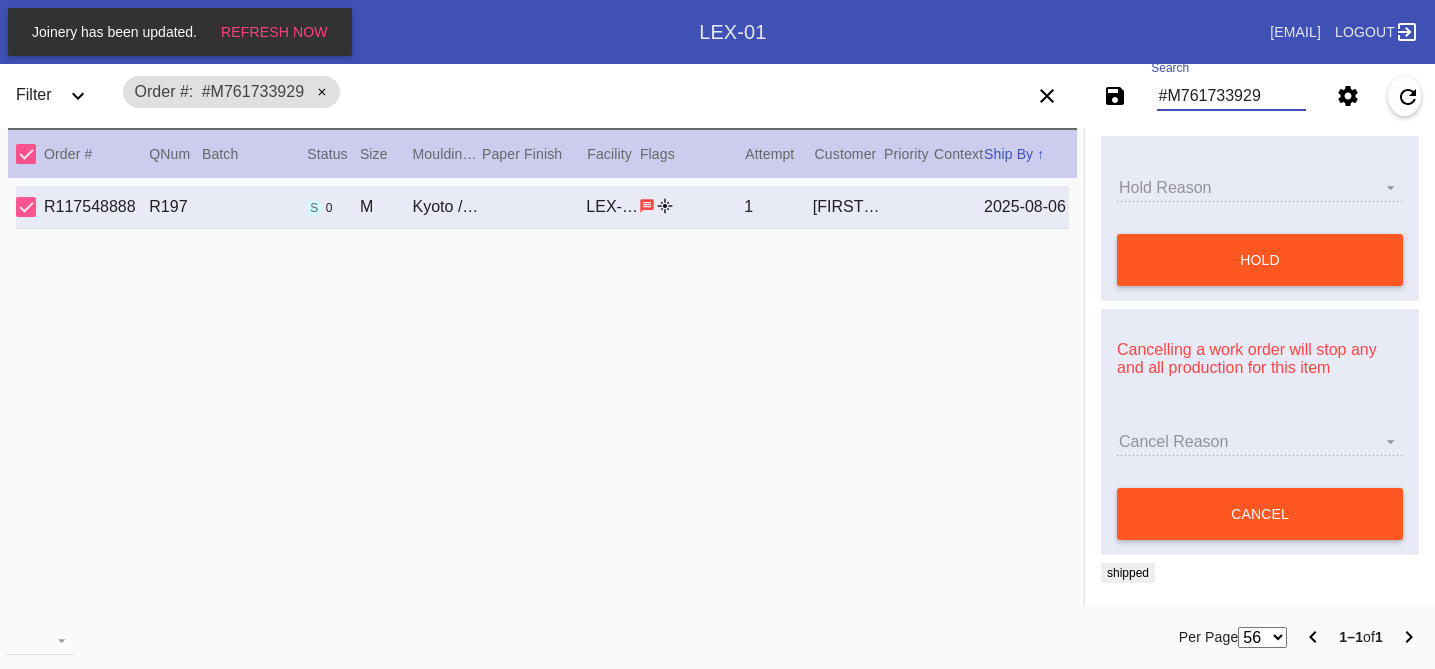 type on "Golden Gate Bridge, 1935" 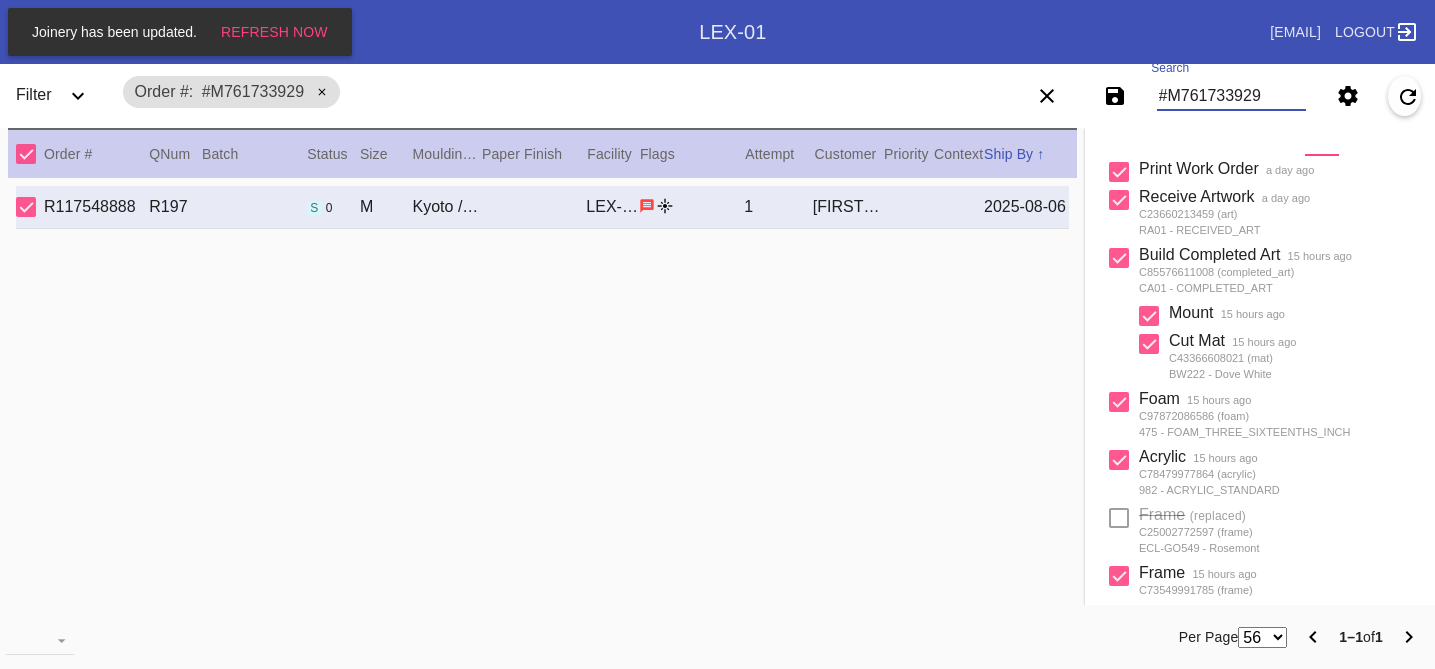 scroll, scrollTop: 0, scrollLeft: 0, axis: both 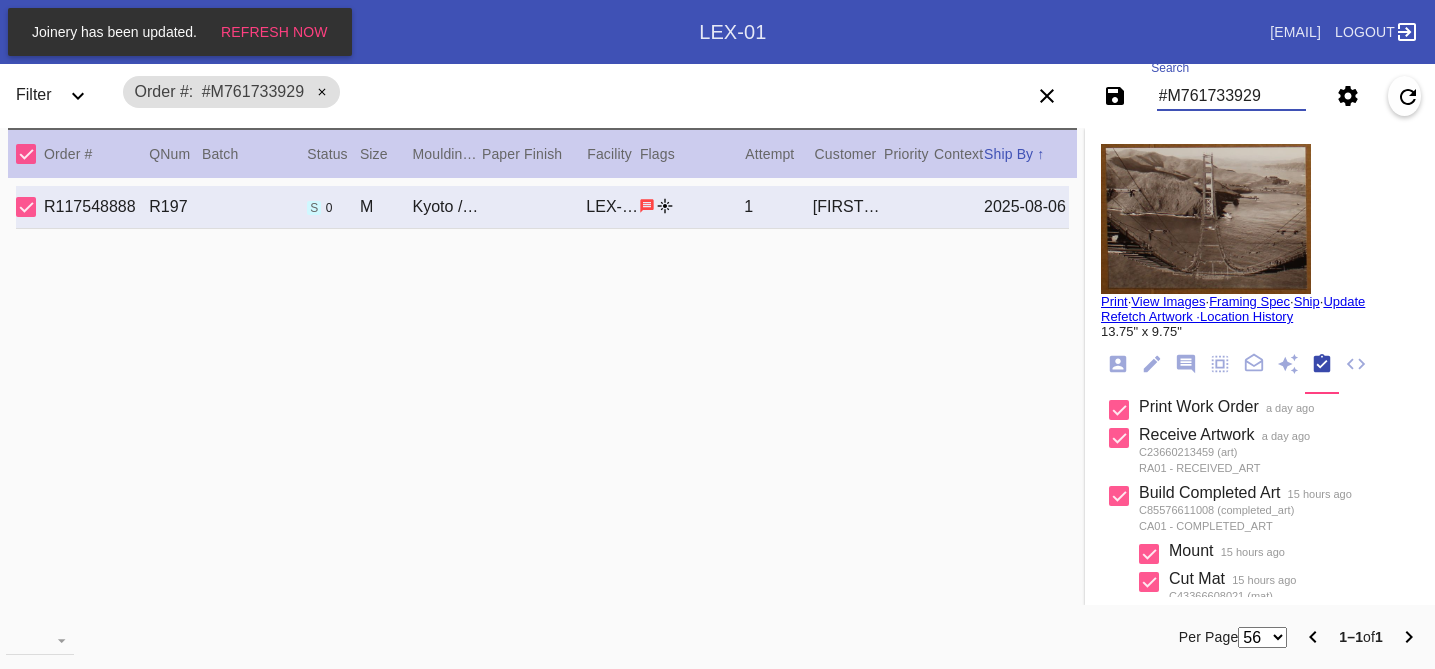 type on "#M761733929" 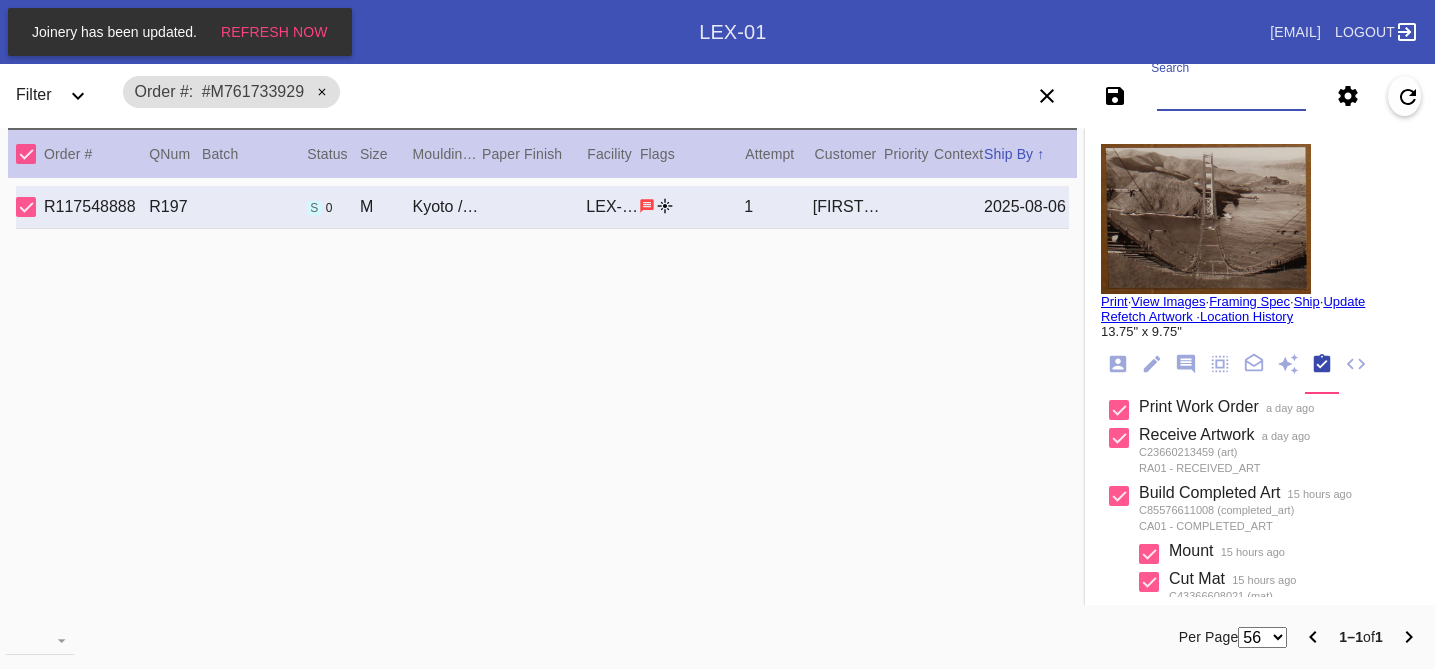 paste on "R638739531" 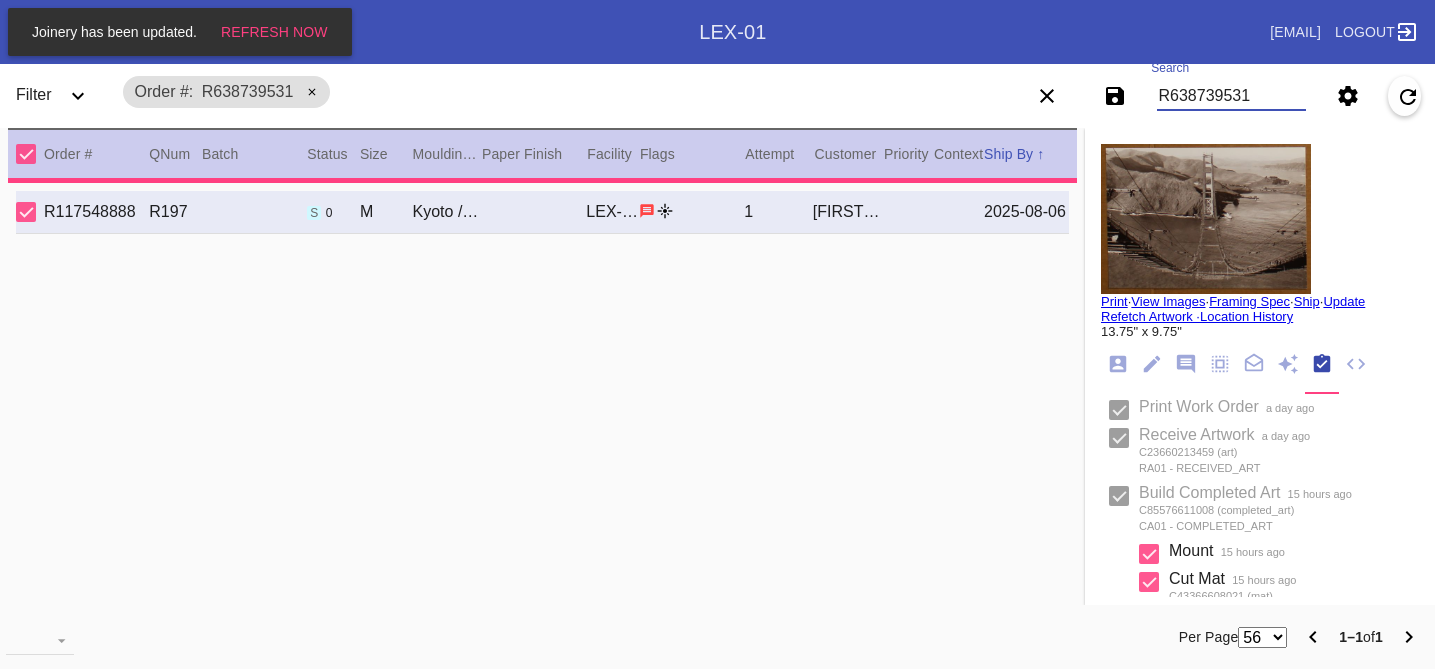 type 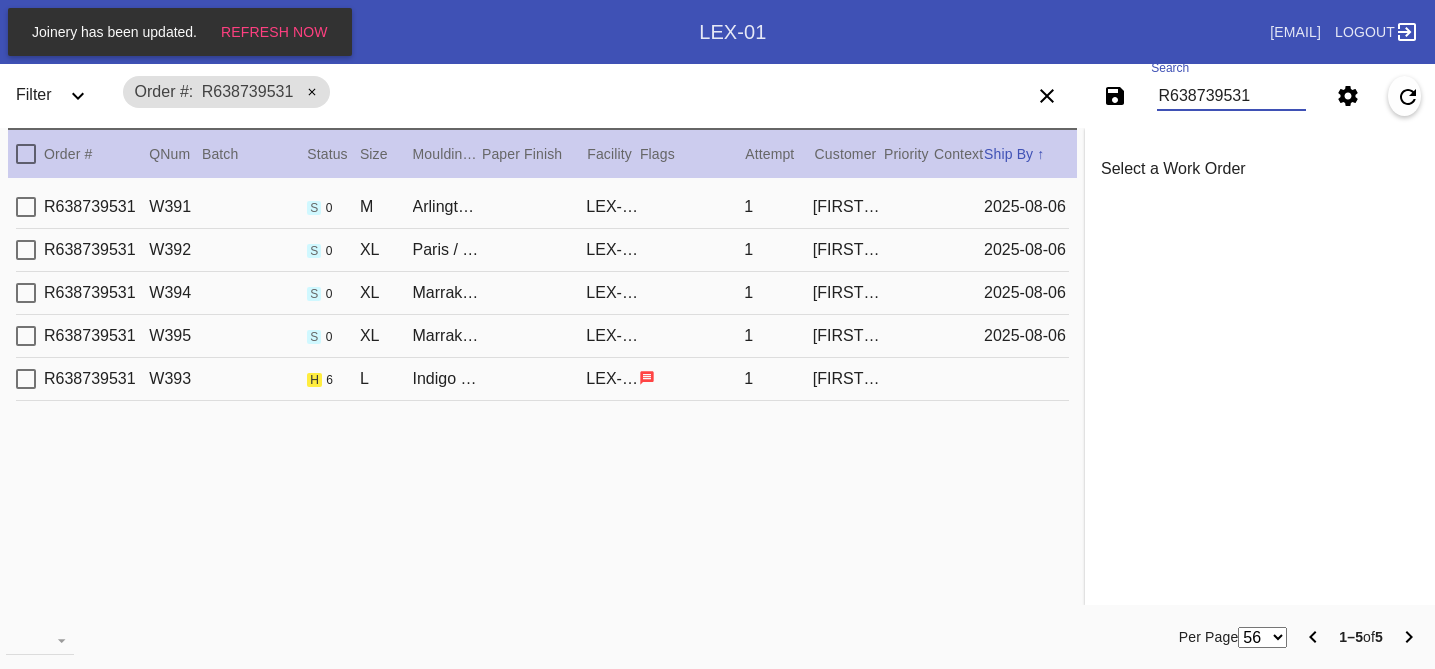 type on "R638739531" 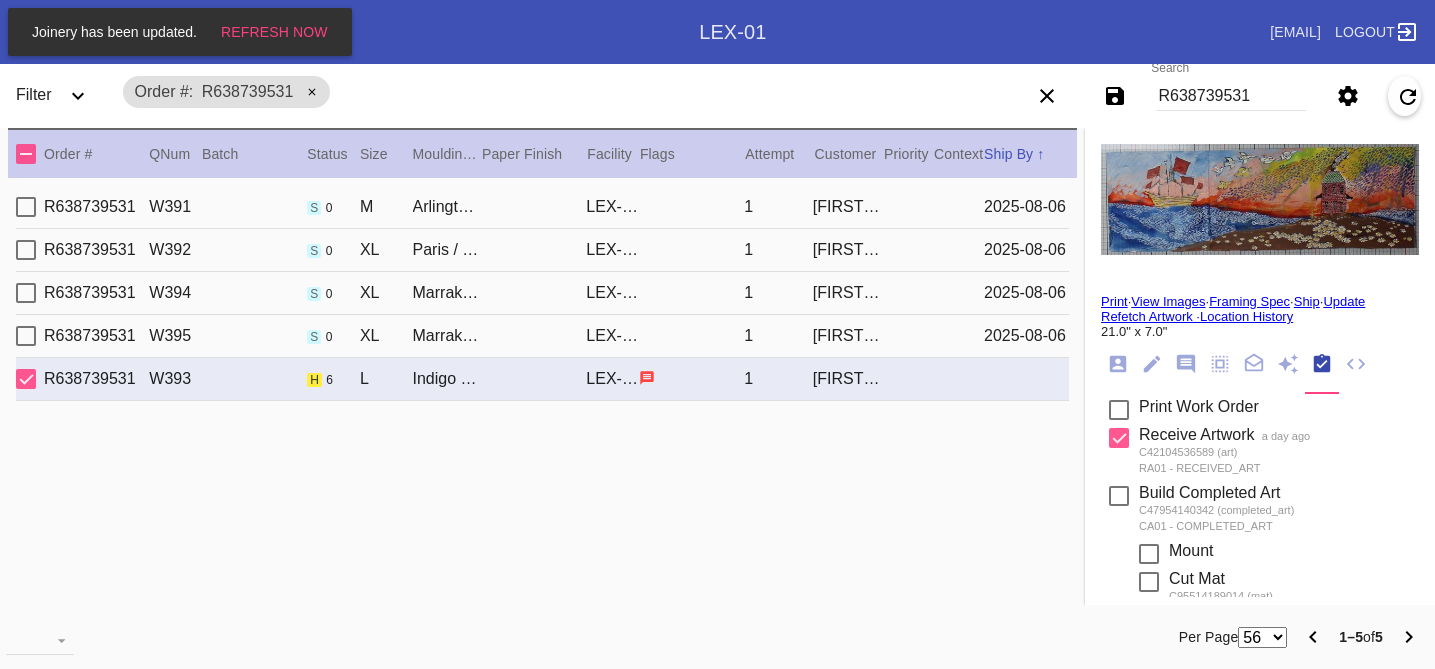 scroll, scrollTop: 790, scrollLeft: 0, axis: vertical 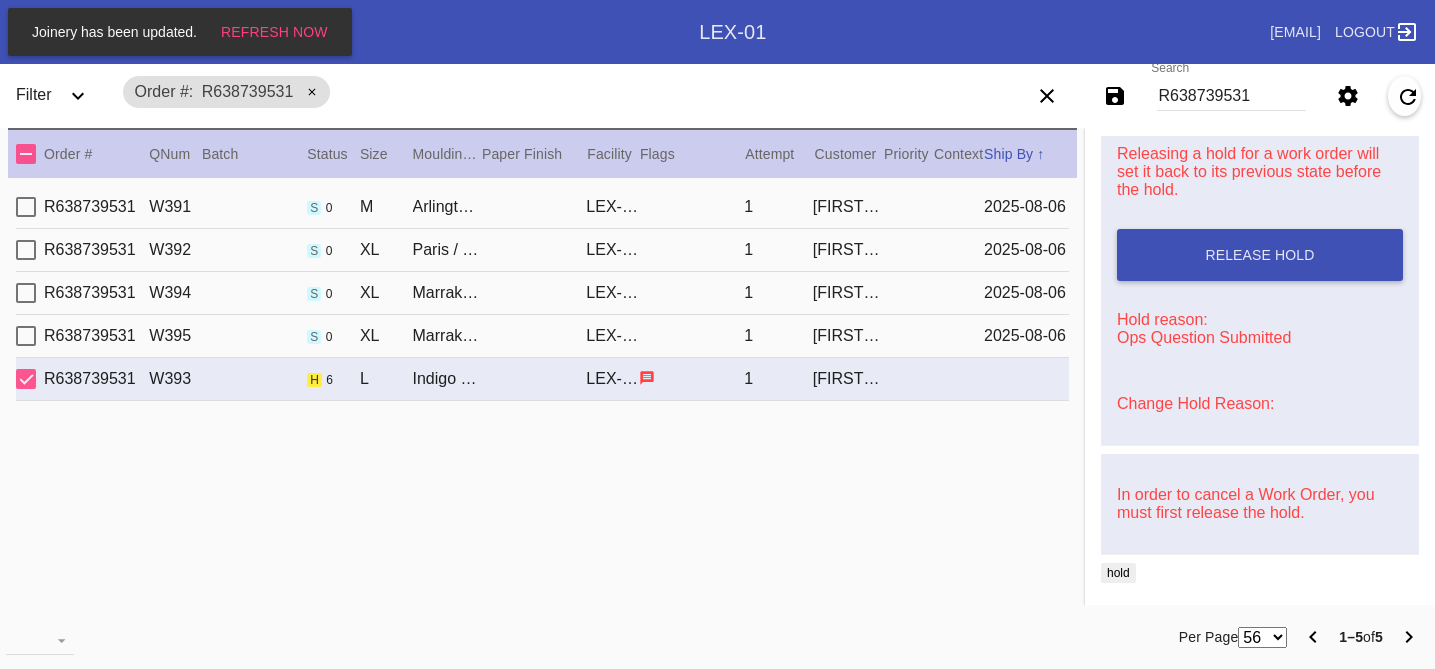 click on "Change Hold Reason:" at bounding box center (1260, 404) 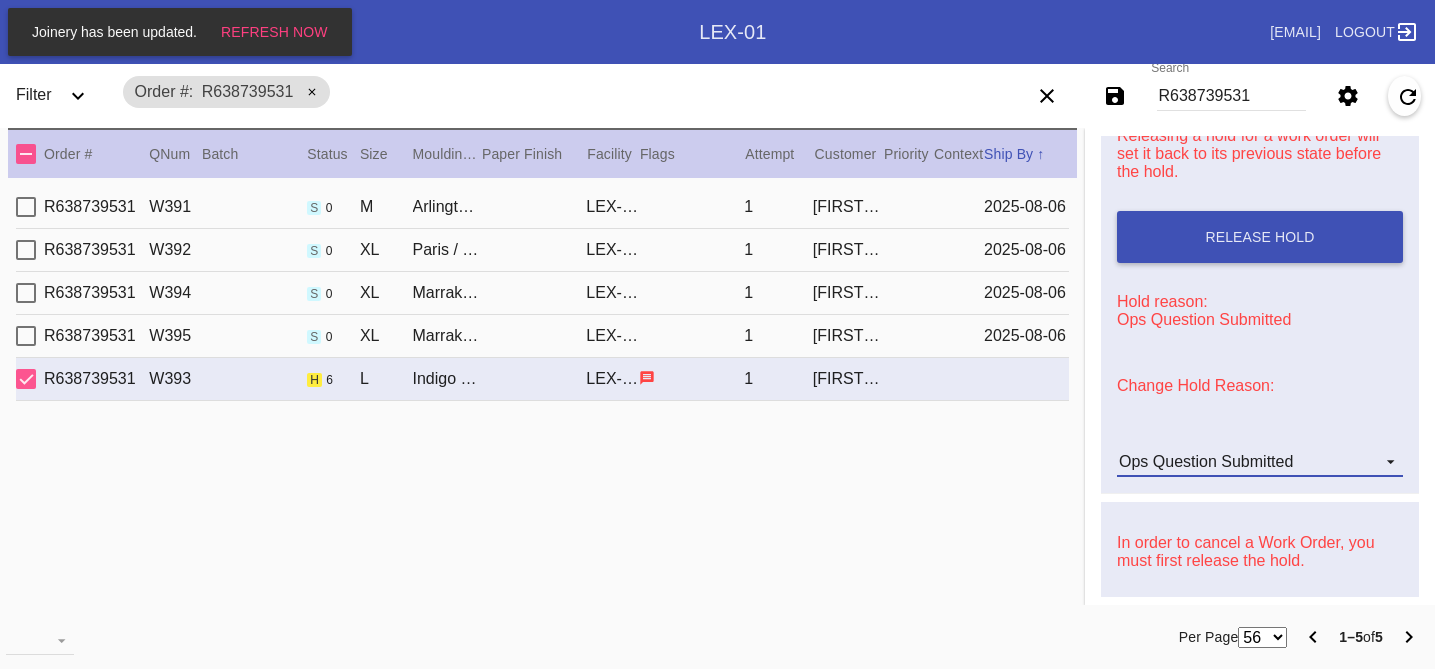 click on "Ops Question Submitted" at bounding box center [1206, 461] 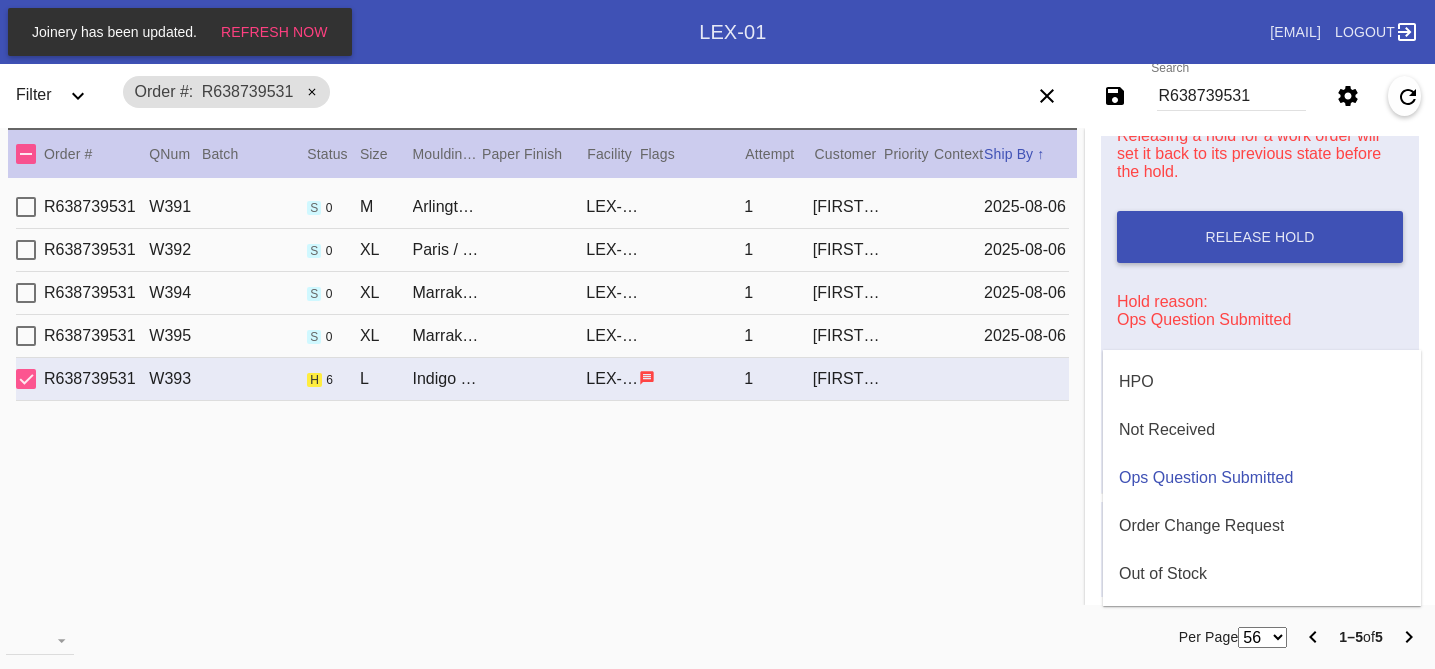 scroll, scrollTop: 0, scrollLeft: 0, axis: both 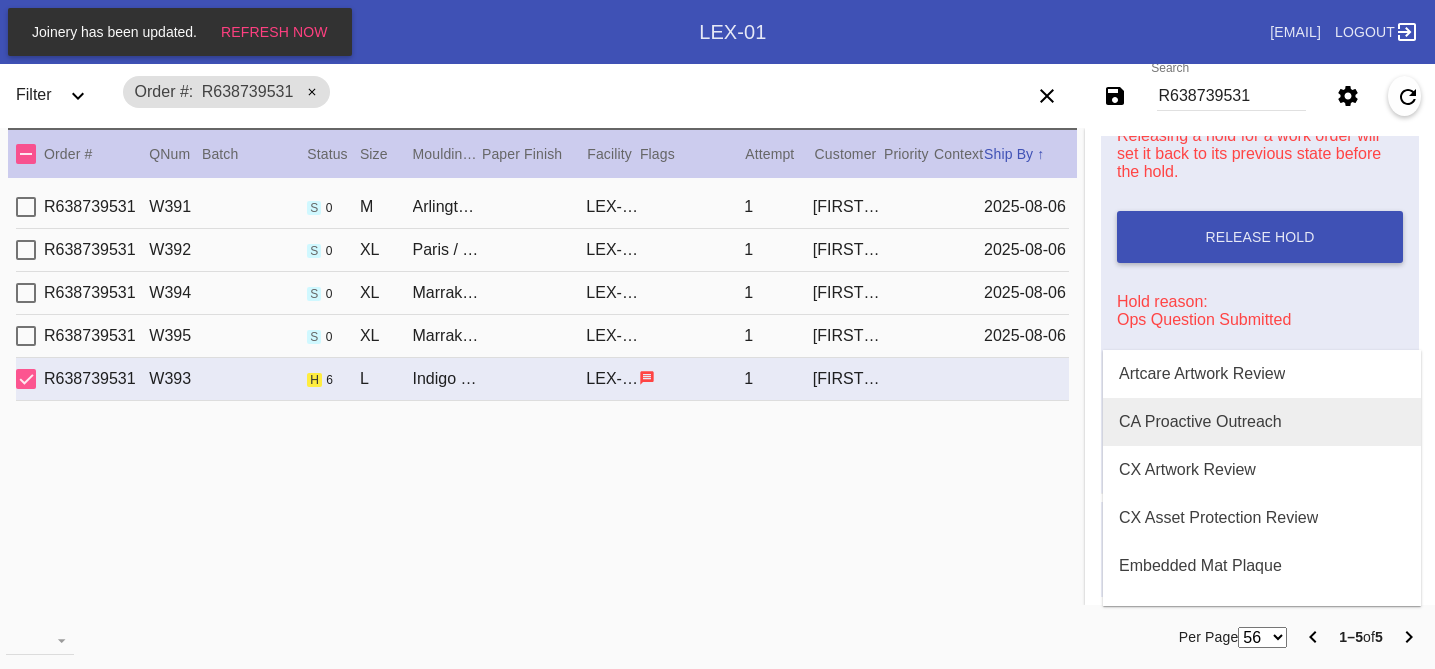 click on "CA Proactive Outreach" at bounding box center [1200, 422] 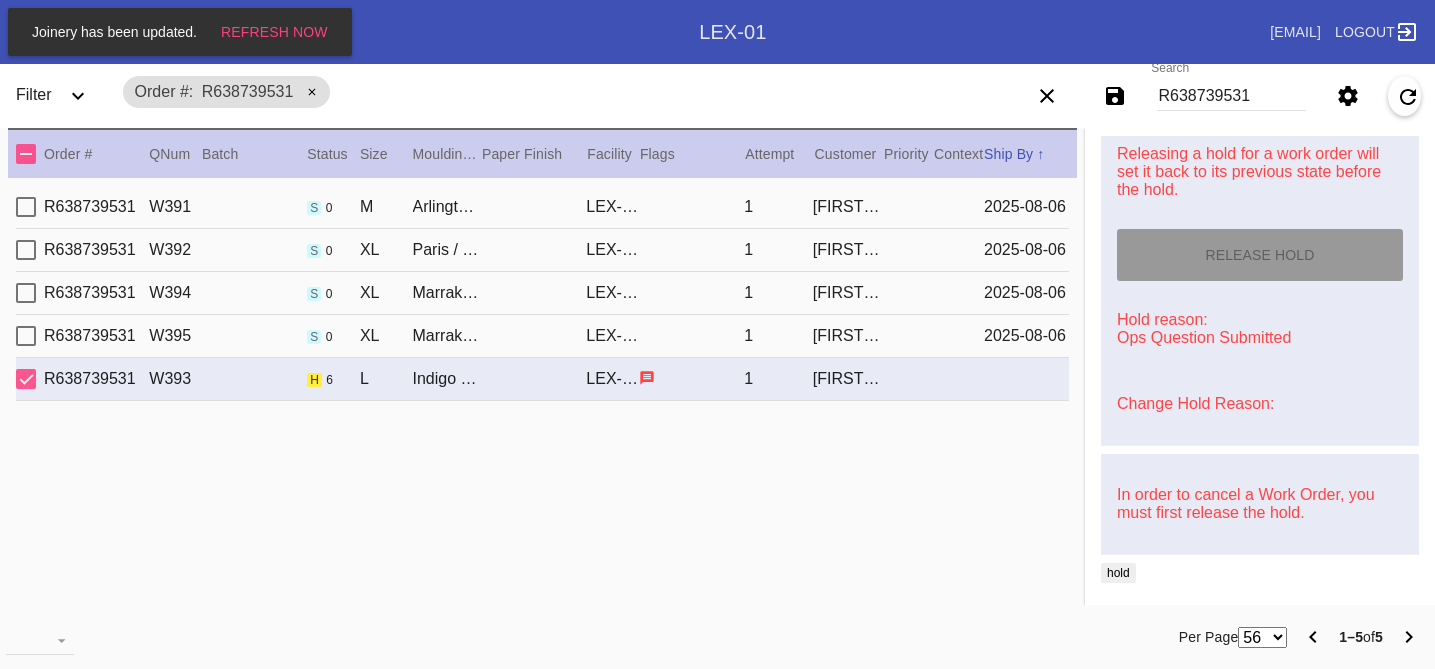 type on "8/1/2025" 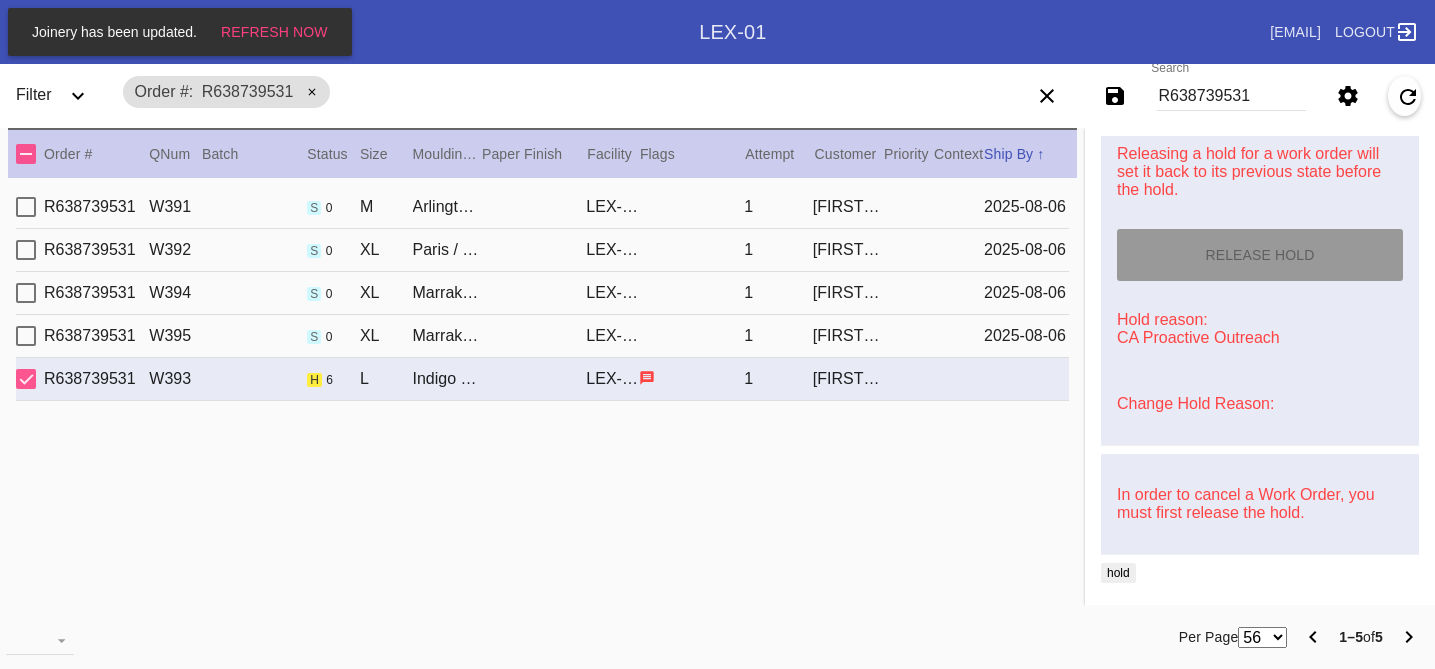 scroll, scrollTop: 682, scrollLeft: 0, axis: vertical 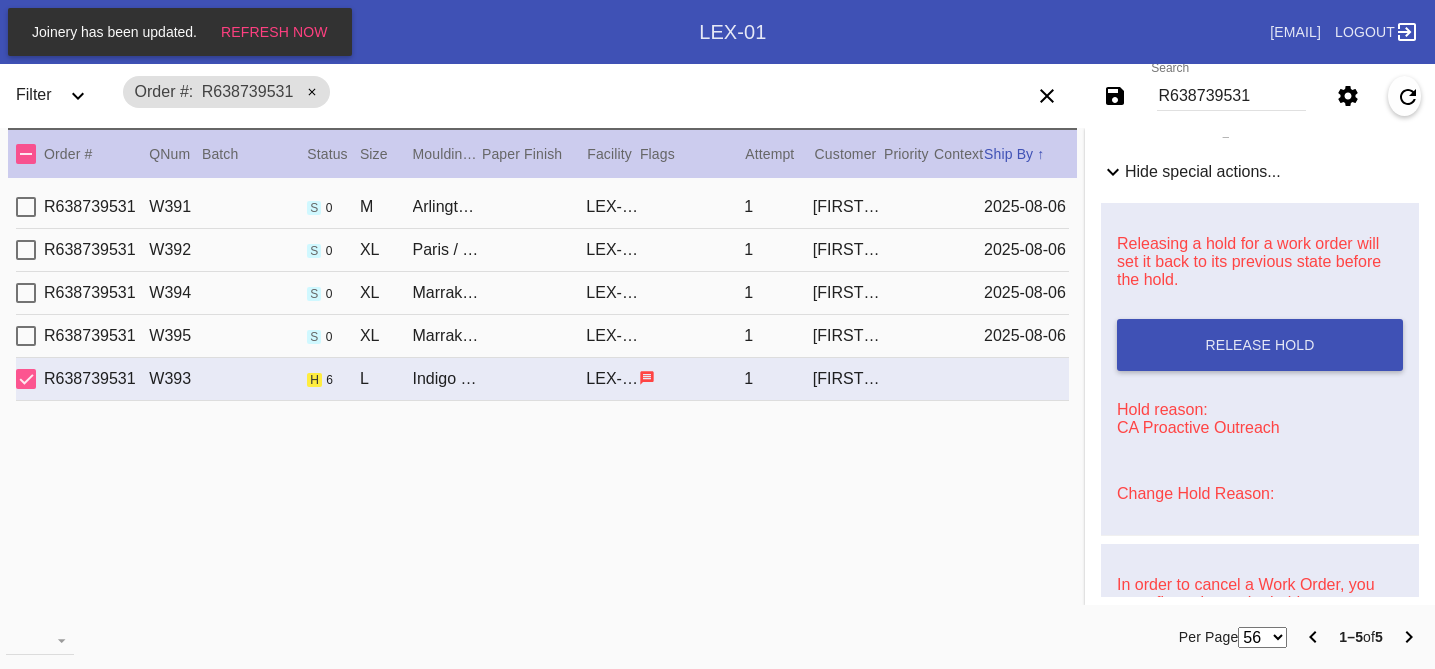 click on "Change Hold Reason:" at bounding box center (1195, 493) 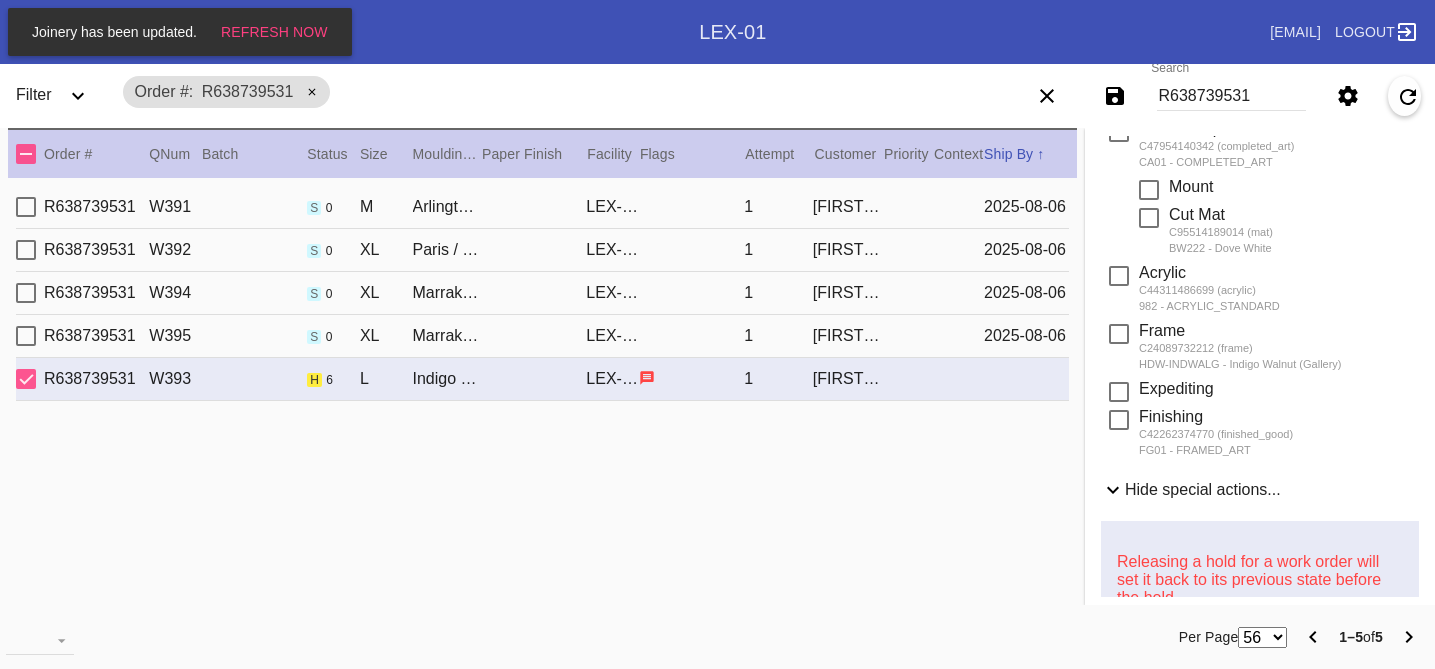 scroll, scrollTop: 0, scrollLeft: 0, axis: both 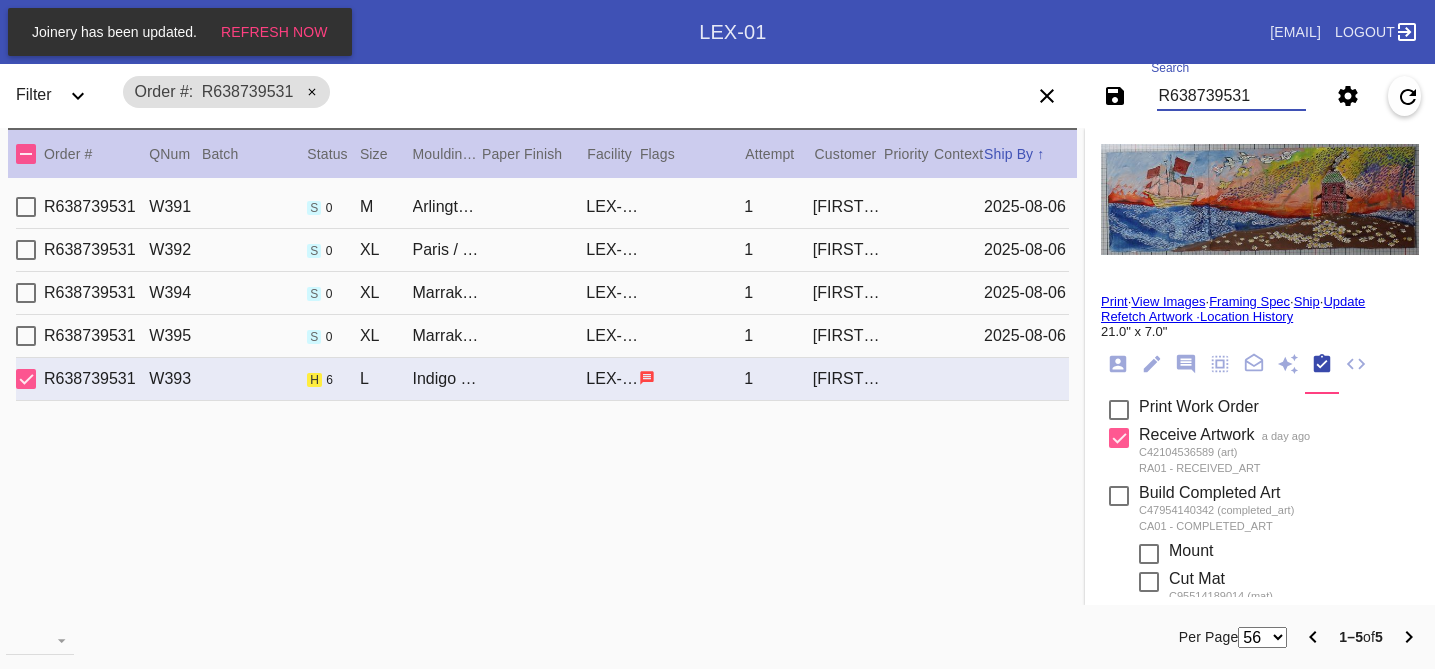 drag, startPoint x: 1275, startPoint y: 95, endPoint x: 1045, endPoint y: 59, distance: 232.80034 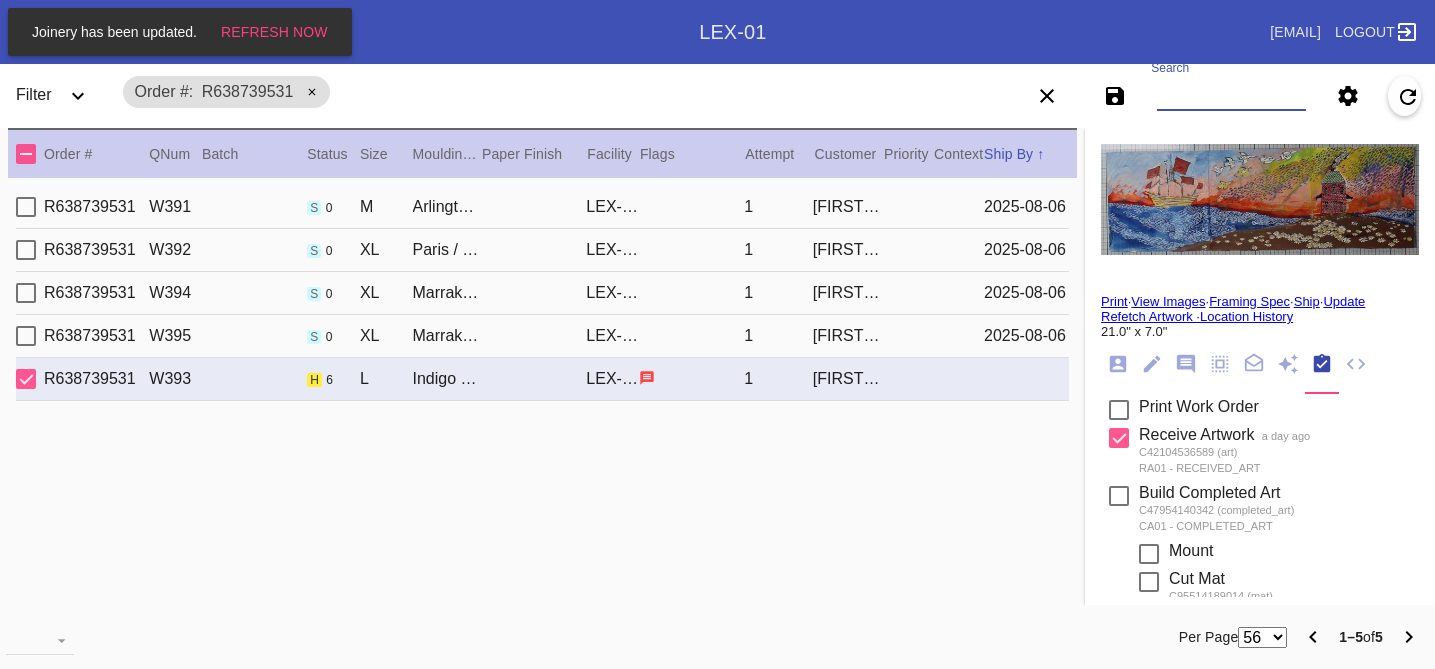 paste on "R654582143" 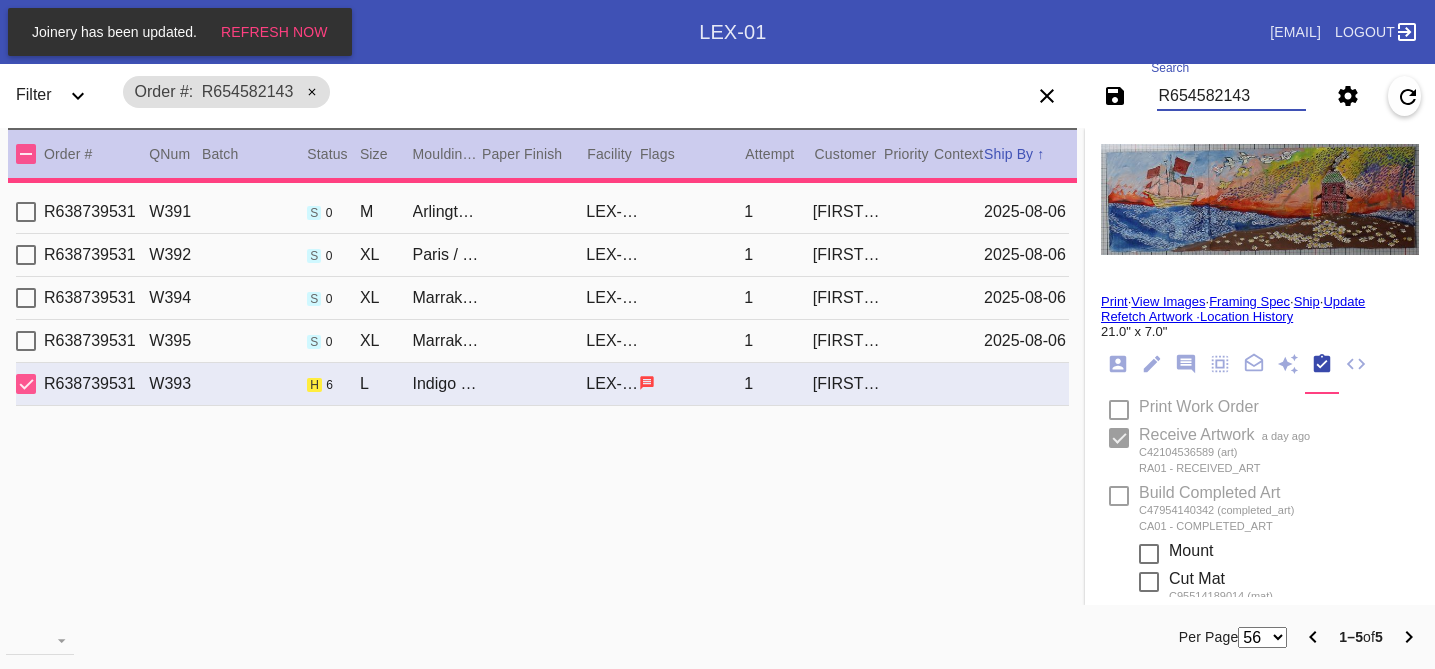 type on "20.0" 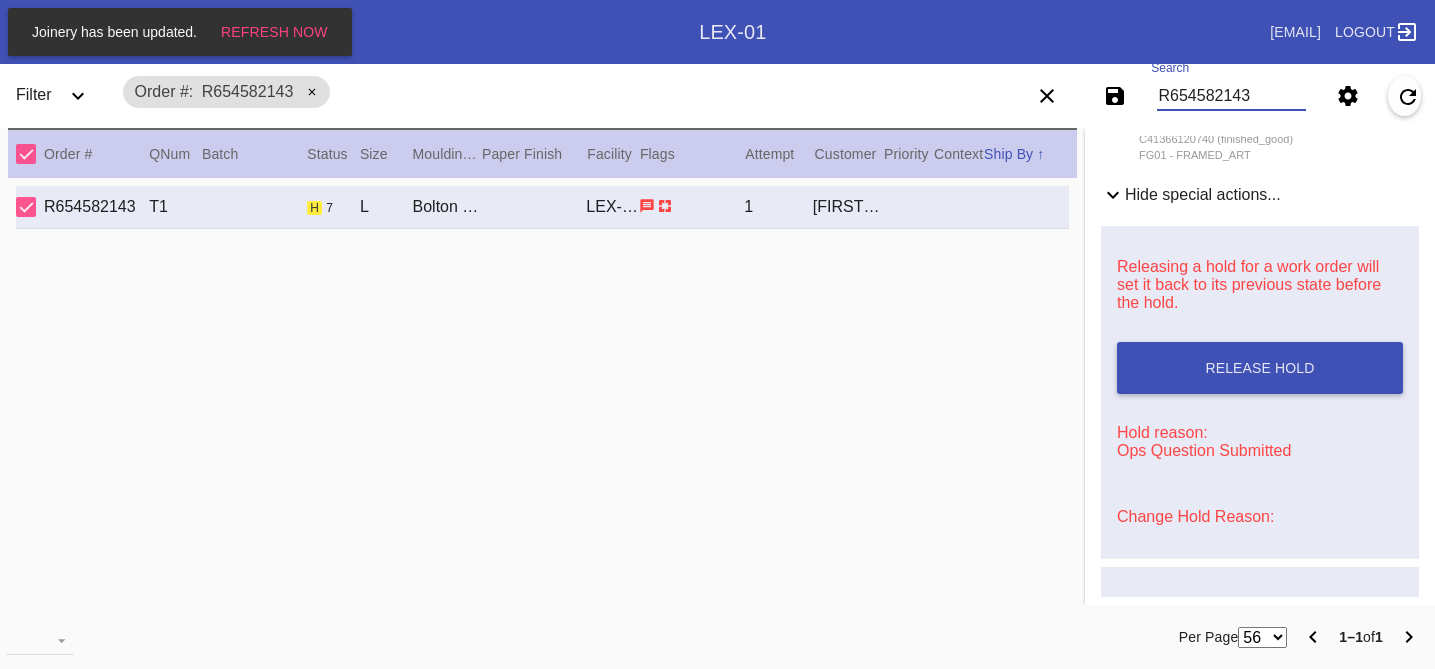 scroll, scrollTop: 1321, scrollLeft: 0, axis: vertical 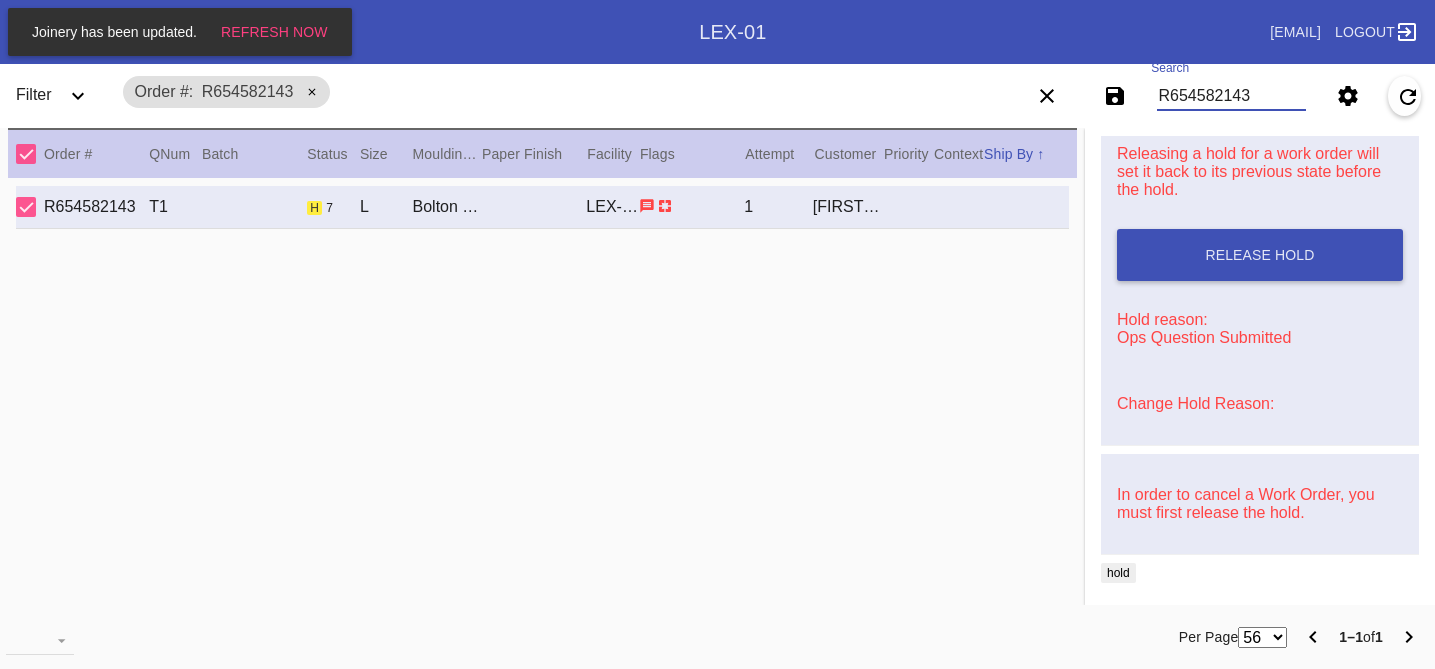 type on "R654582143" 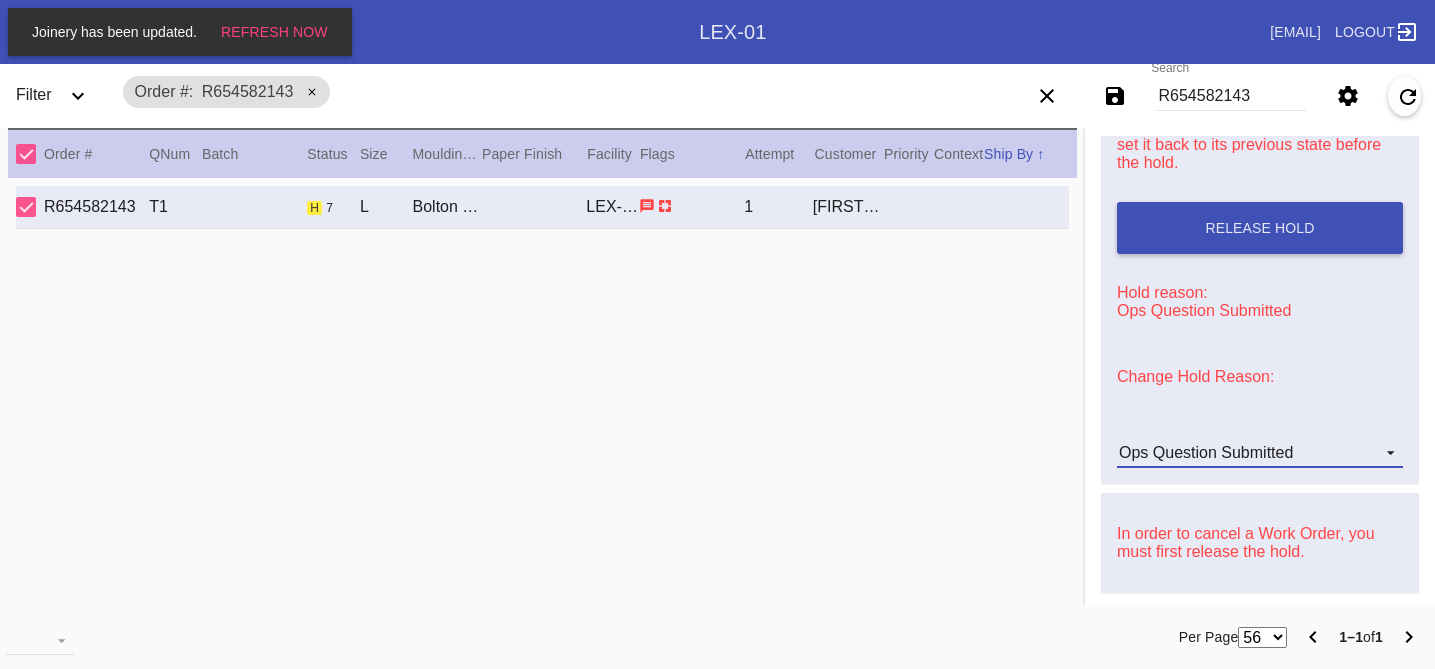 click on "Ops Question Submitted" at bounding box center [1206, 452] 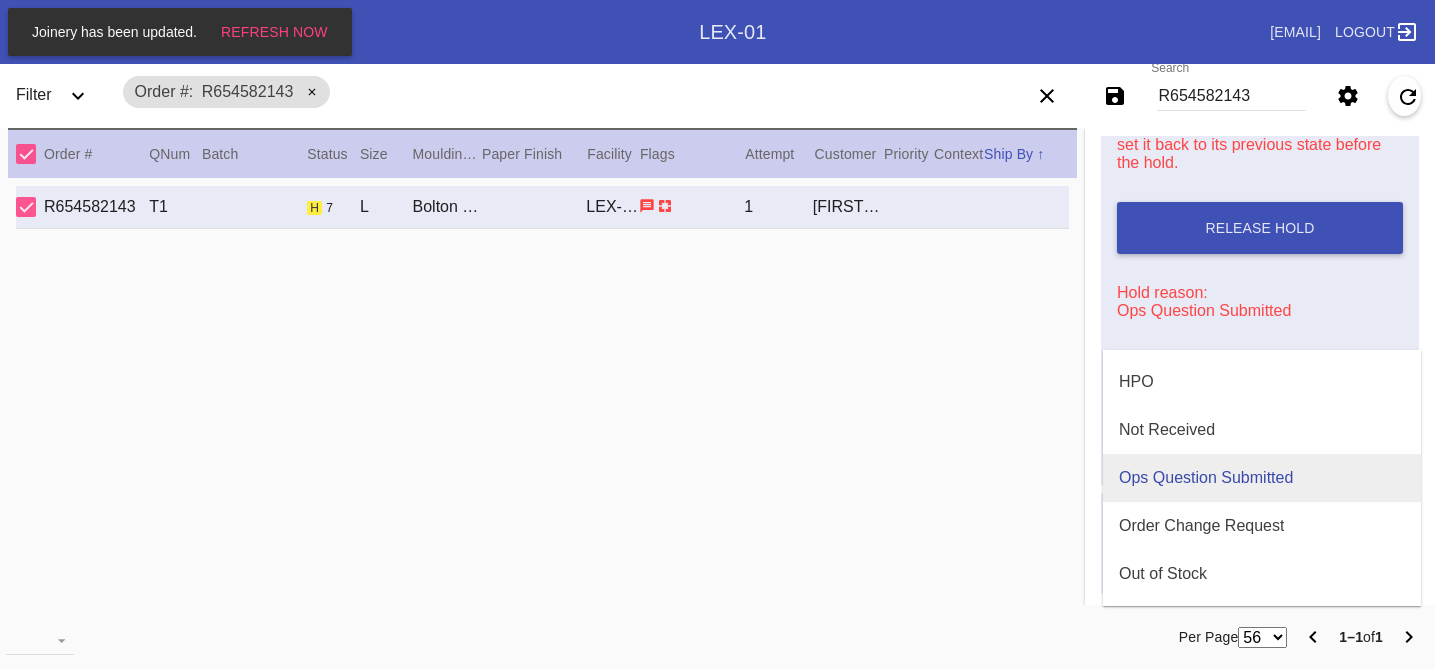 scroll, scrollTop: 608, scrollLeft: 0, axis: vertical 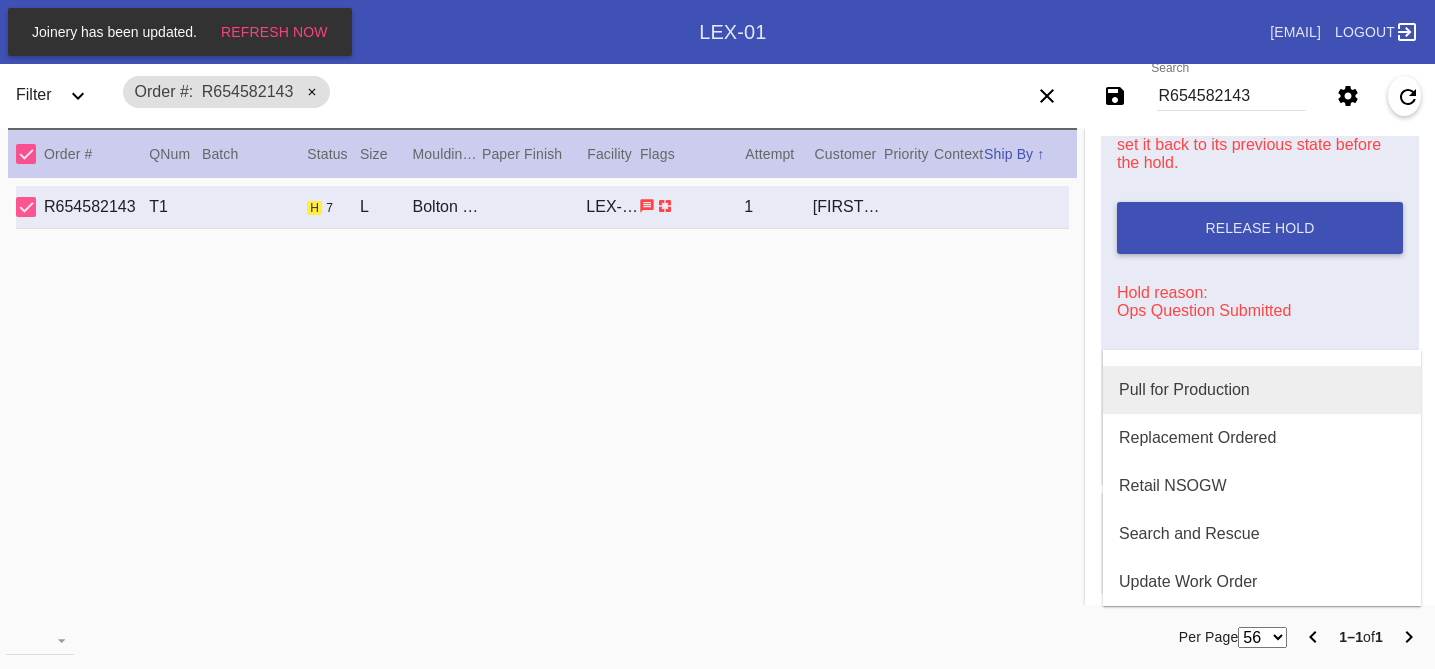click on "Pull for Production" at bounding box center [1262, 390] 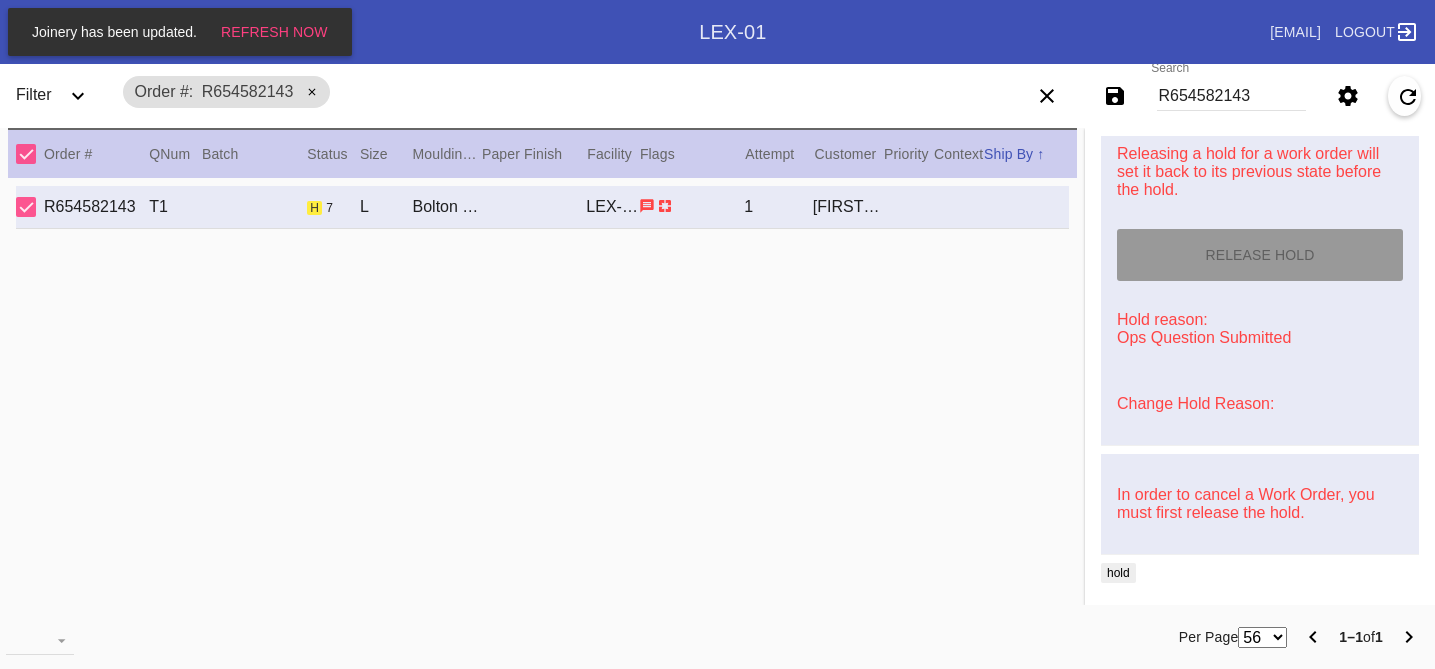 scroll, scrollTop: 1319, scrollLeft: 0, axis: vertical 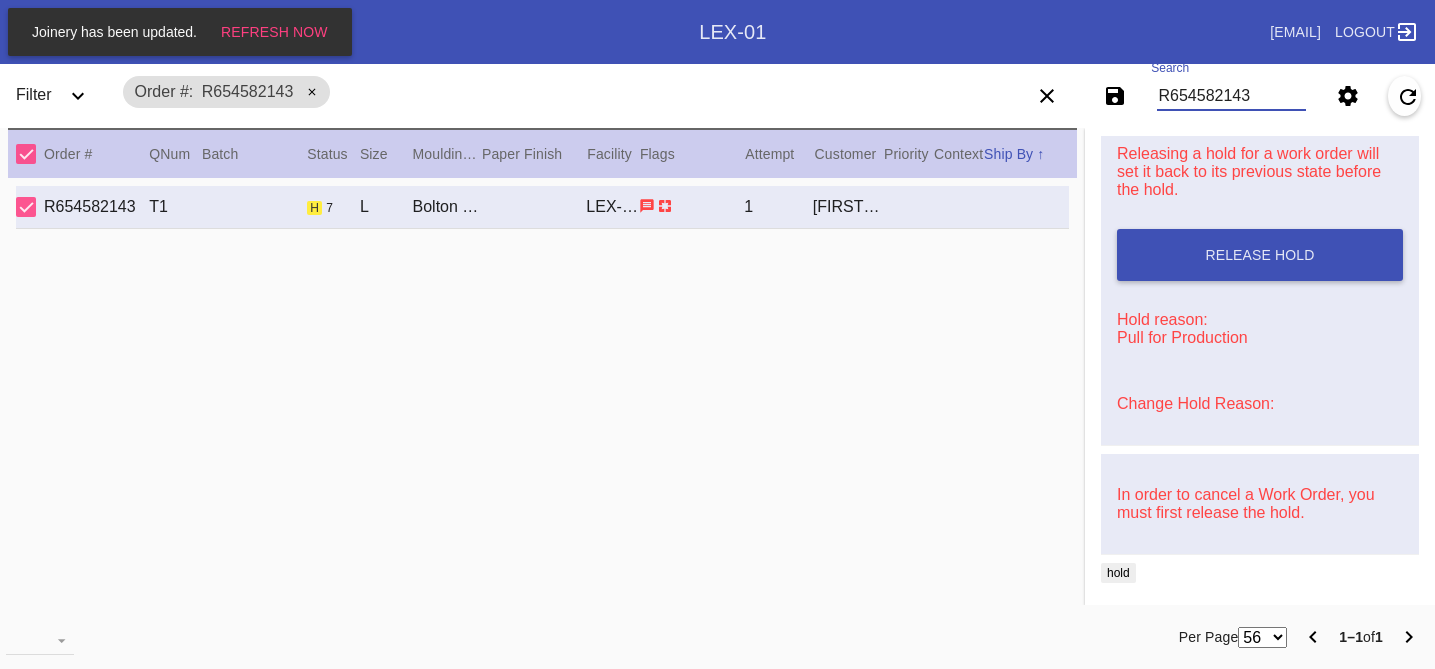 drag, startPoint x: 1267, startPoint y: 91, endPoint x: 1053, endPoint y: 56, distance: 216.84326 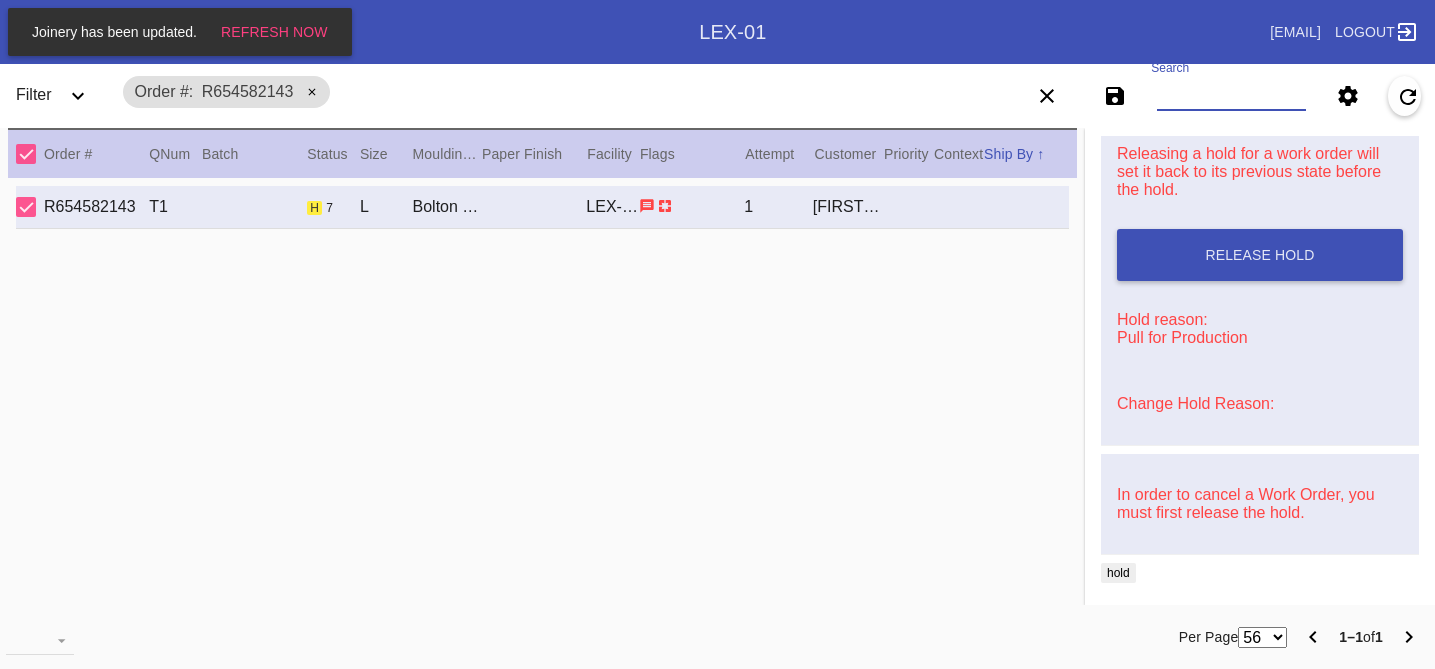 paste on "R304777316" 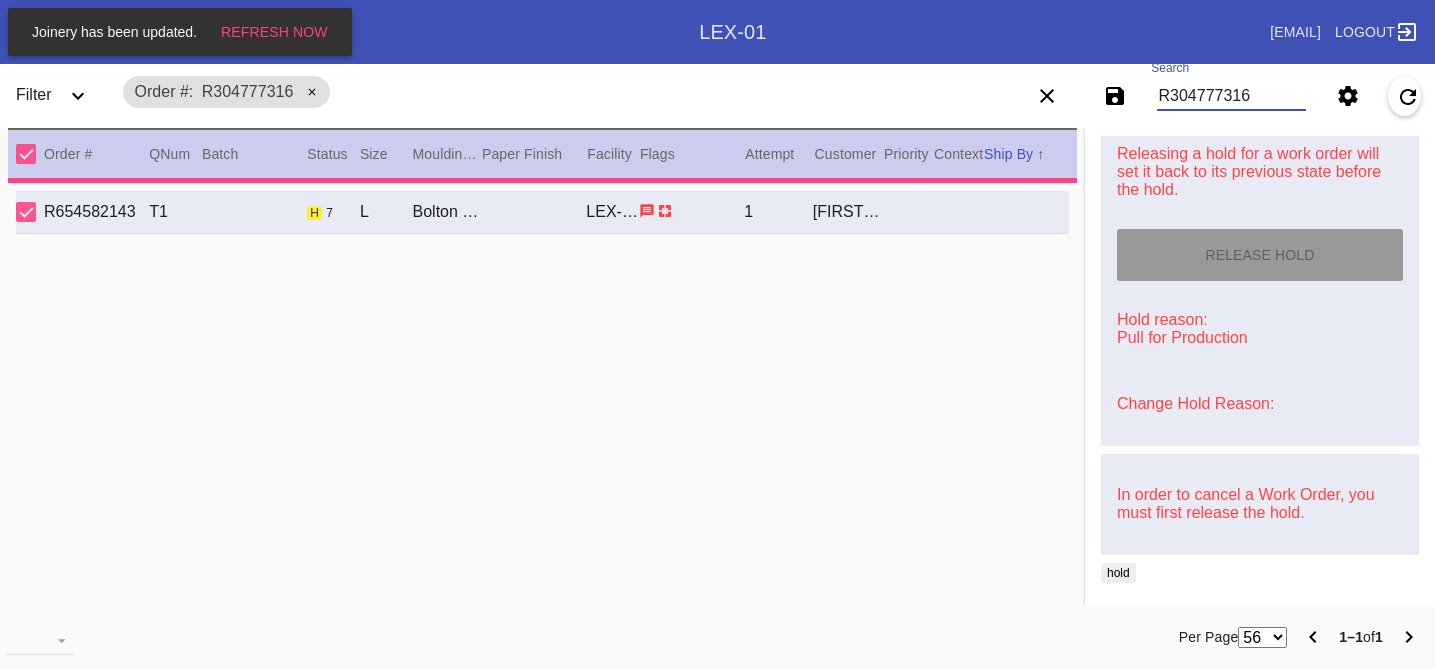 scroll, scrollTop: 1319, scrollLeft: 0, axis: vertical 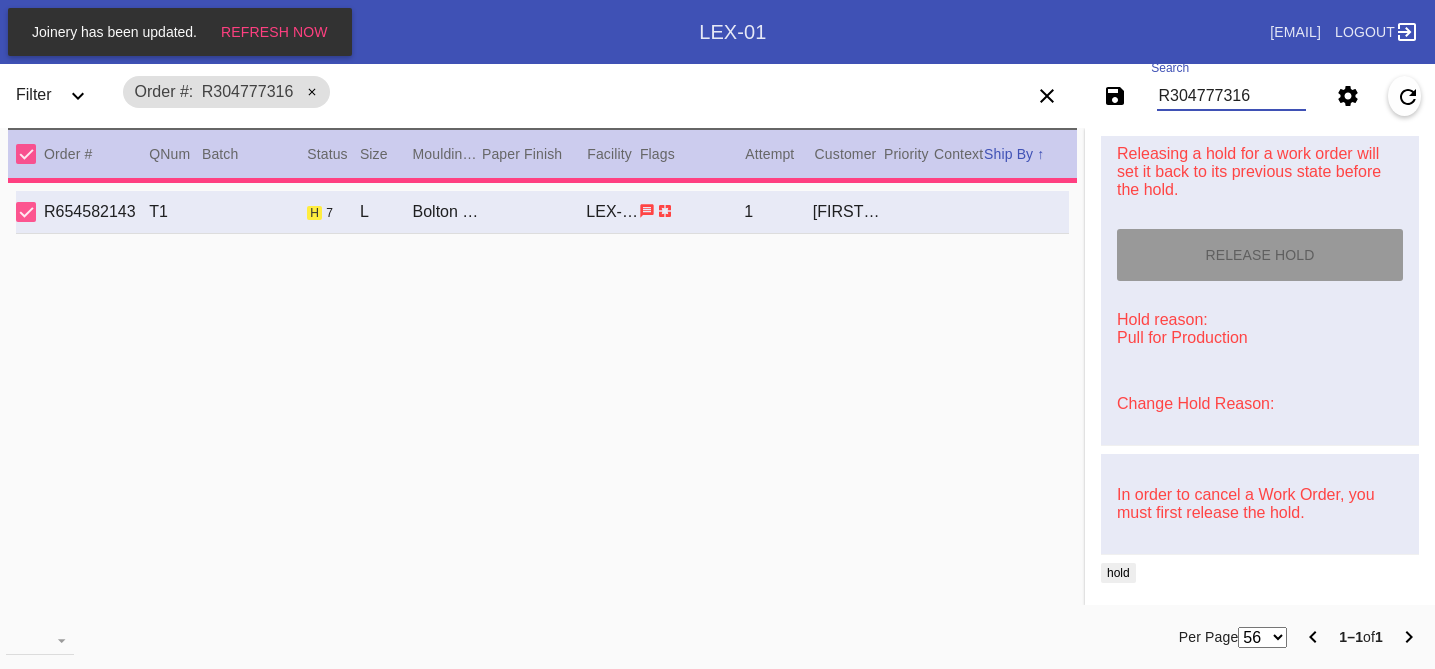 type on "wrap around build up" 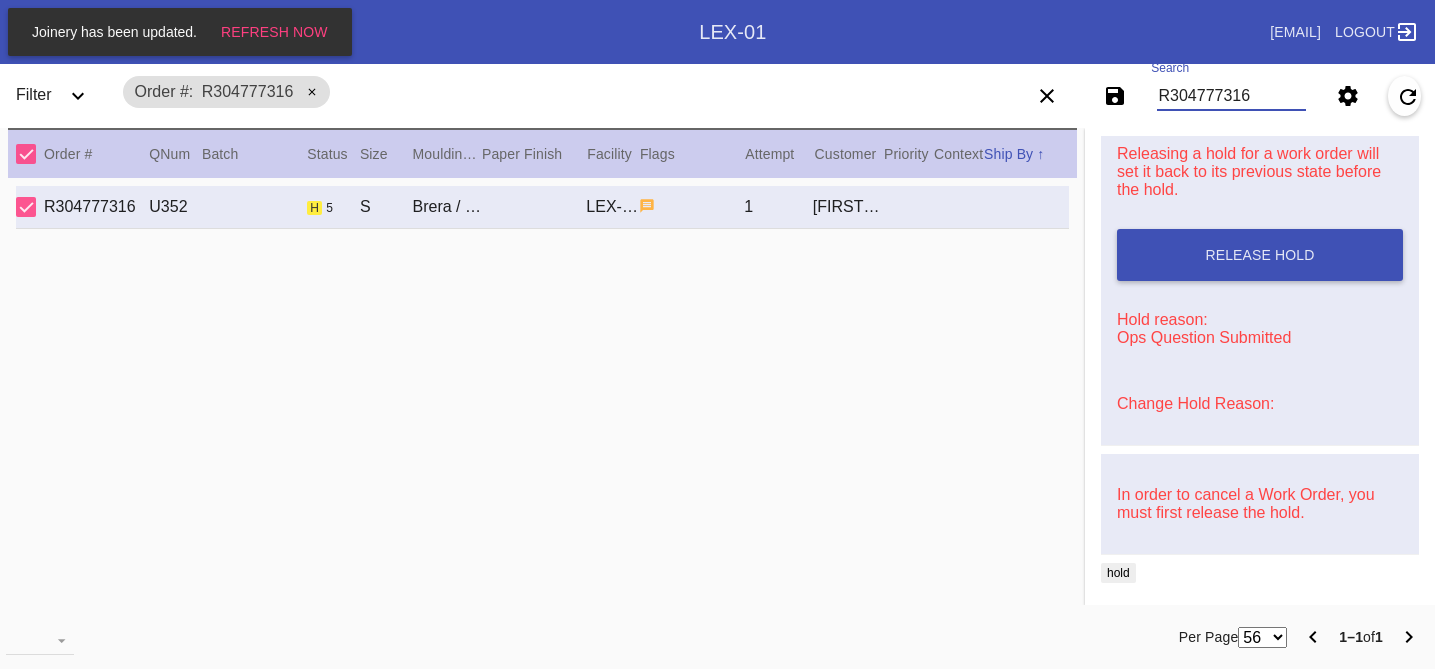 scroll, scrollTop: 0, scrollLeft: 0, axis: both 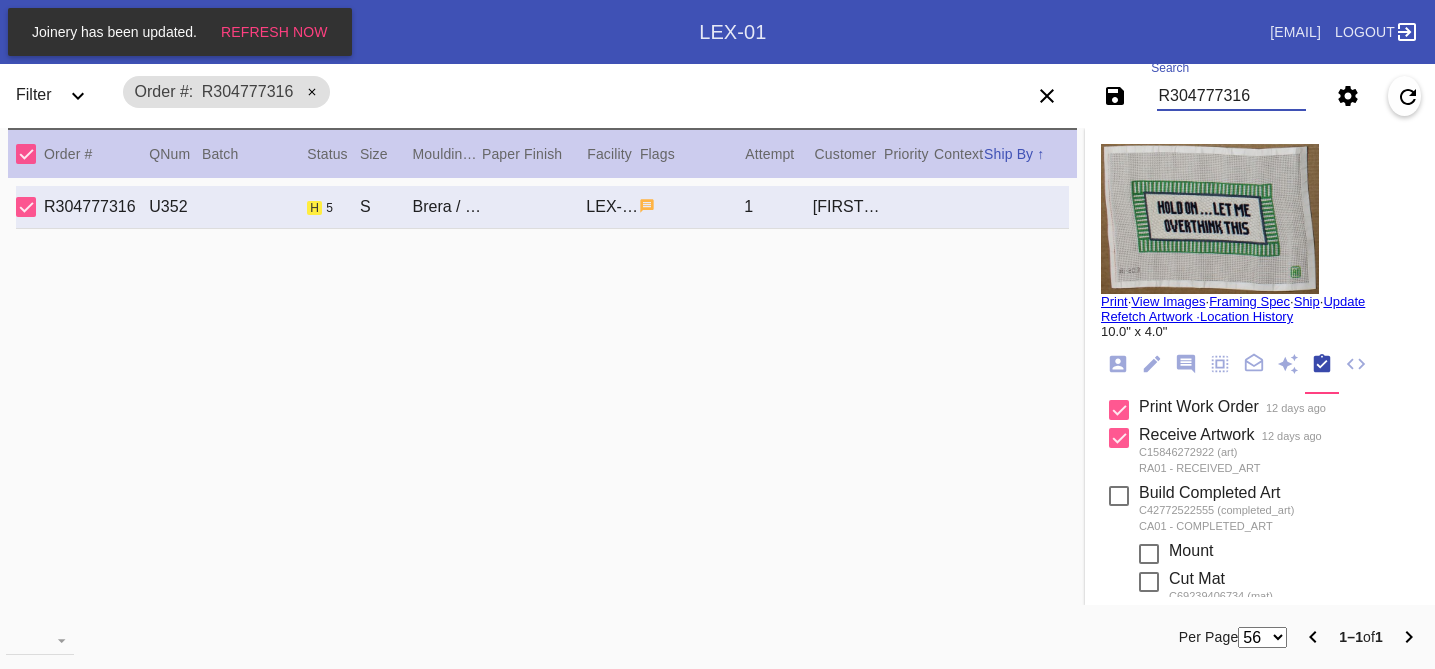 type on "R304777316" 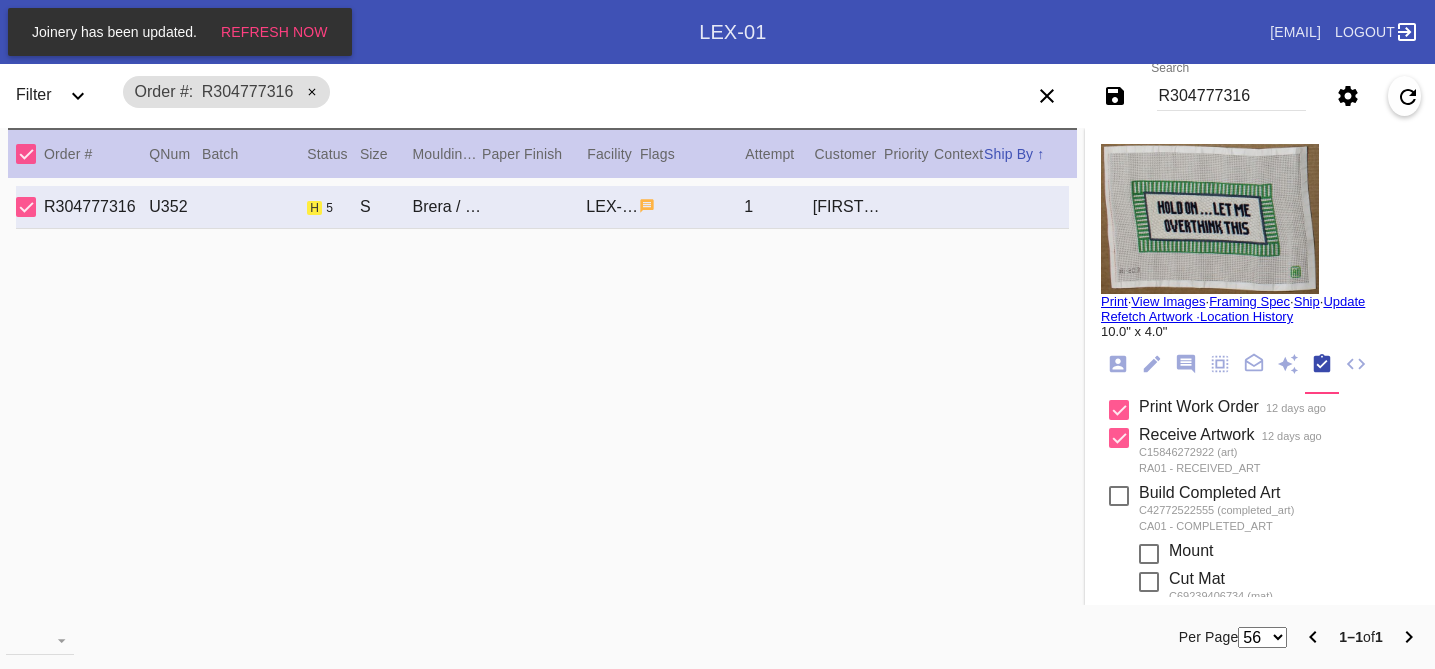 click at bounding box center [1210, 219] 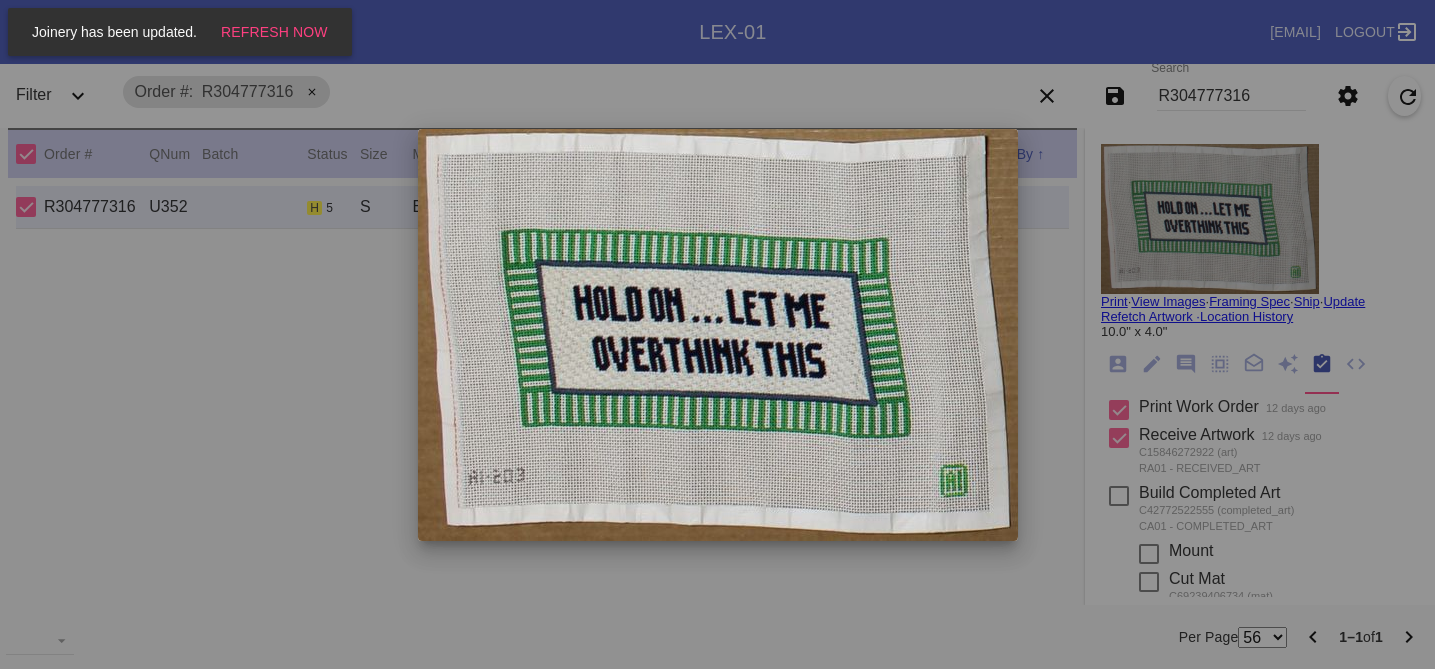 click at bounding box center (717, 334) 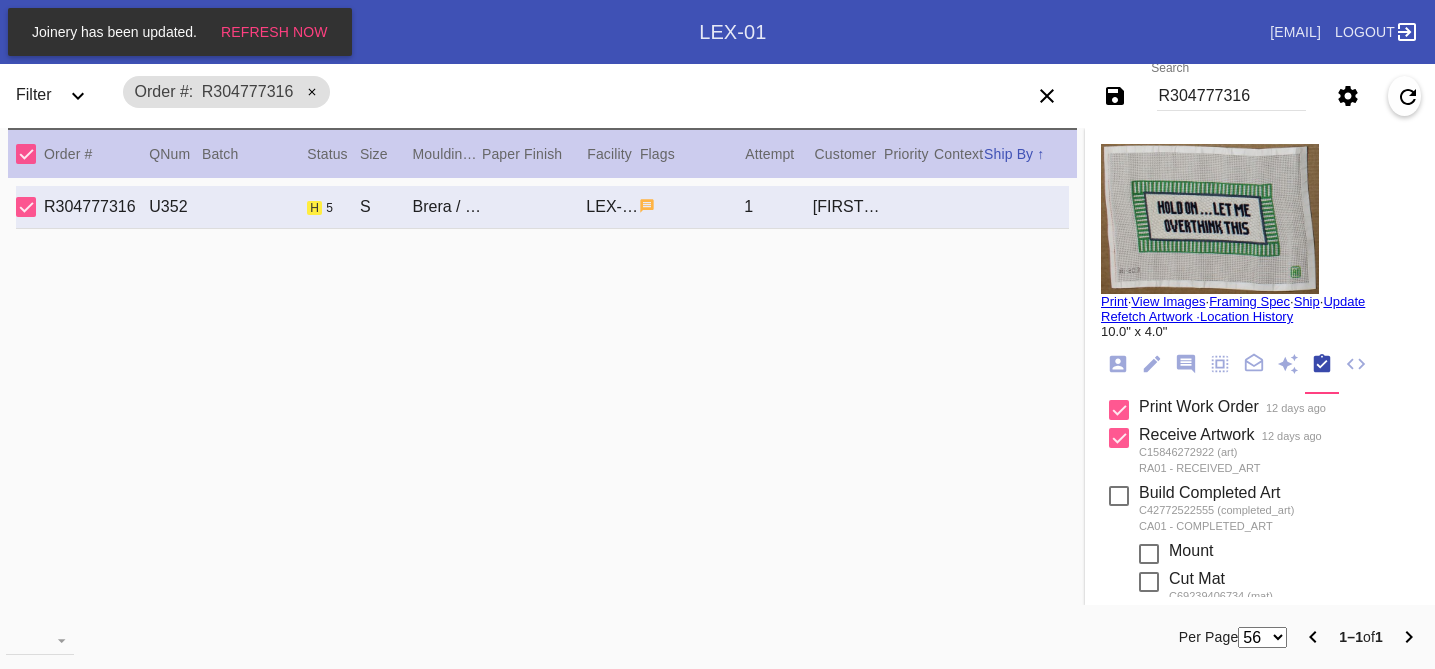 click 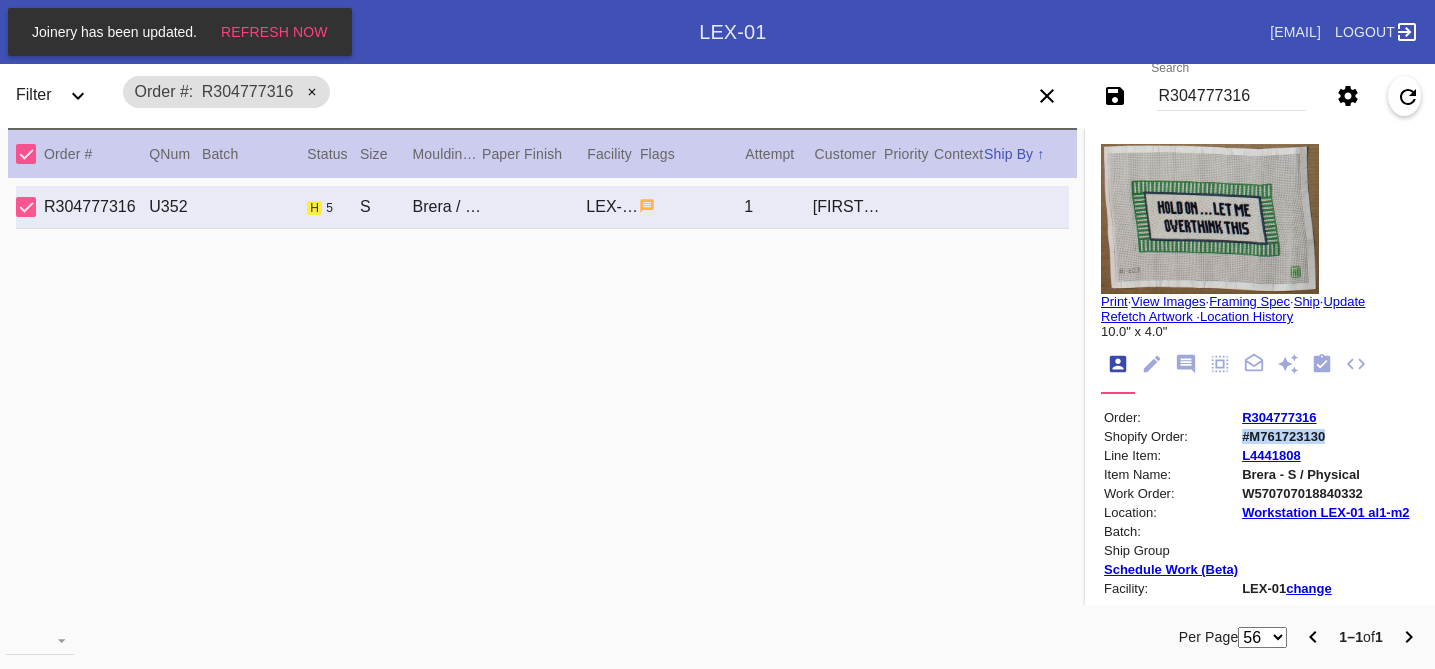 drag, startPoint x: 1333, startPoint y: 440, endPoint x: 1241, endPoint y: 441, distance: 92.00543 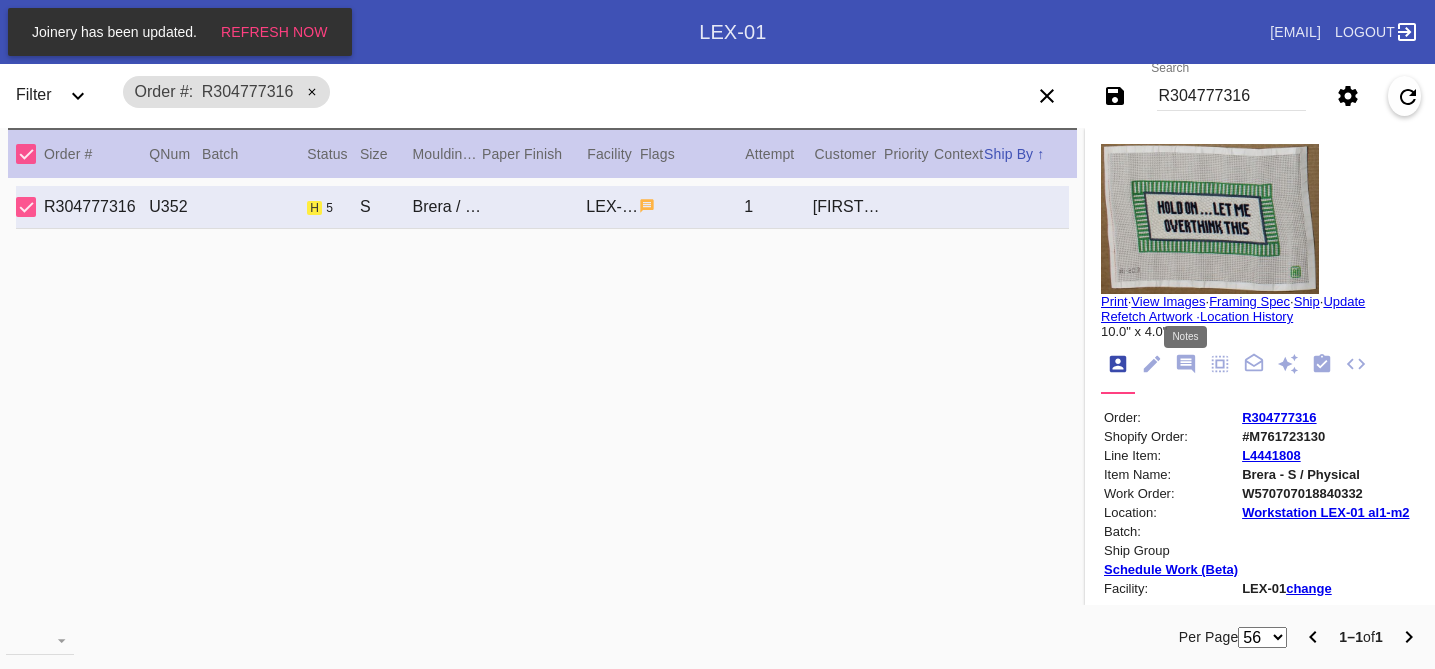 click 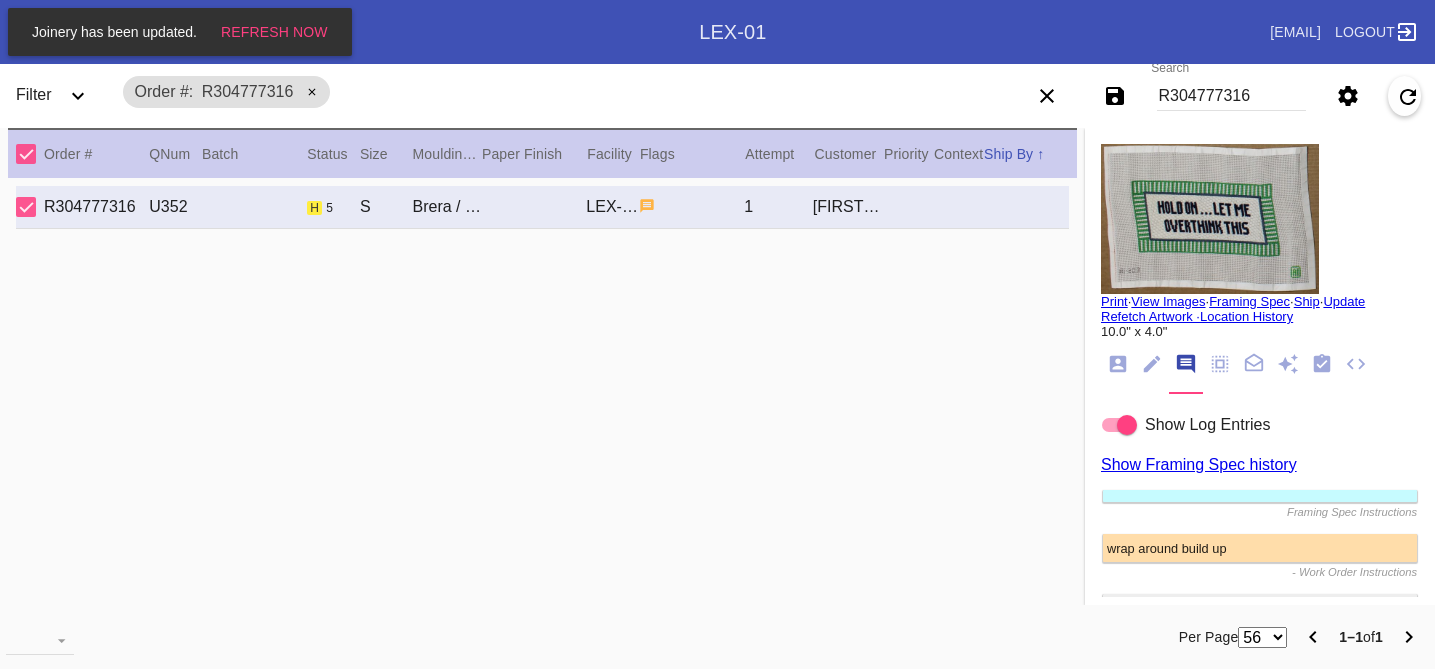 scroll, scrollTop: 121, scrollLeft: 0, axis: vertical 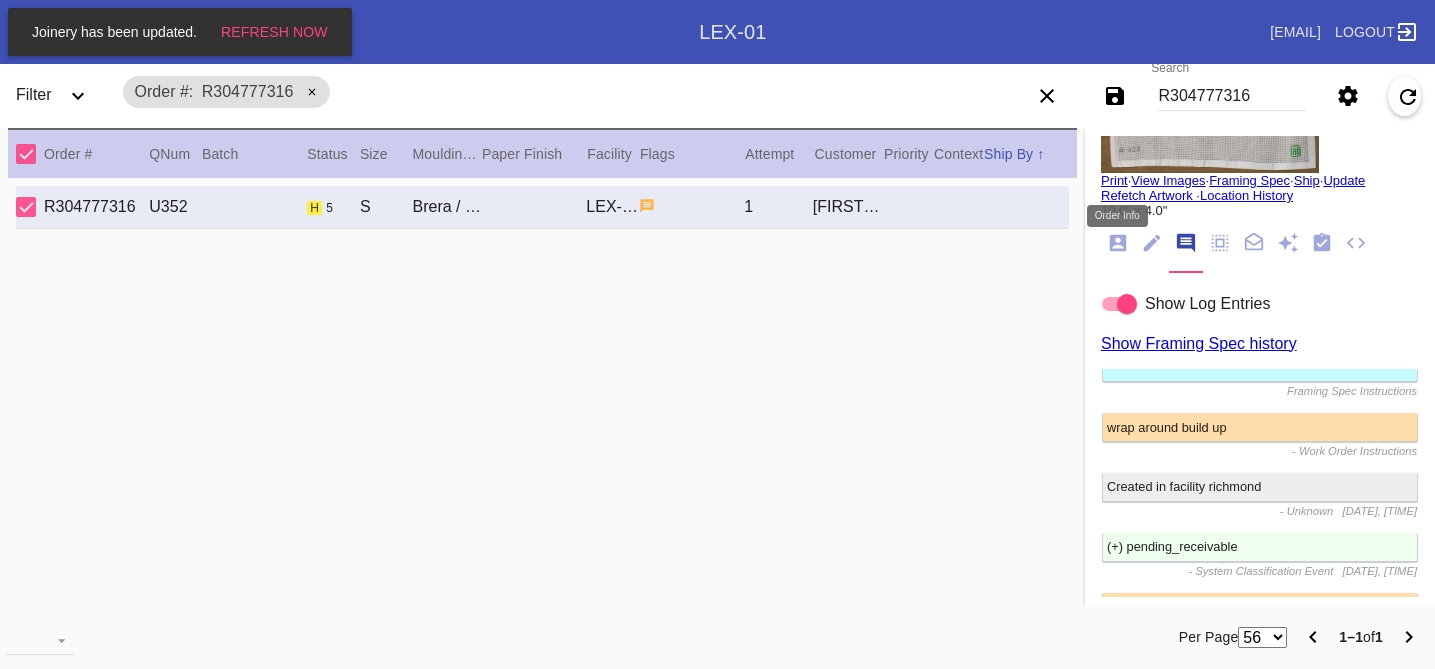 click 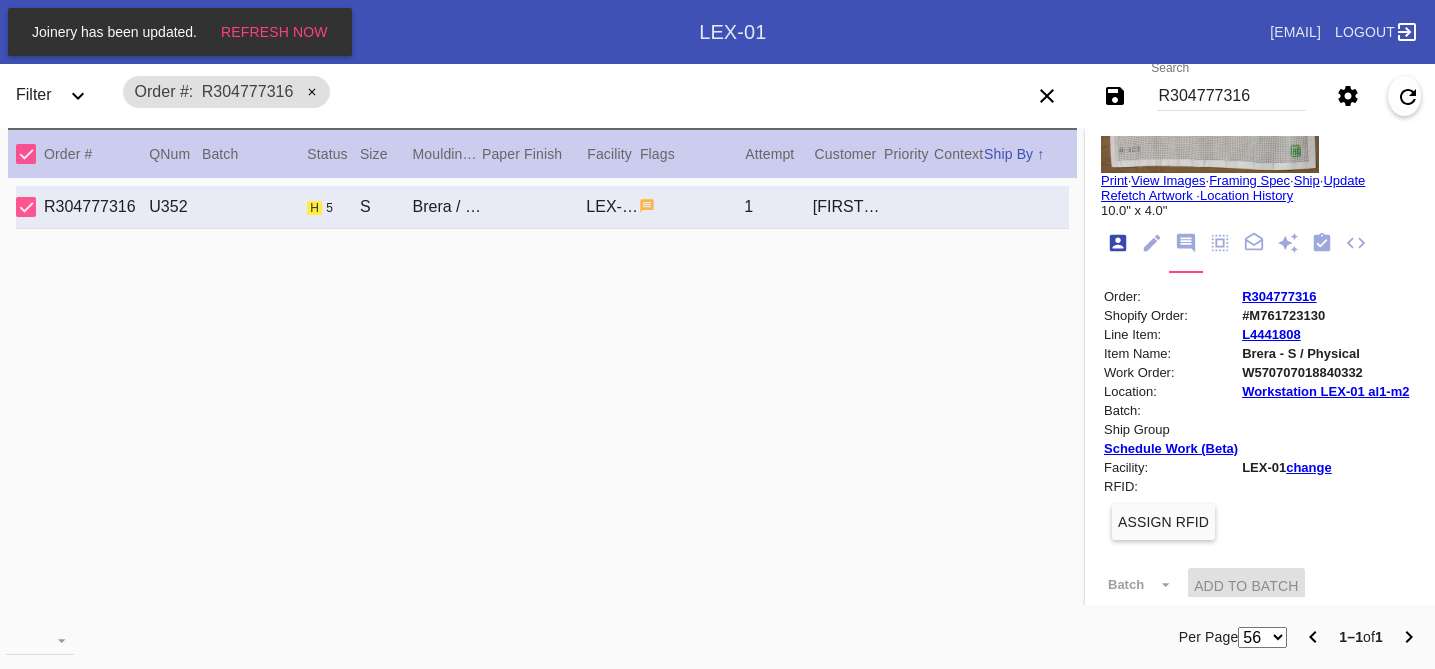 scroll, scrollTop: 24, scrollLeft: 0, axis: vertical 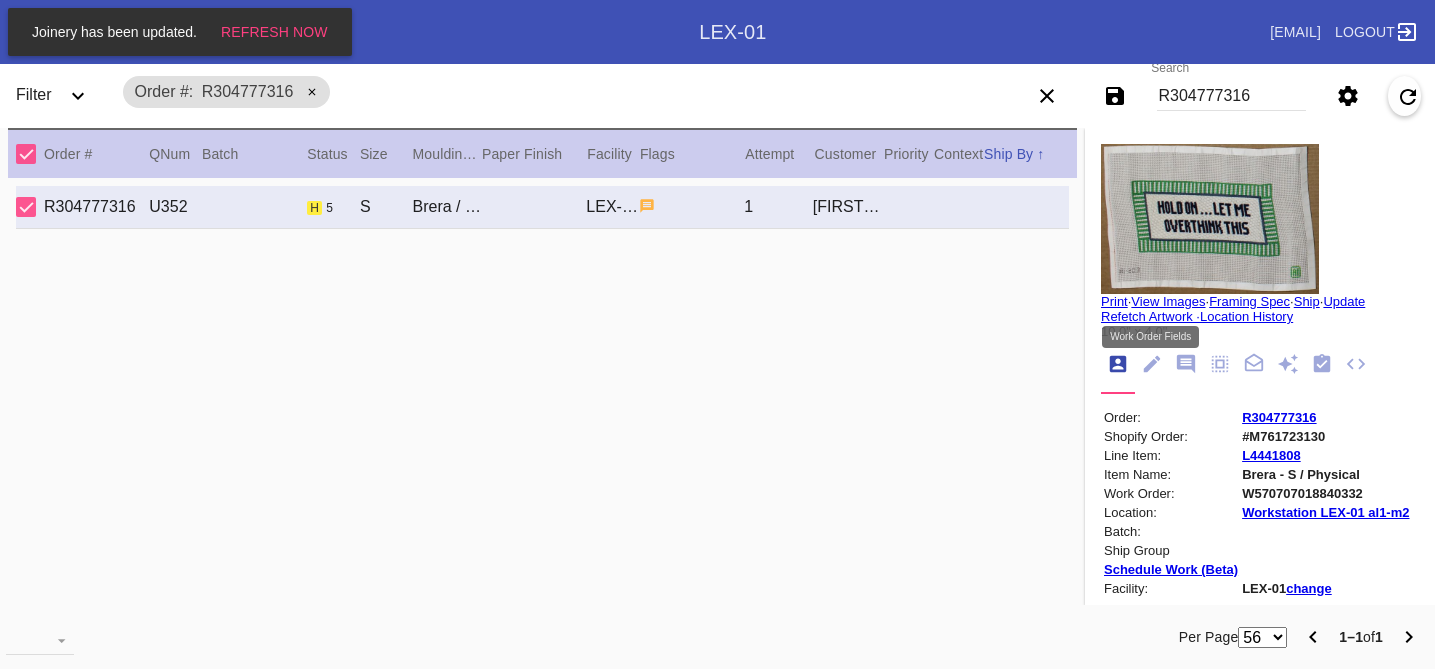 click 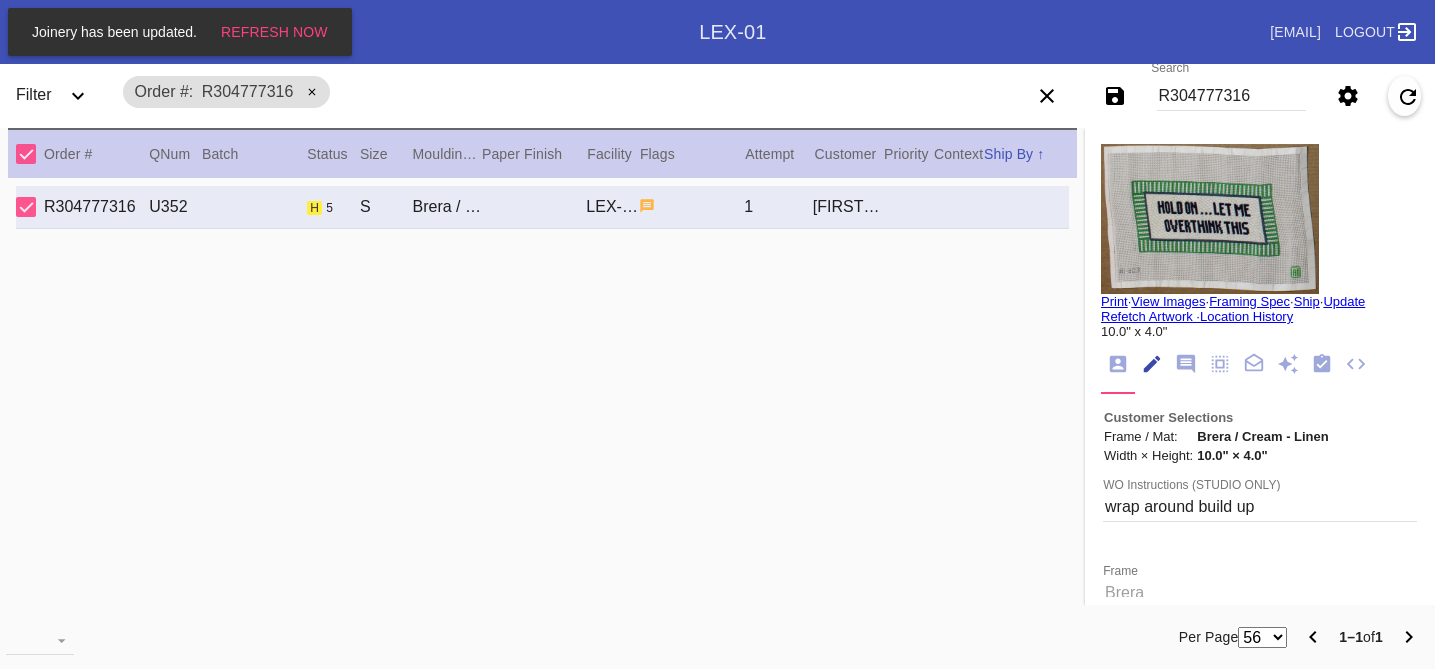 scroll, scrollTop: 73, scrollLeft: 0, axis: vertical 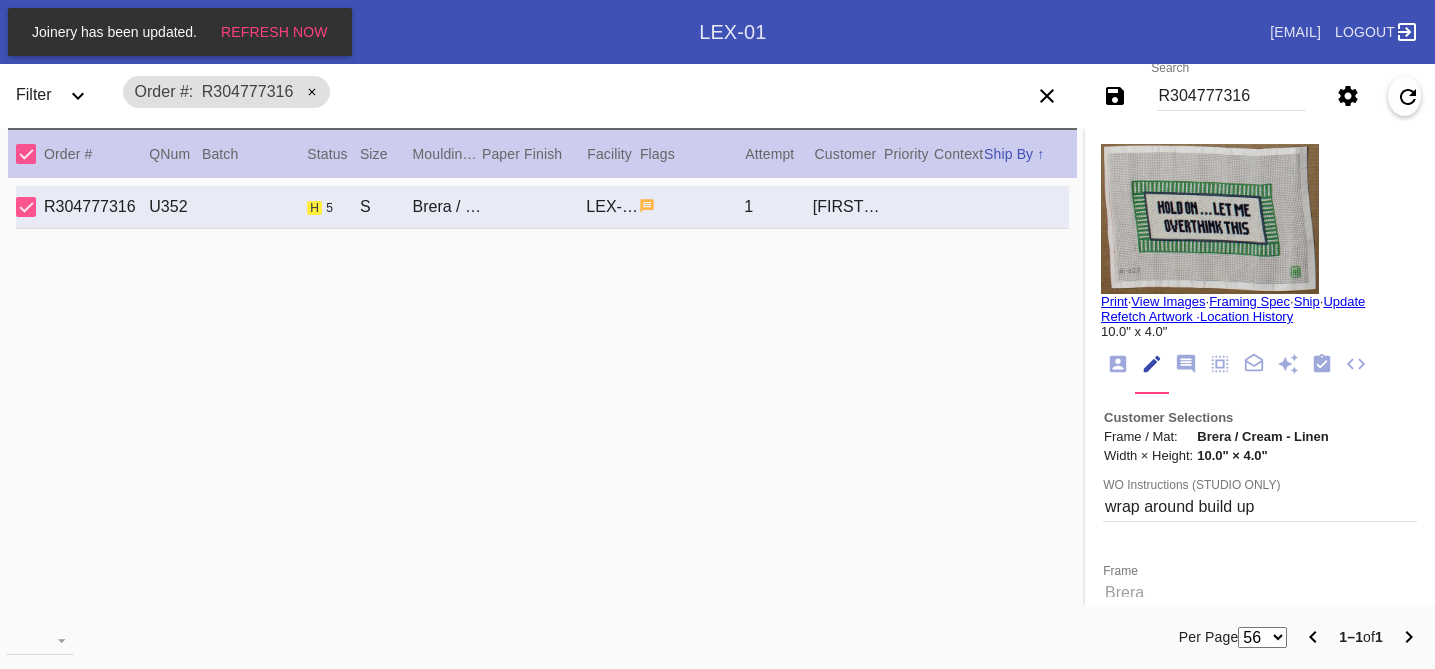 click at bounding box center (1210, 219) 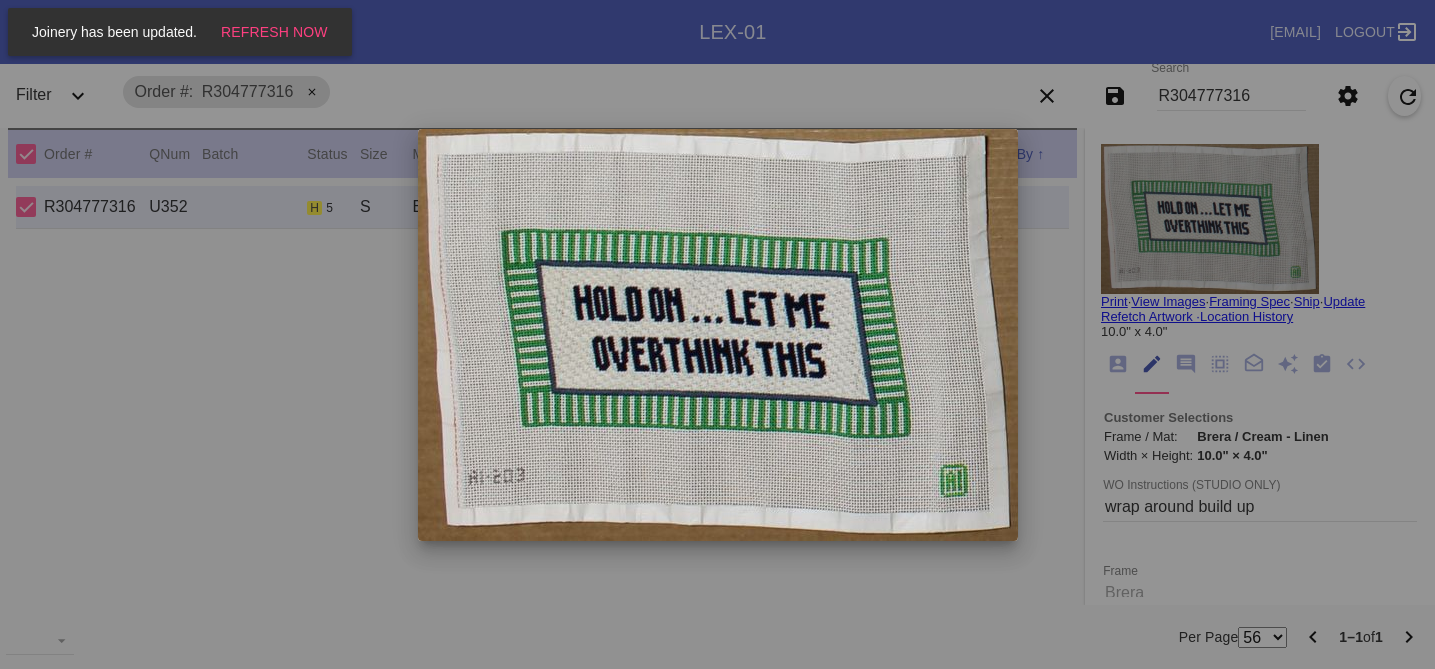 click at bounding box center [717, 334] 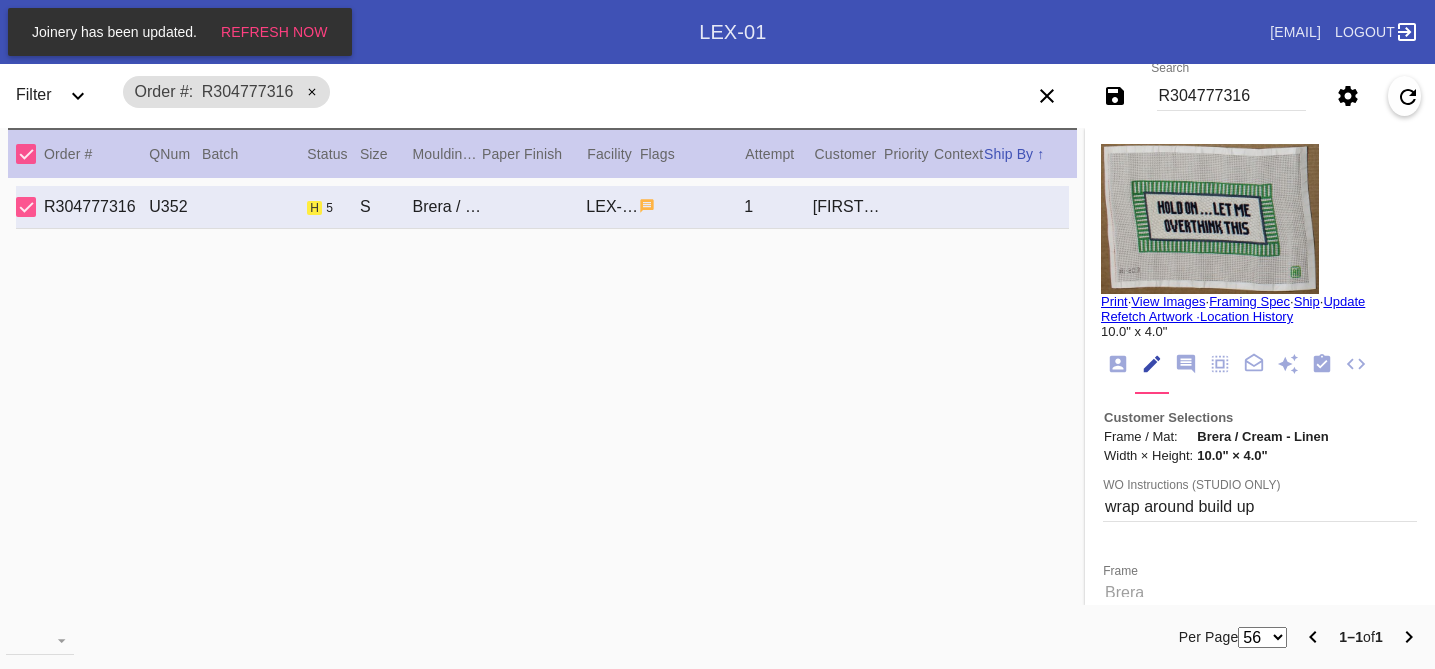 click at bounding box center [1210, 219] 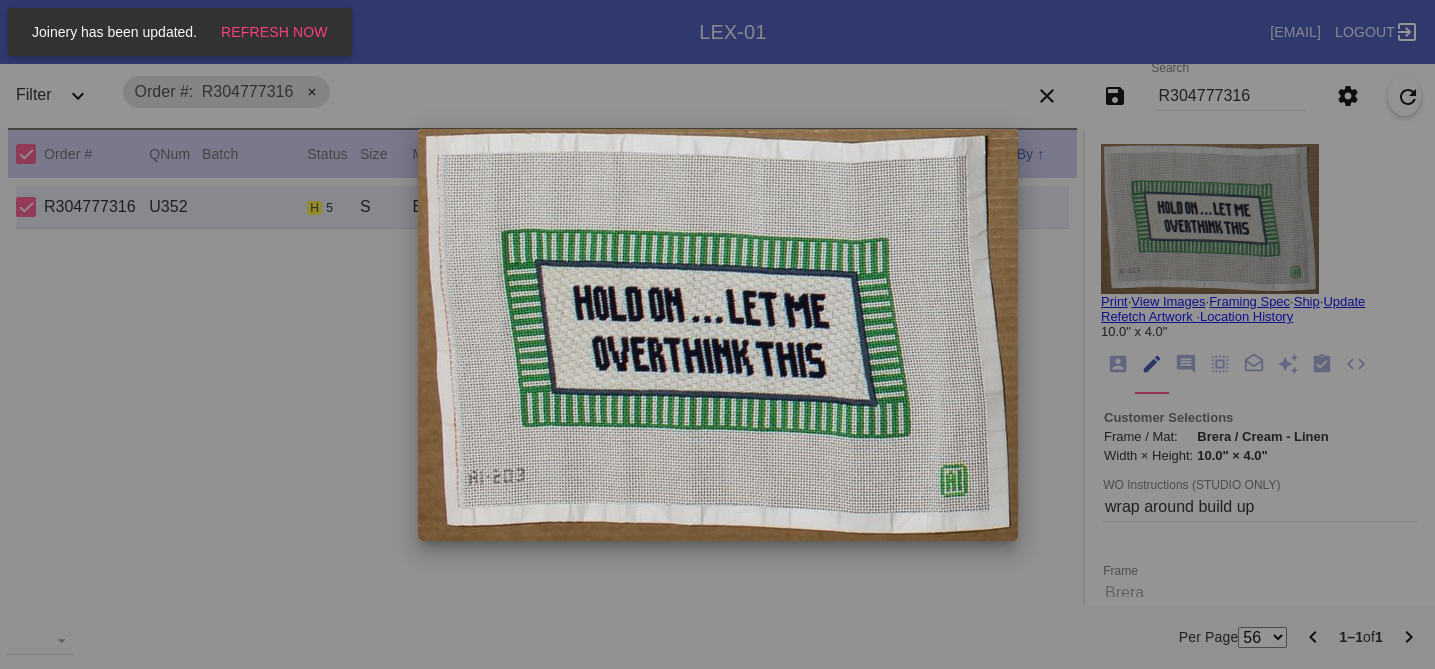 click at bounding box center (717, 334) 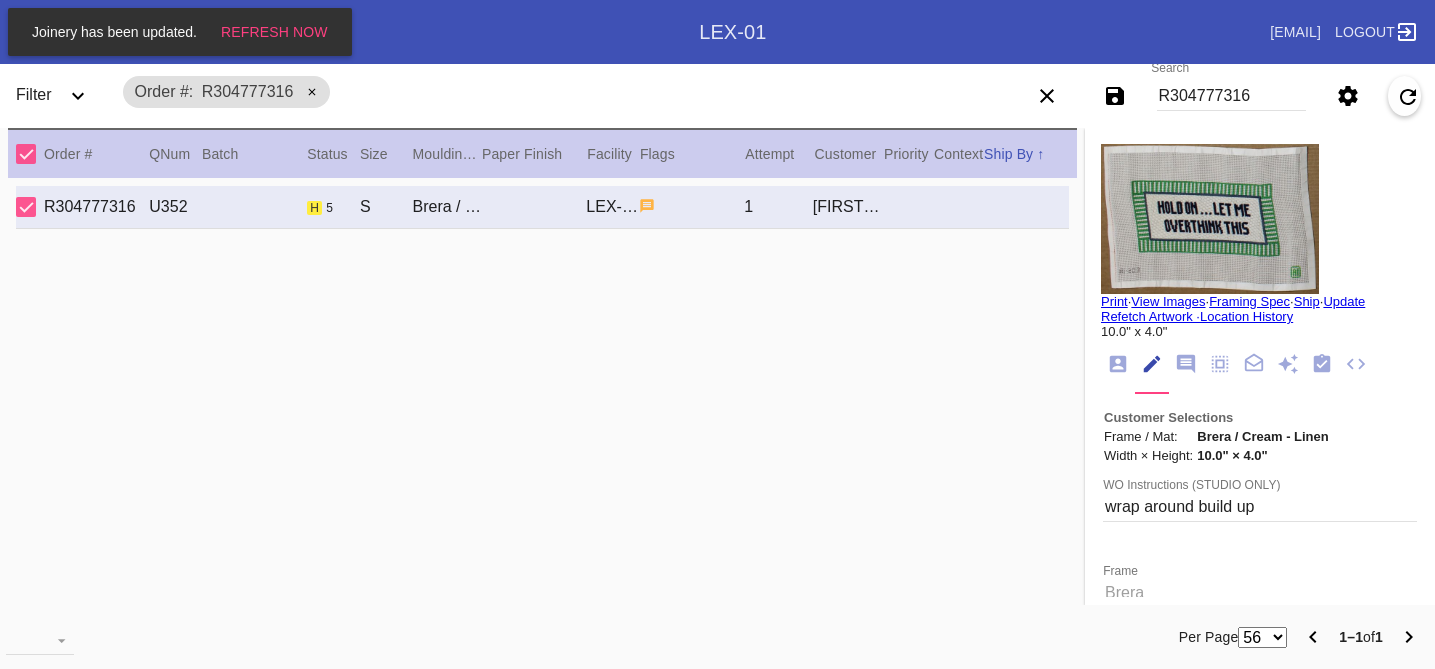 click 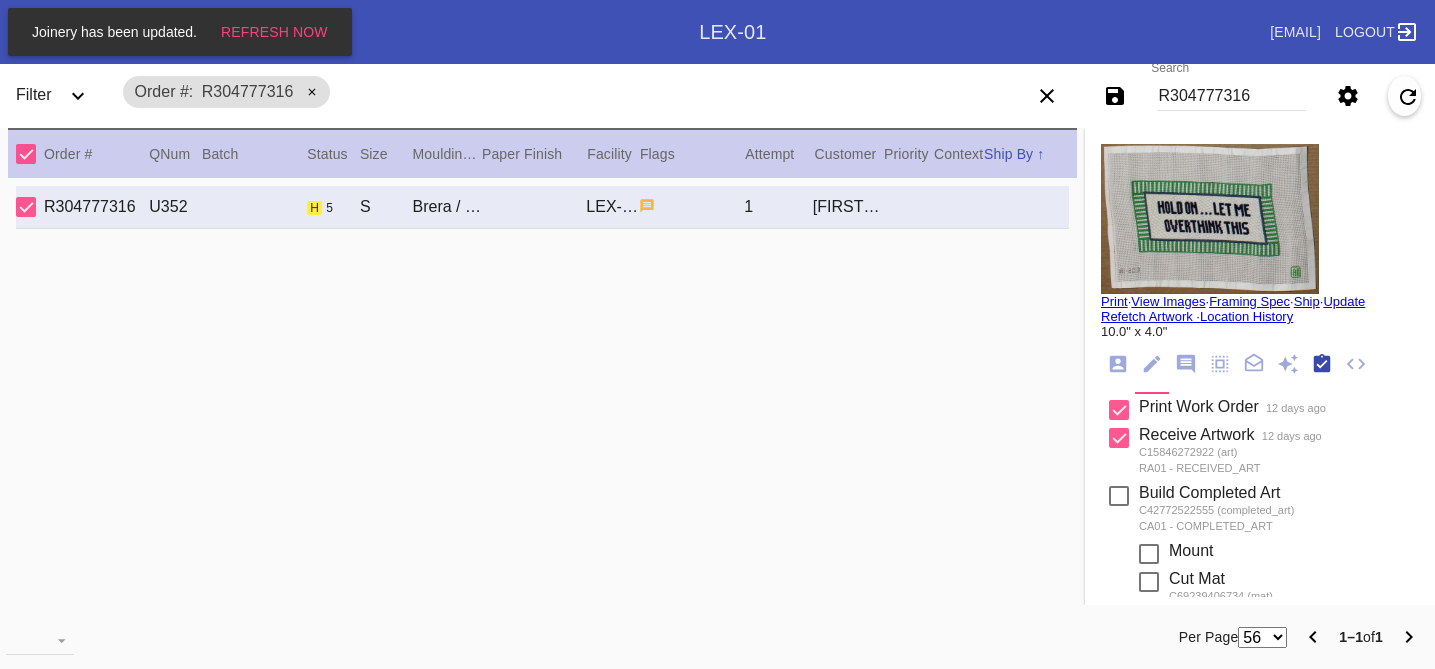 scroll, scrollTop: 320, scrollLeft: 0, axis: vertical 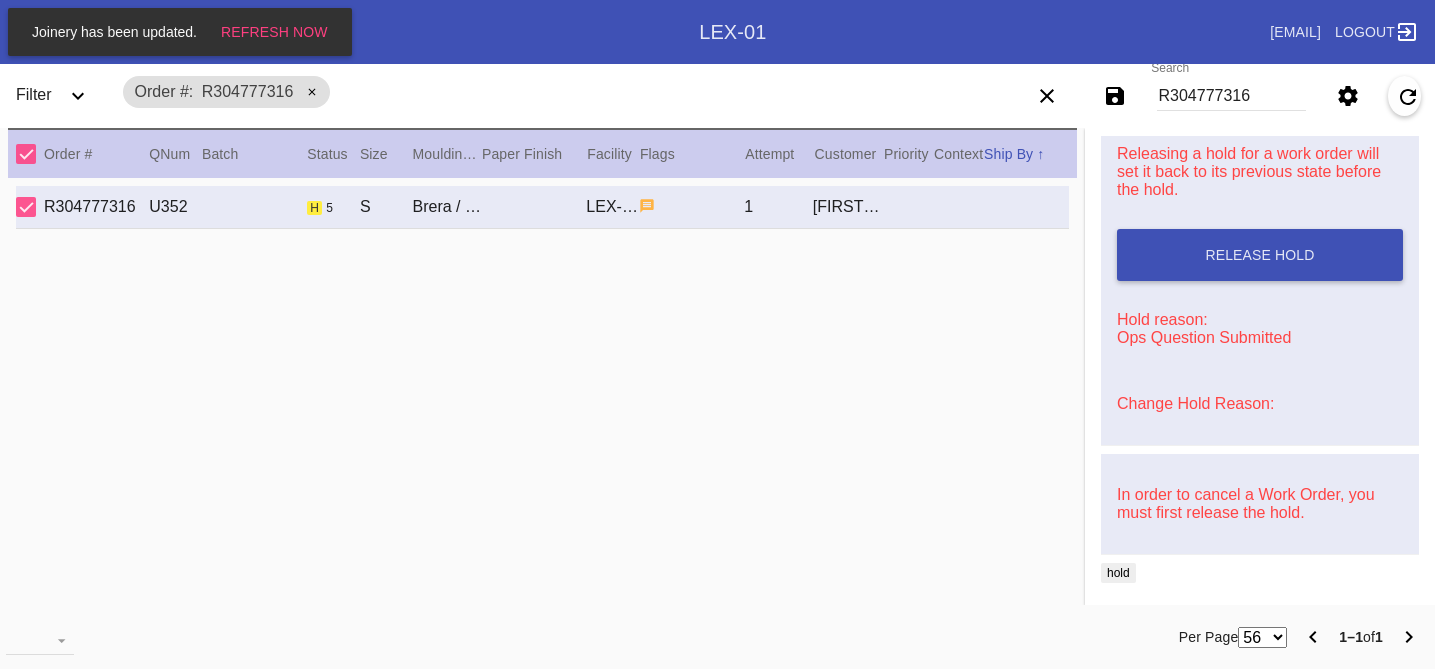 click on "Change Hold Reason:" at bounding box center (1195, 403) 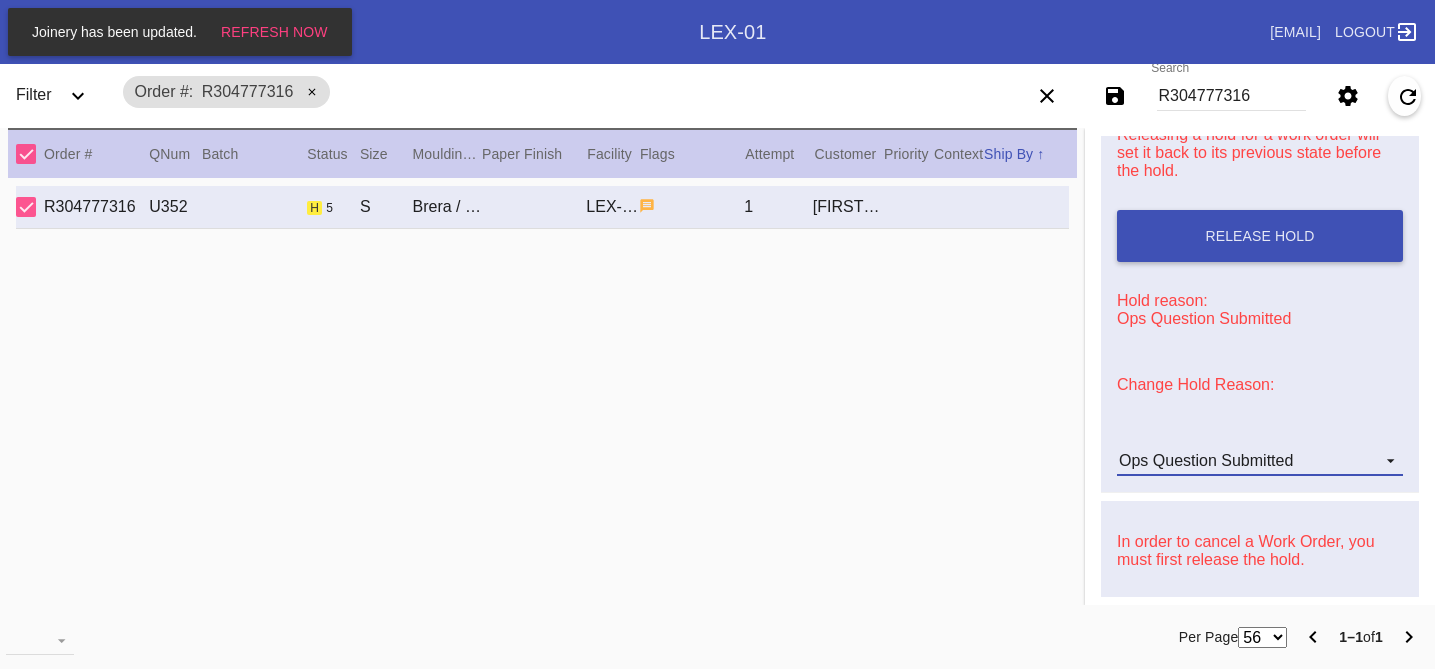 click on "Ops Question Submitted" at bounding box center (1206, 460) 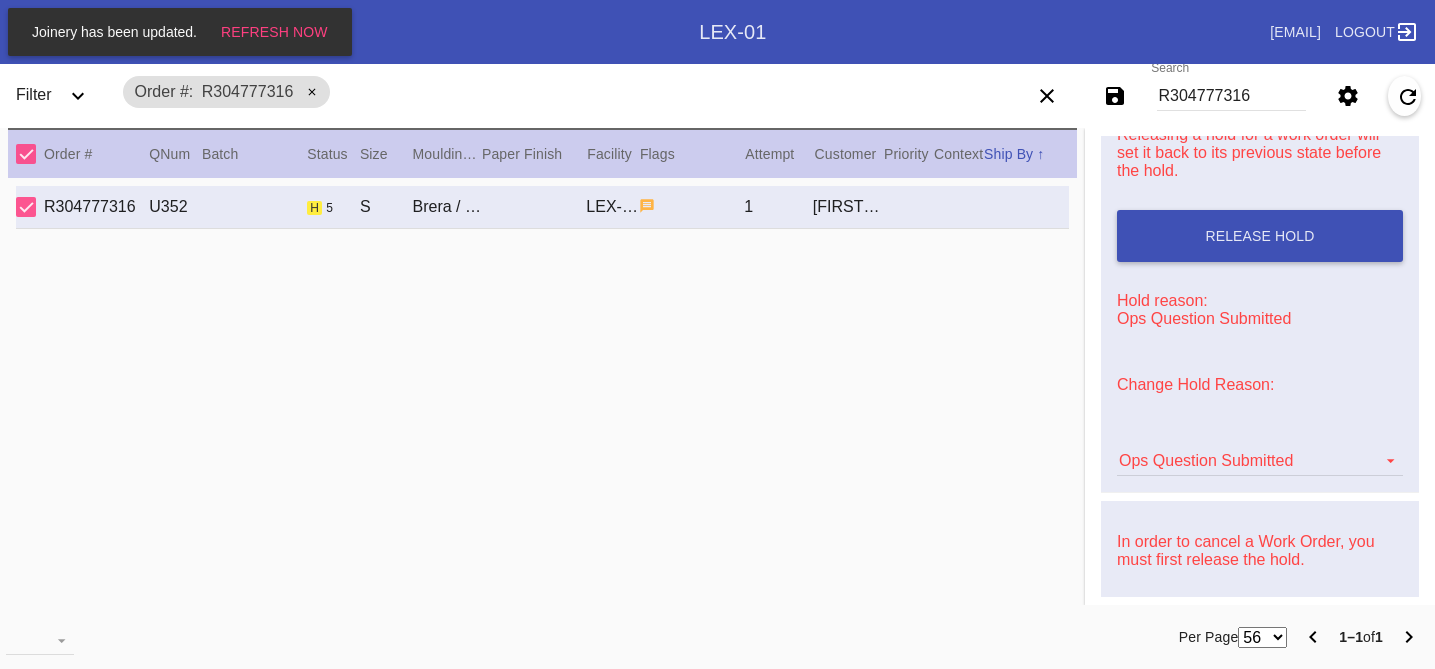 scroll, scrollTop: 376, scrollLeft: 0, axis: vertical 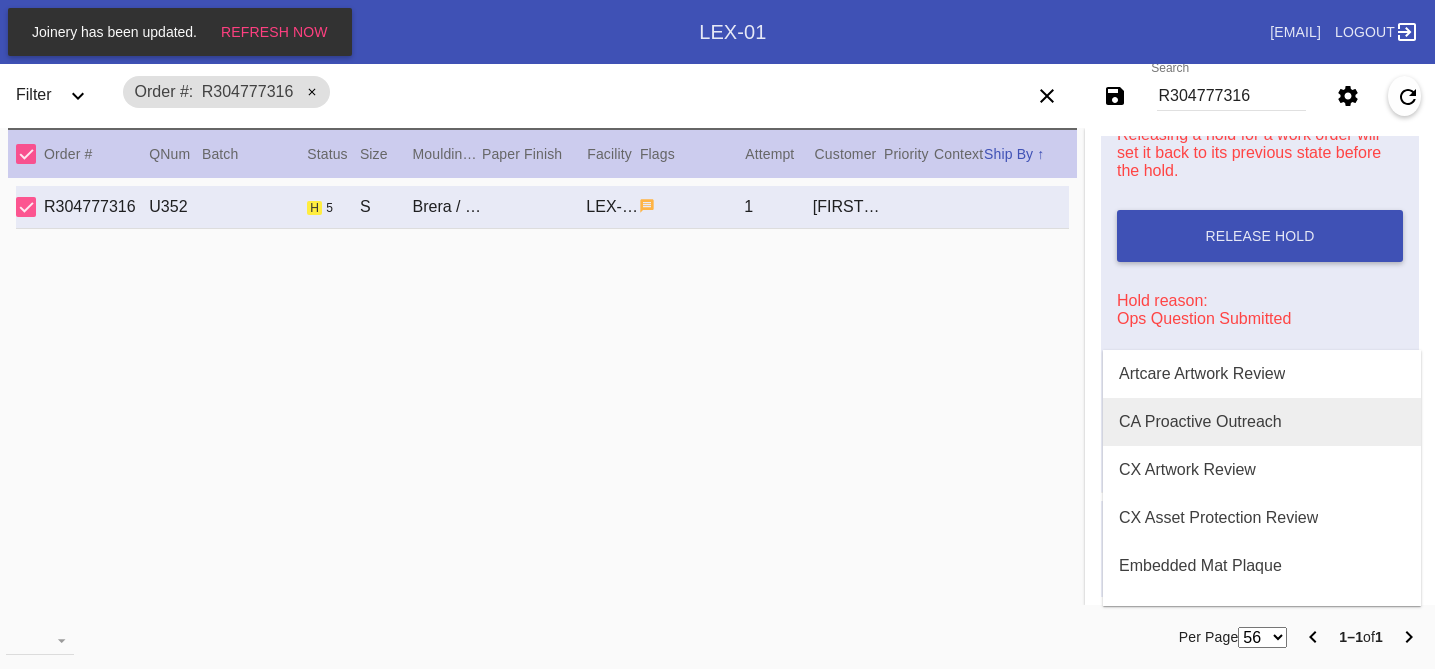 click on "CA Proactive Outreach" at bounding box center [1262, 422] 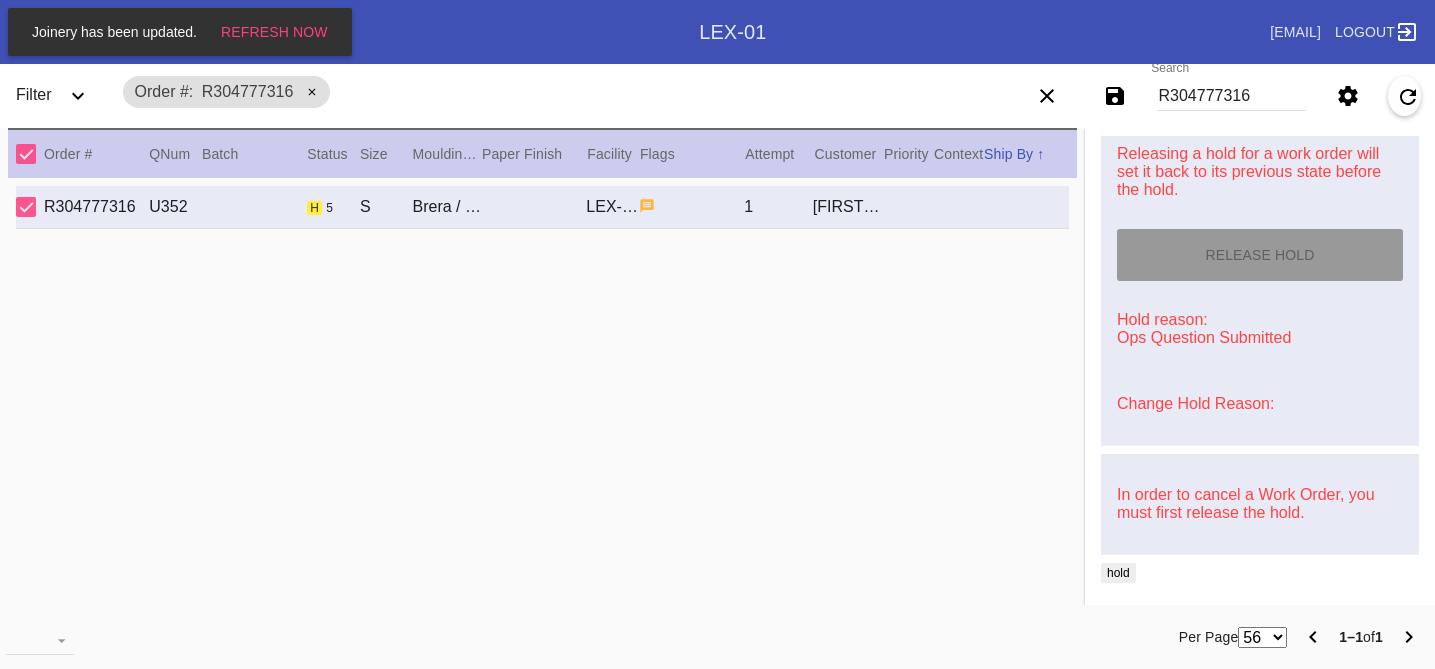 type on "7/19/2025" 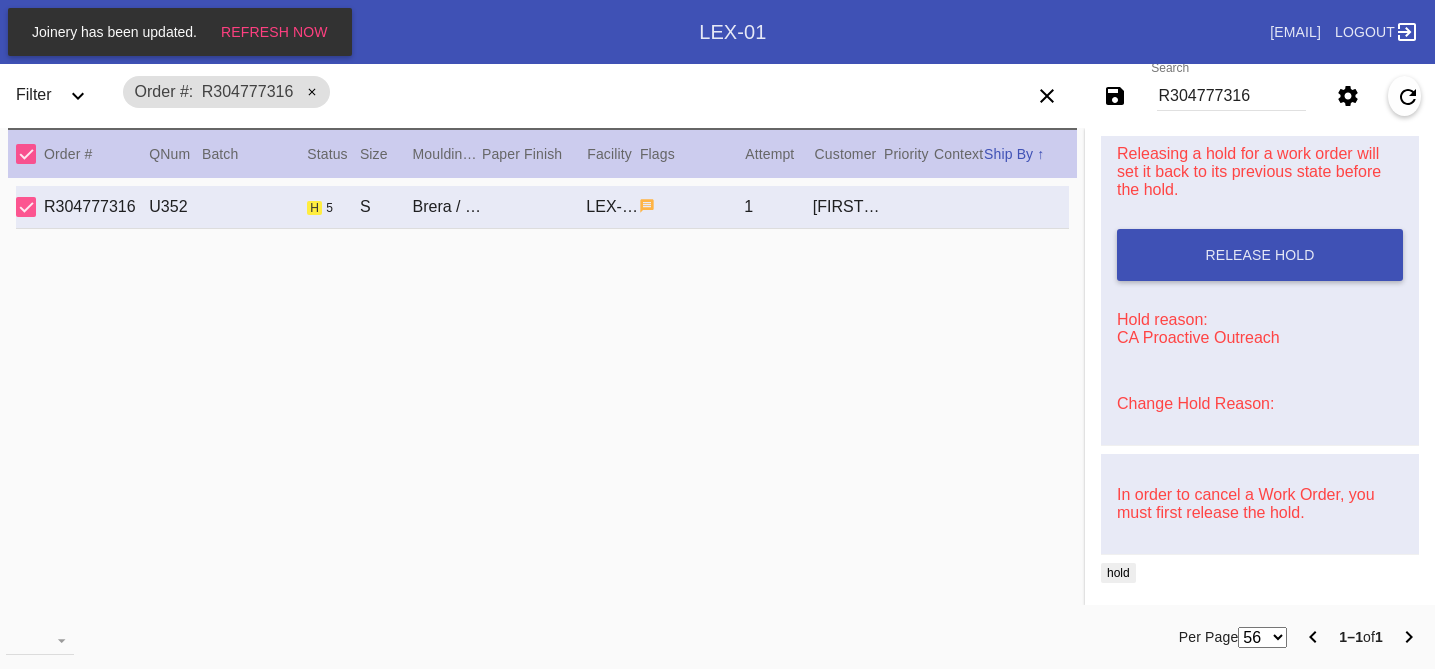 scroll, scrollTop: 741, scrollLeft: 0, axis: vertical 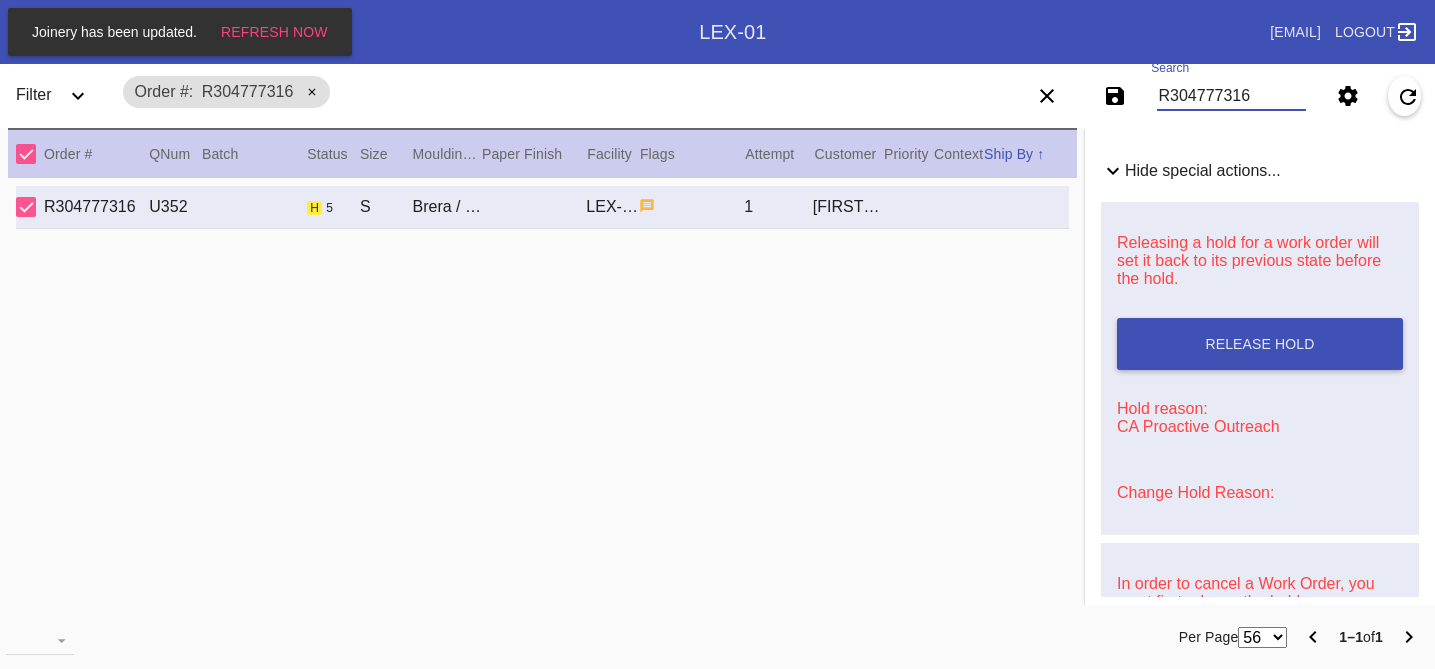 drag, startPoint x: 1273, startPoint y: 90, endPoint x: 1143, endPoint y: 84, distance: 130.13838 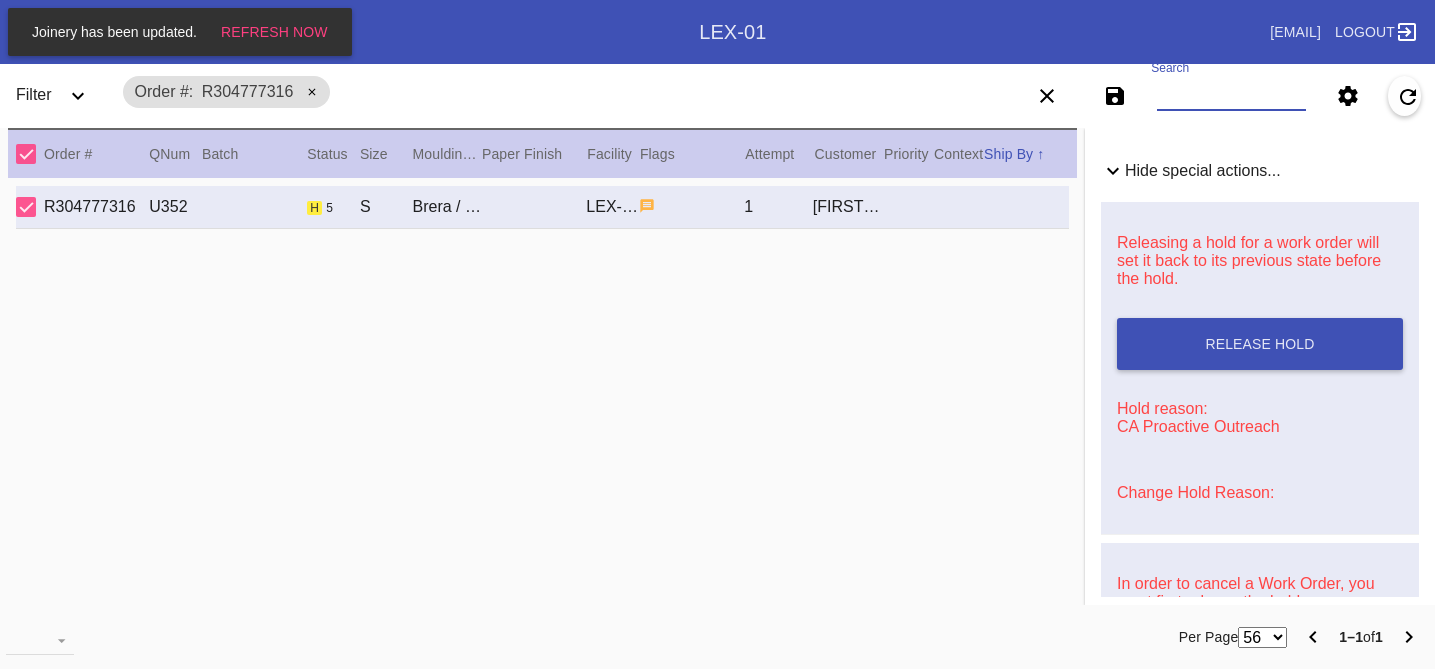 paste on "#M761732529" 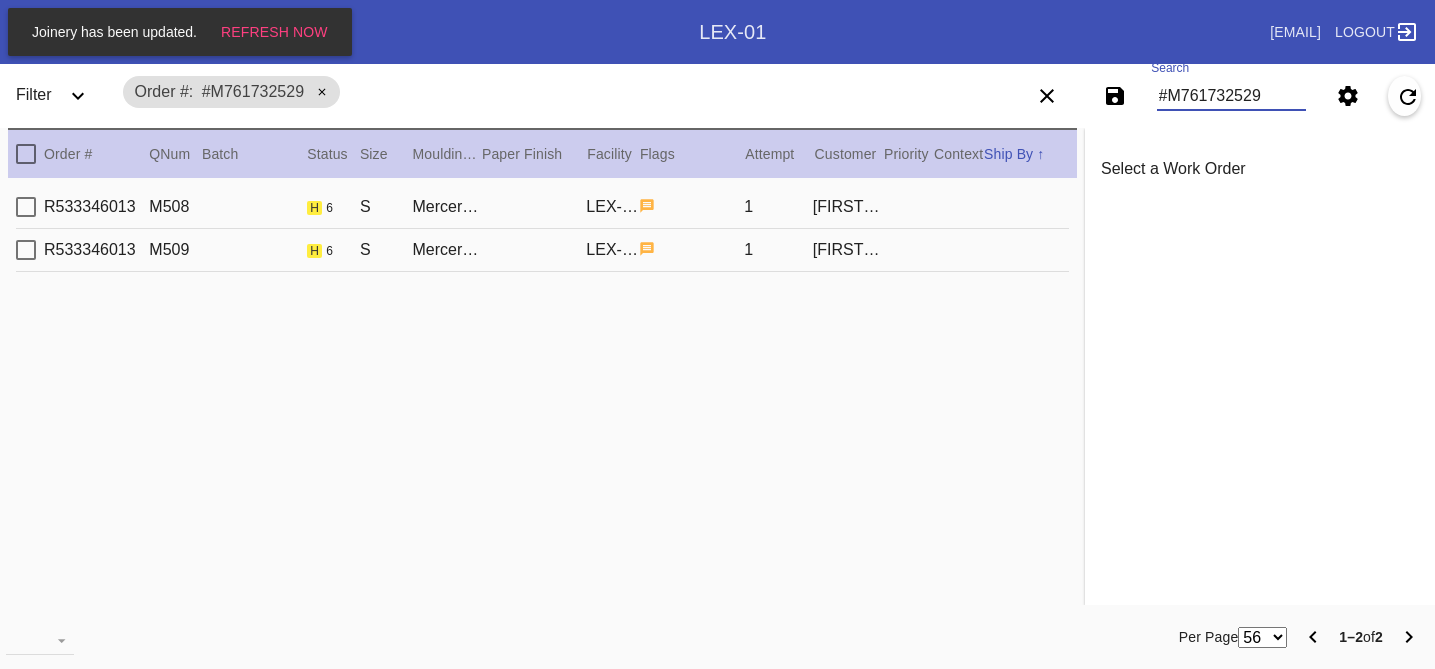 scroll, scrollTop: 0, scrollLeft: 0, axis: both 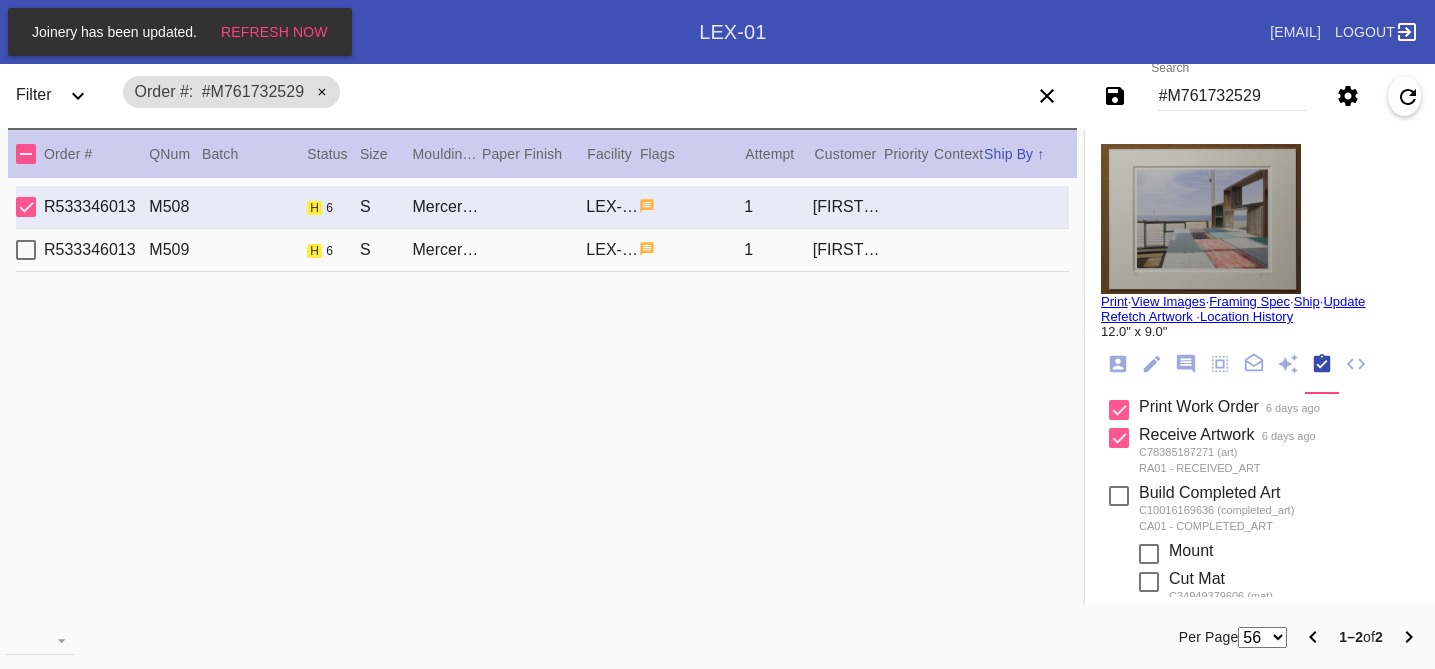 click on "[PRODUCT_CODE] [PRODUCT_CODE] [PRODUCT_CODE] [PRODUCT_CODE] [PRODUCT_CODE] [PRODUCT_CODE] [FIRST] [LAST]" at bounding box center (542, 250) 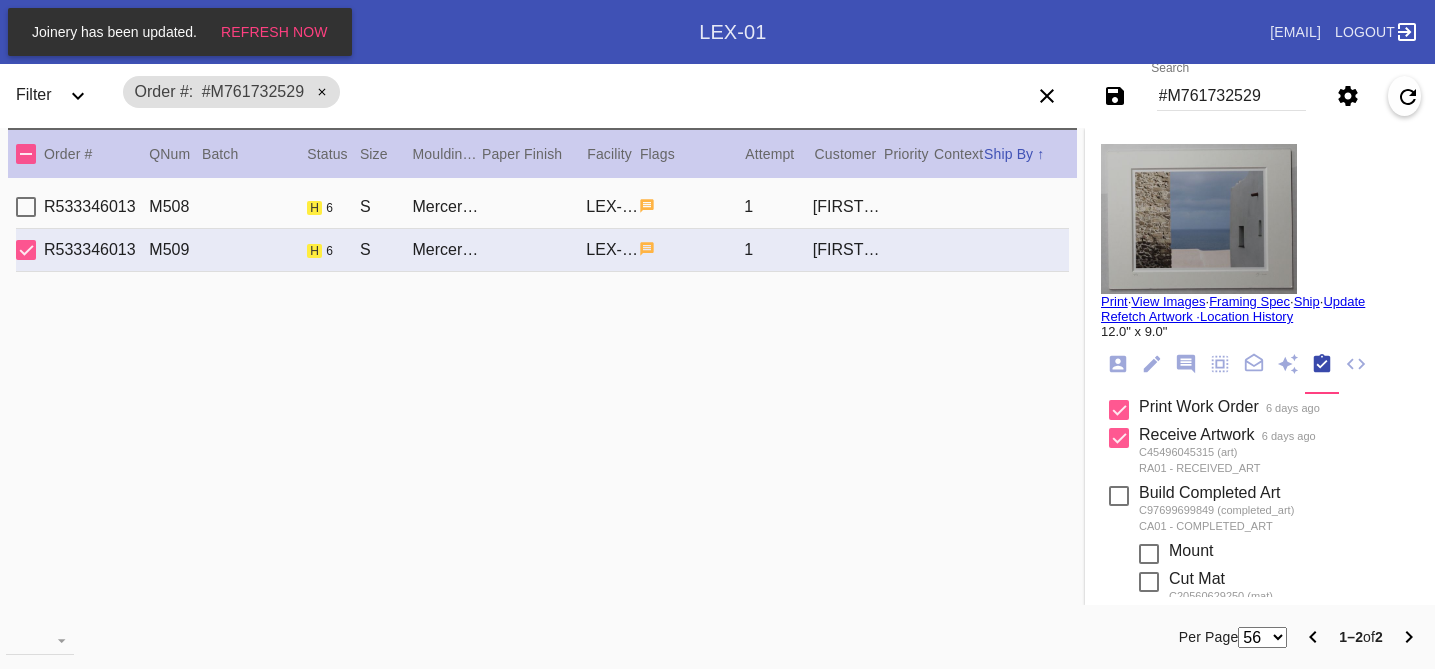 click on "R533346013 M508 h   6 S Mercer Slim / Dove White LEX-01 1 [FIRST] [LAST]" at bounding box center [542, 207] 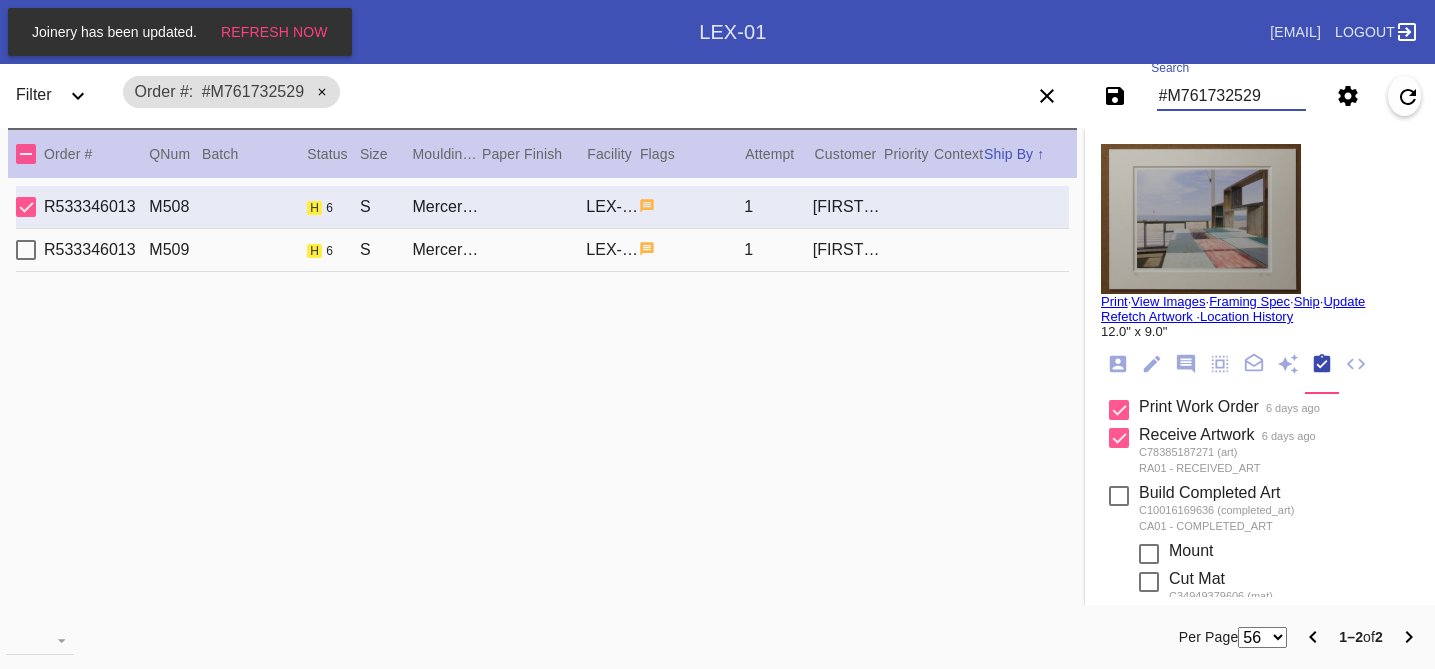 drag, startPoint x: 1276, startPoint y: 94, endPoint x: 1135, endPoint y: 93, distance: 141.00354 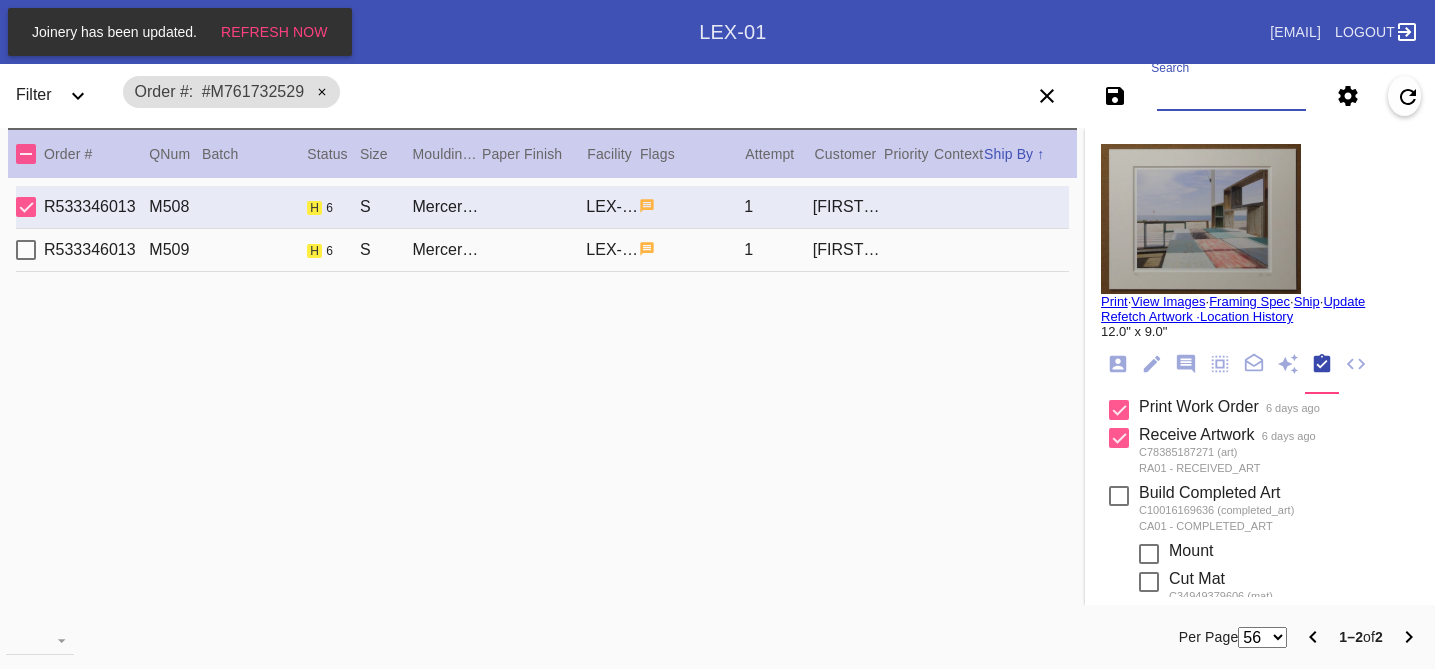 paste on "#M761741790" 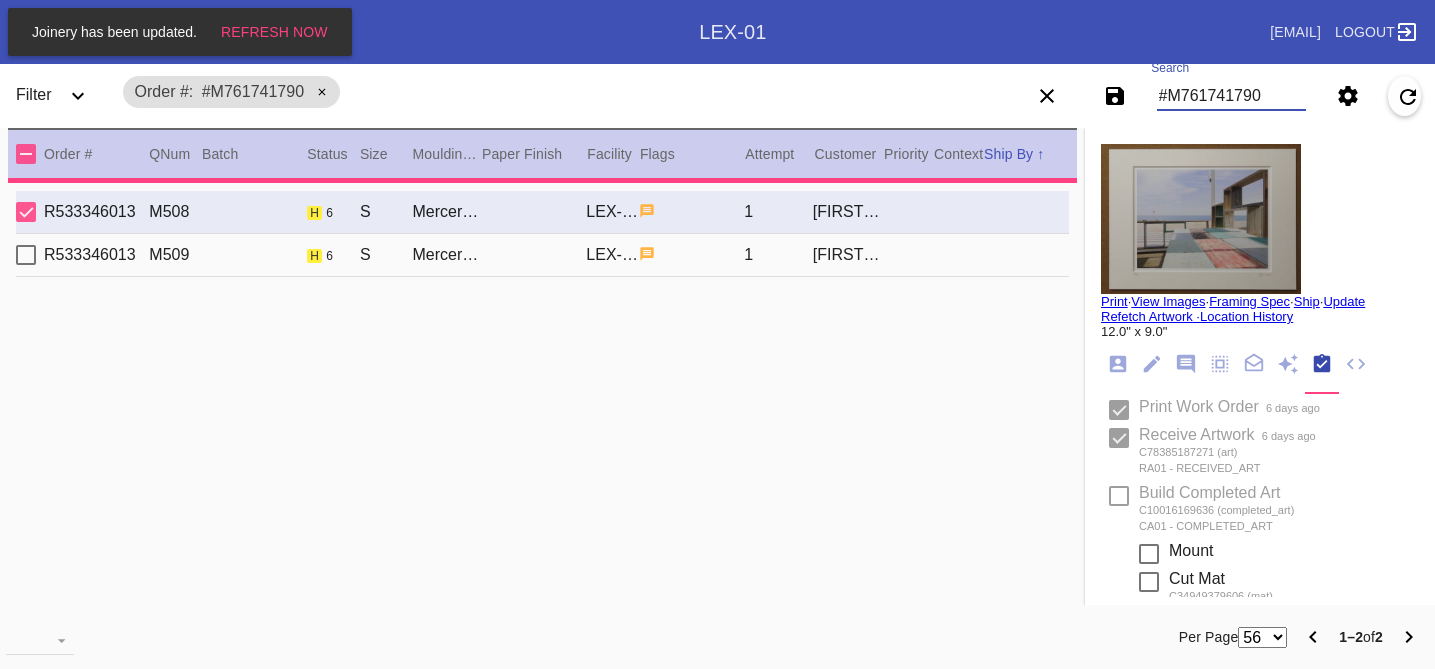 type 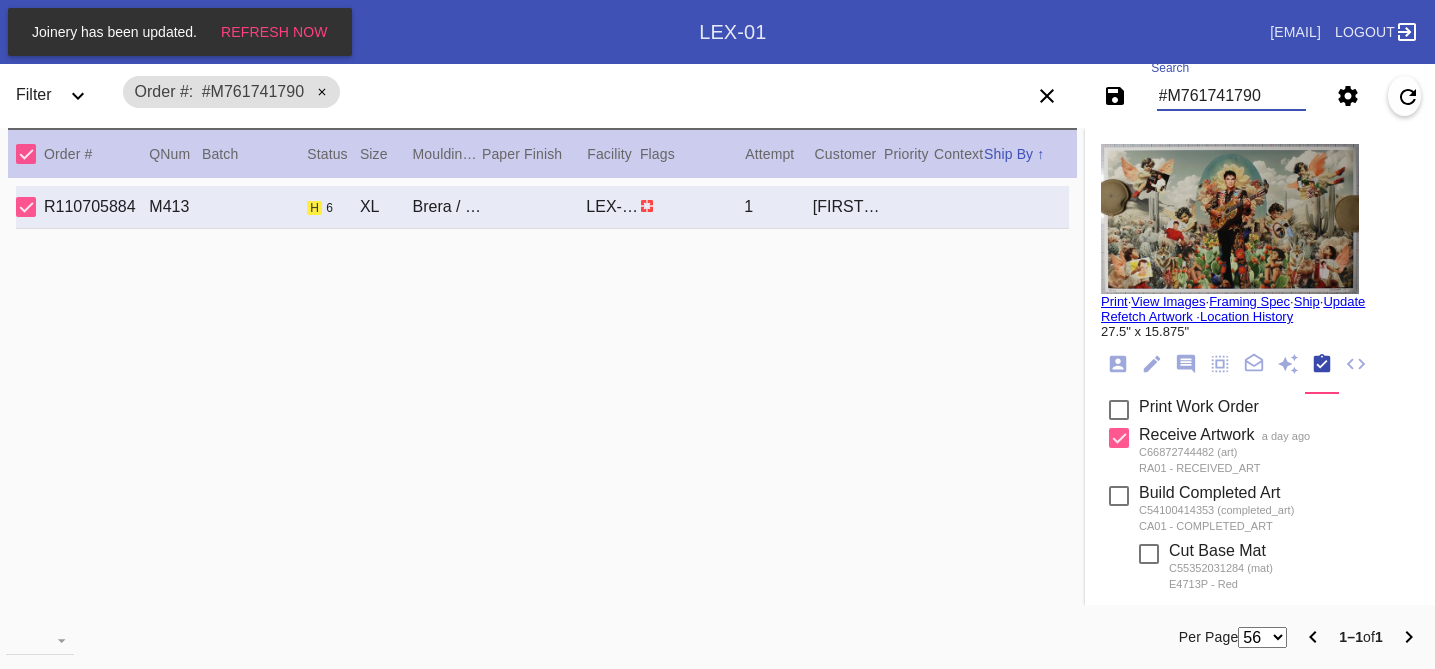 type on "#M761741790" 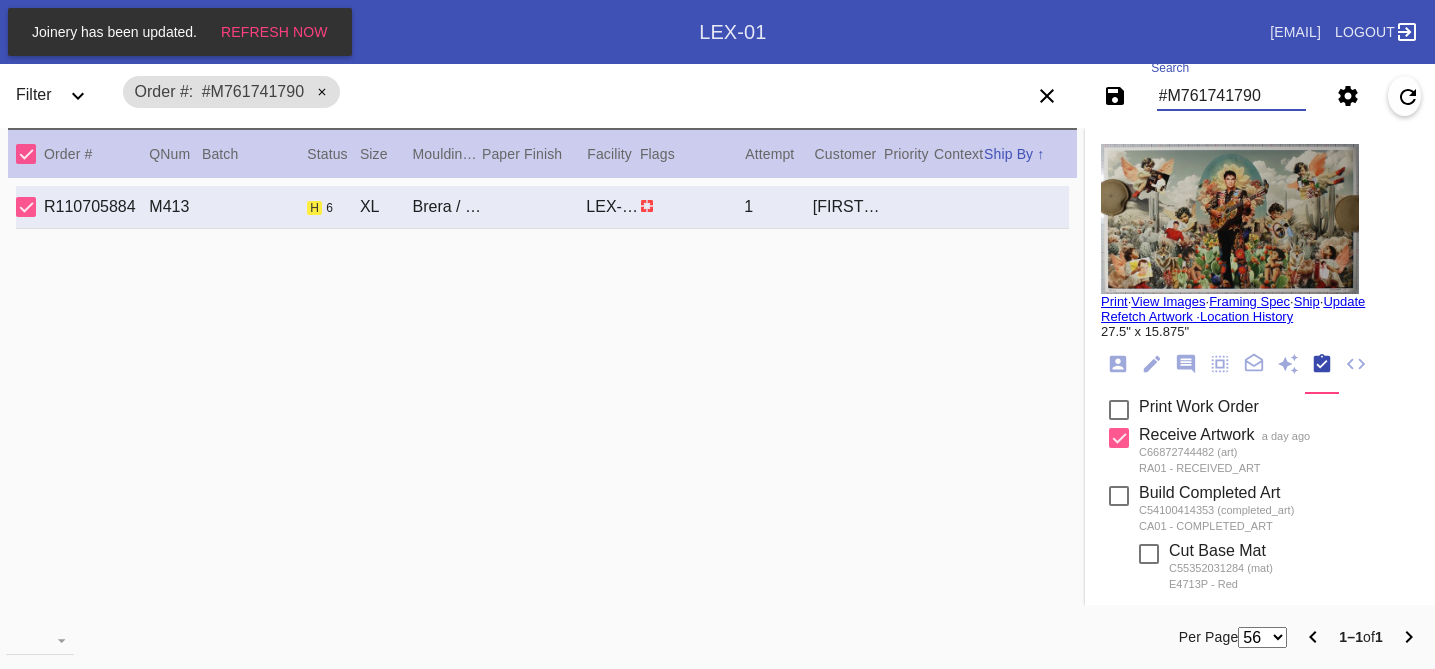 drag, startPoint x: 1278, startPoint y: 96, endPoint x: 1002, endPoint y: 41, distance: 281.42673 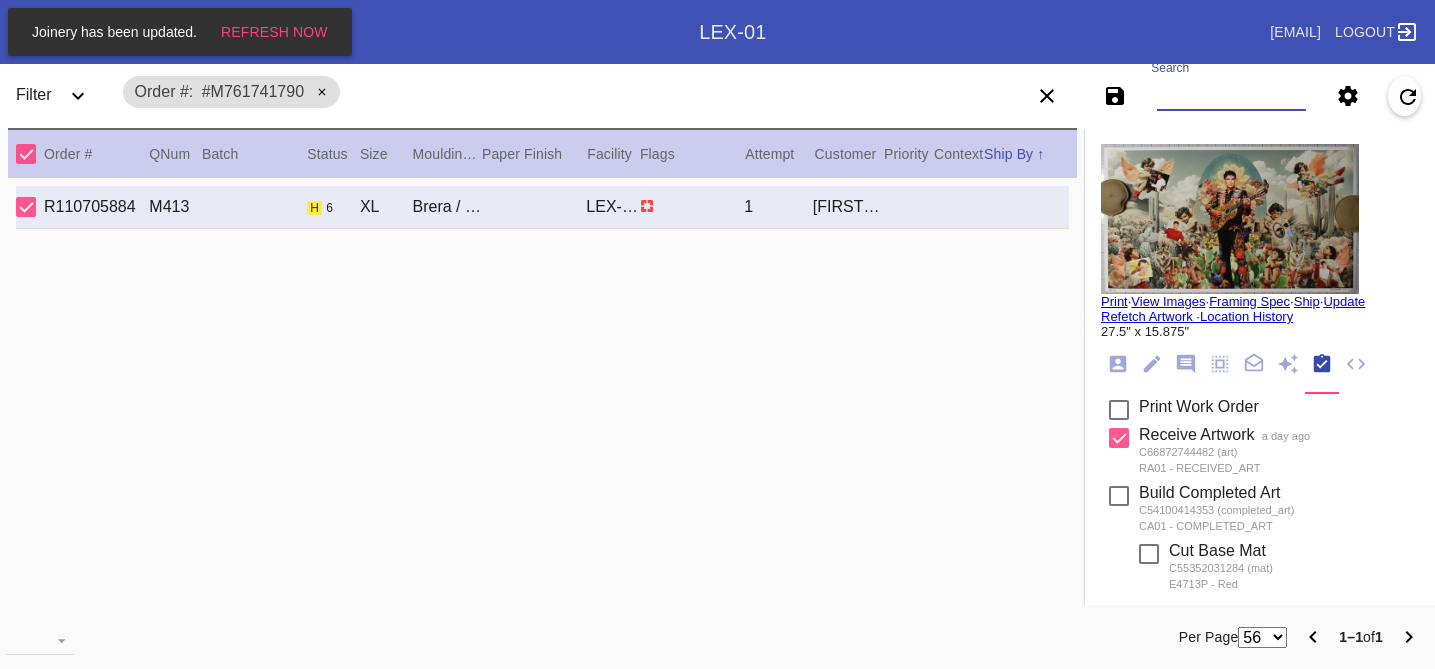 paste on "#M761733655" 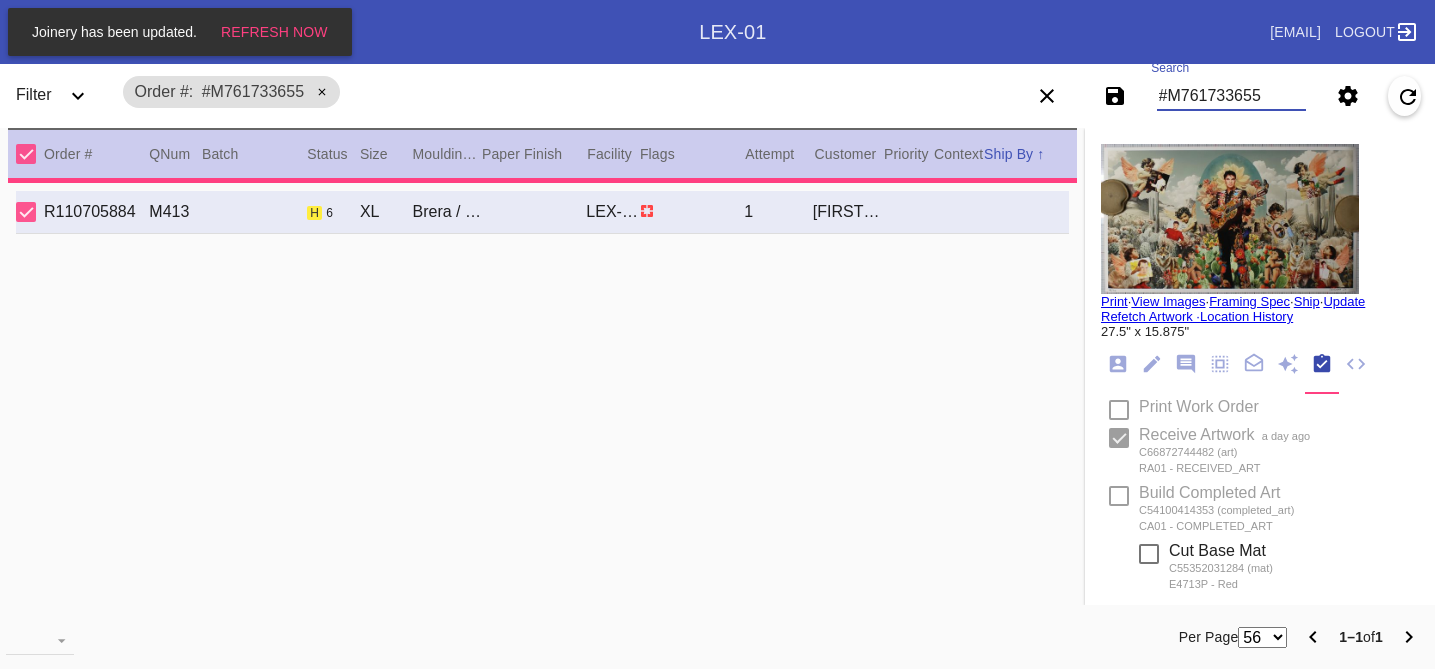 type on "3.0" 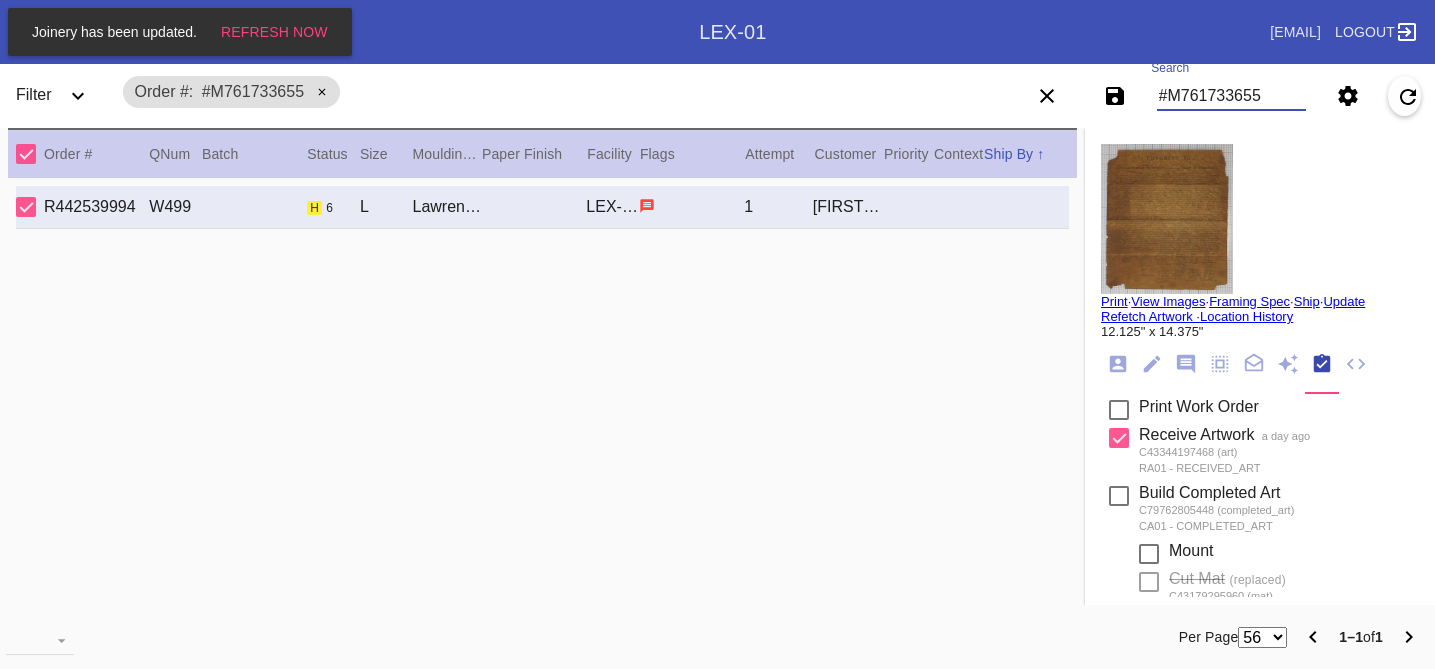 type on "#M761733655" 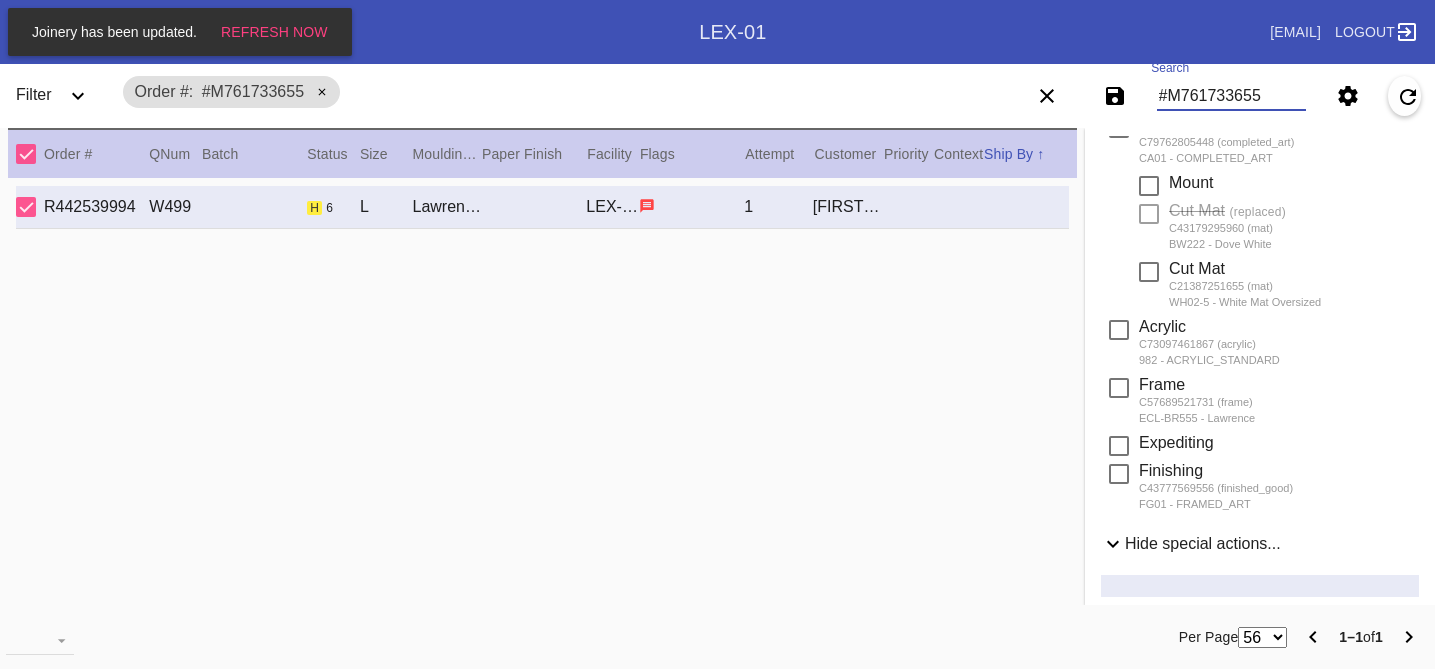 scroll, scrollTop: 849, scrollLeft: 0, axis: vertical 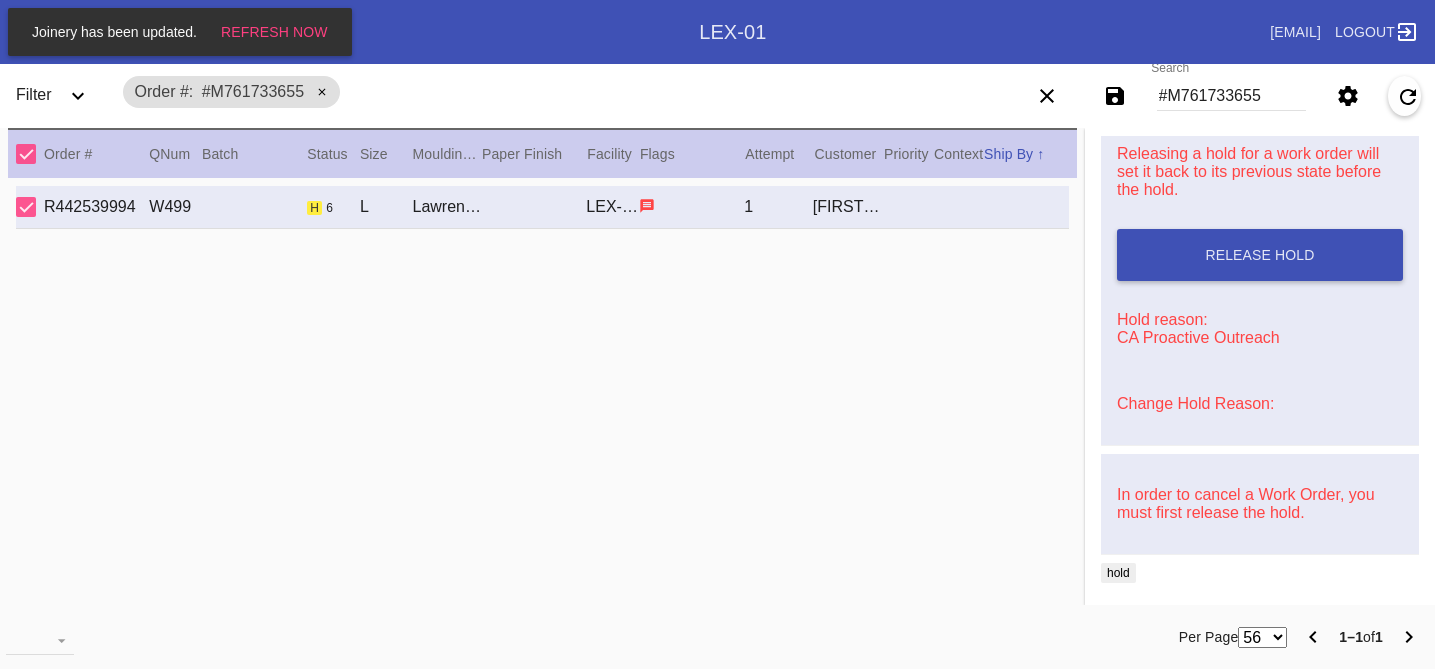 click on "Change Hold Reason:" at bounding box center (1195, 403) 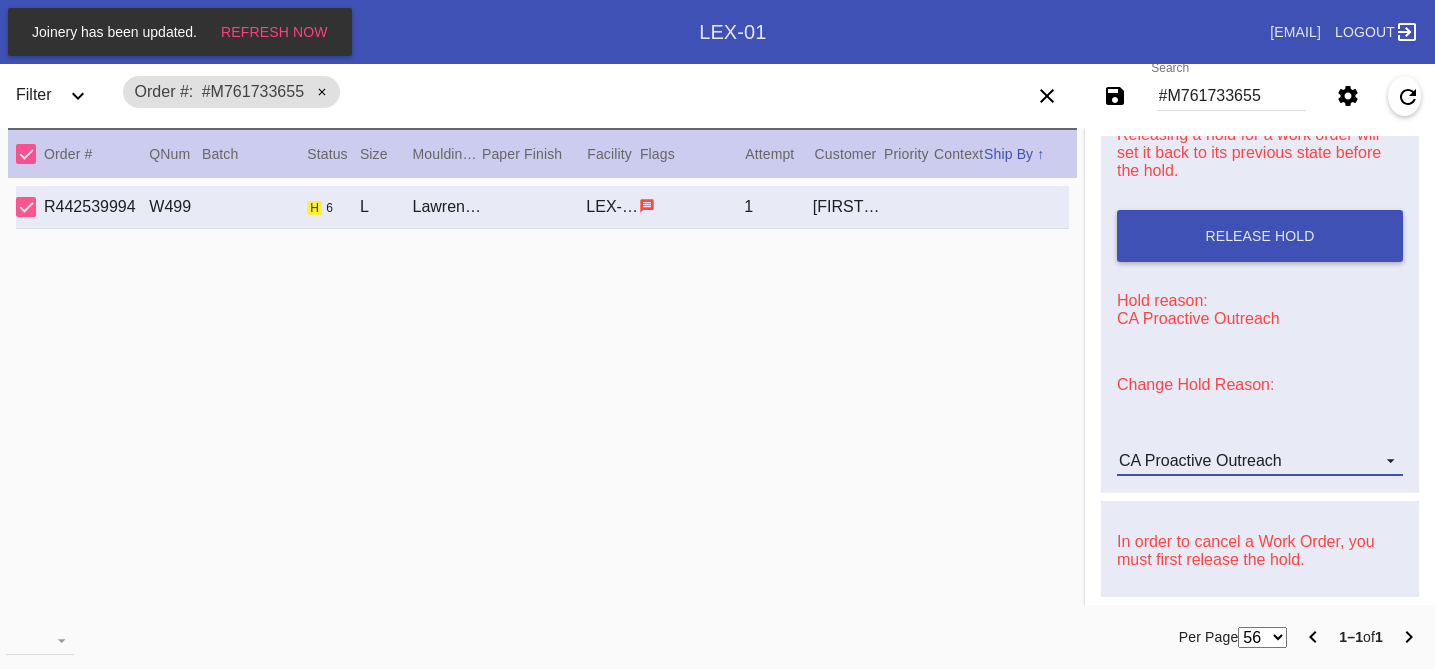 click on "CA Proactive Outreach" at bounding box center (1200, 460) 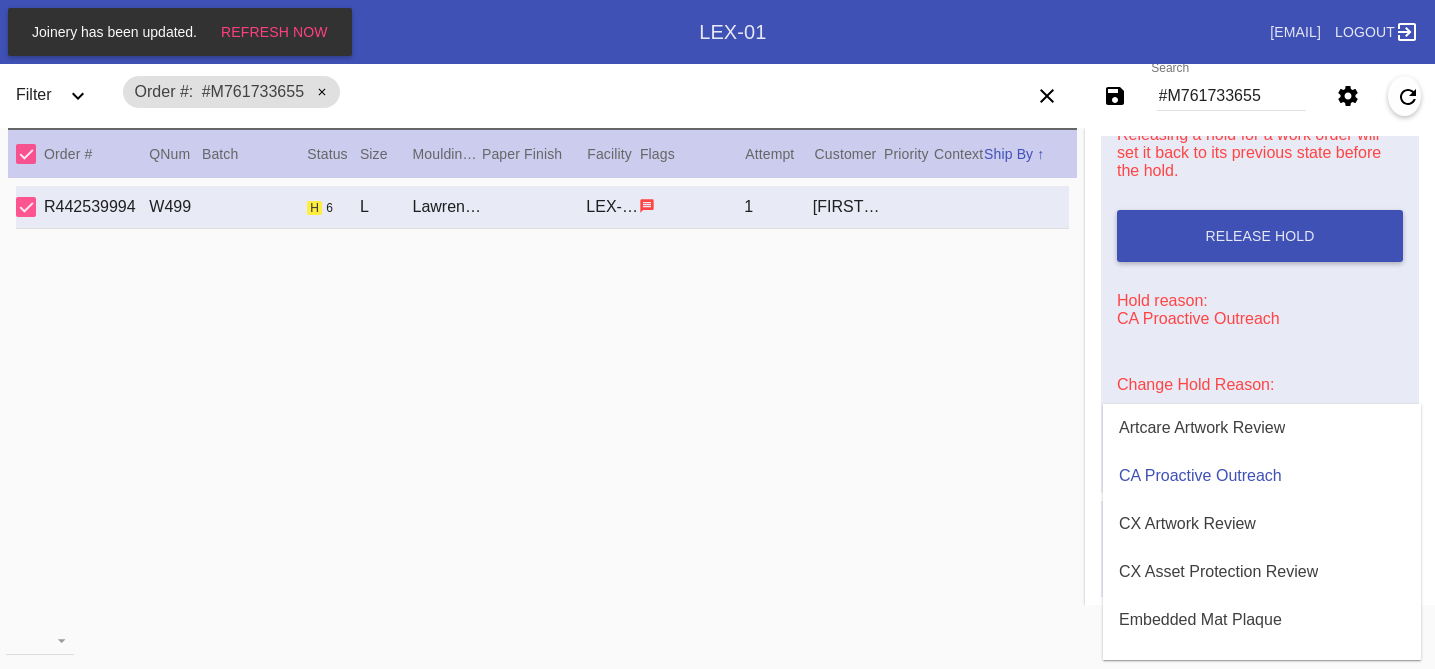 scroll, scrollTop: 608, scrollLeft: 0, axis: vertical 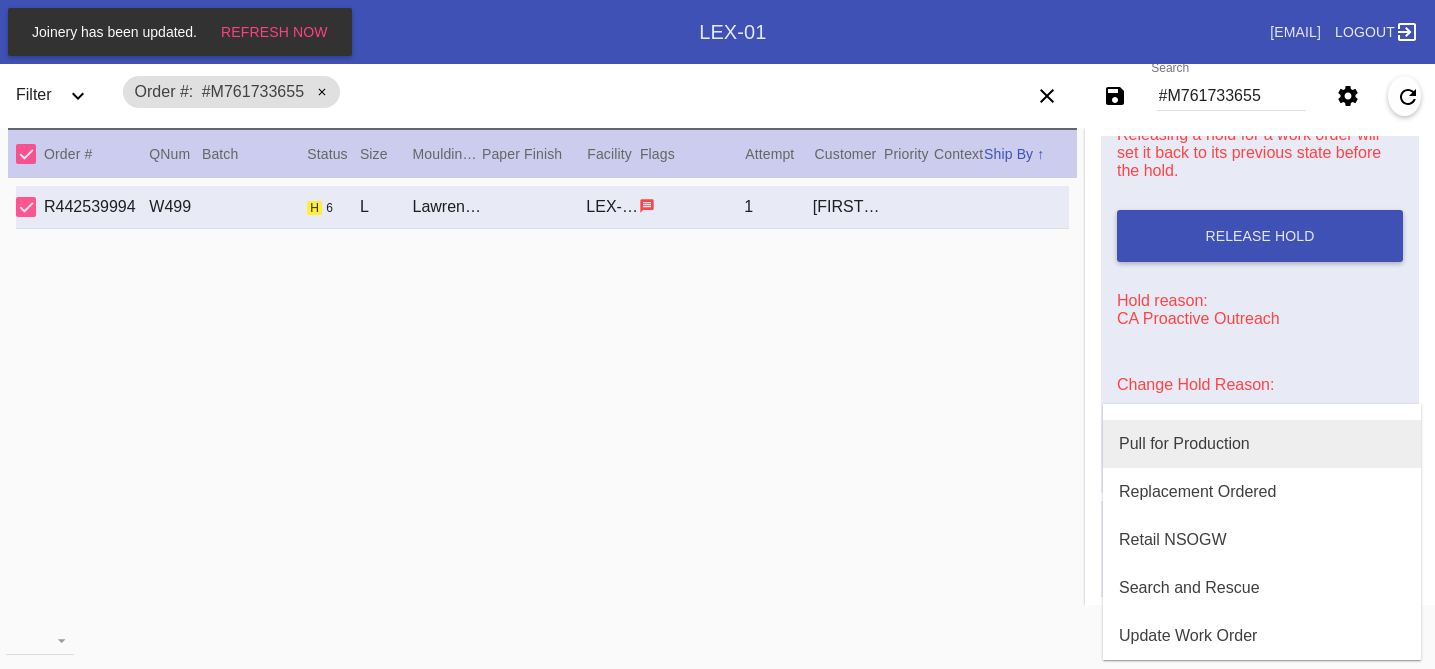 click on "Pull for Production" at bounding box center (1184, 444) 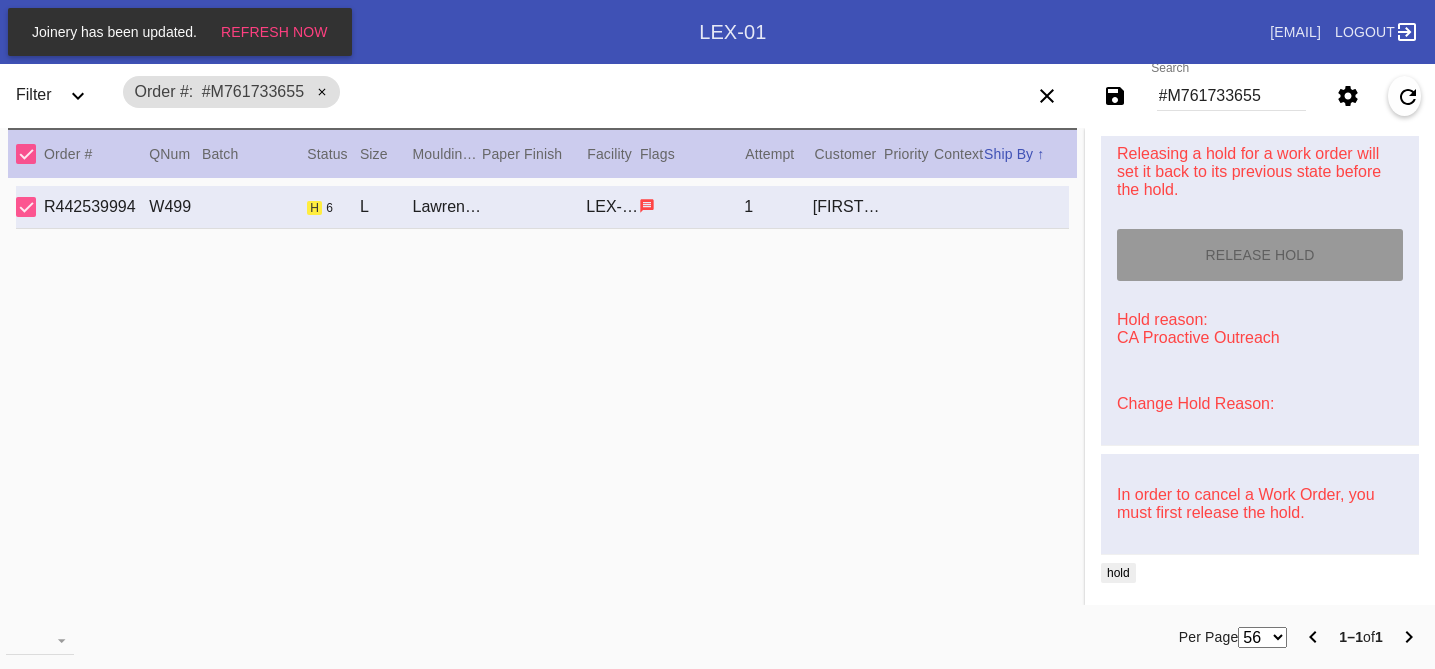 type on "8/2/2025" 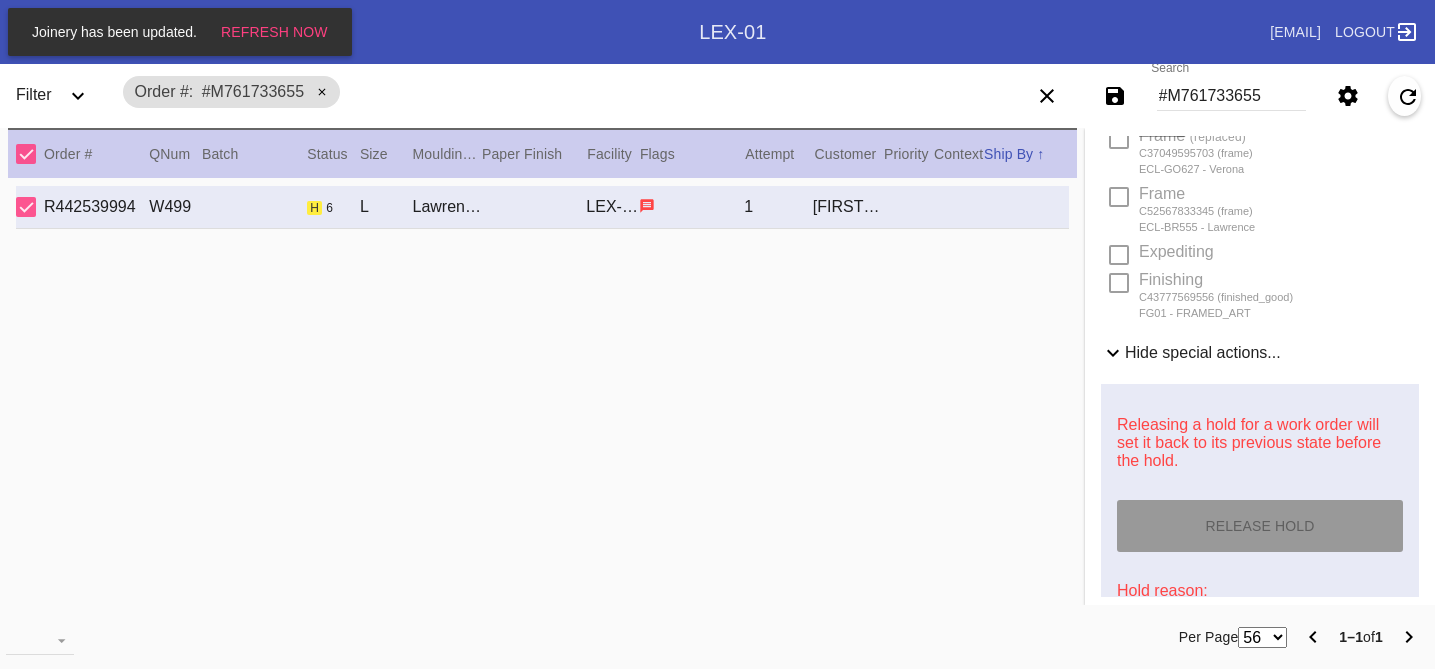 scroll, scrollTop: 897, scrollLeft: 0, axis: vertical 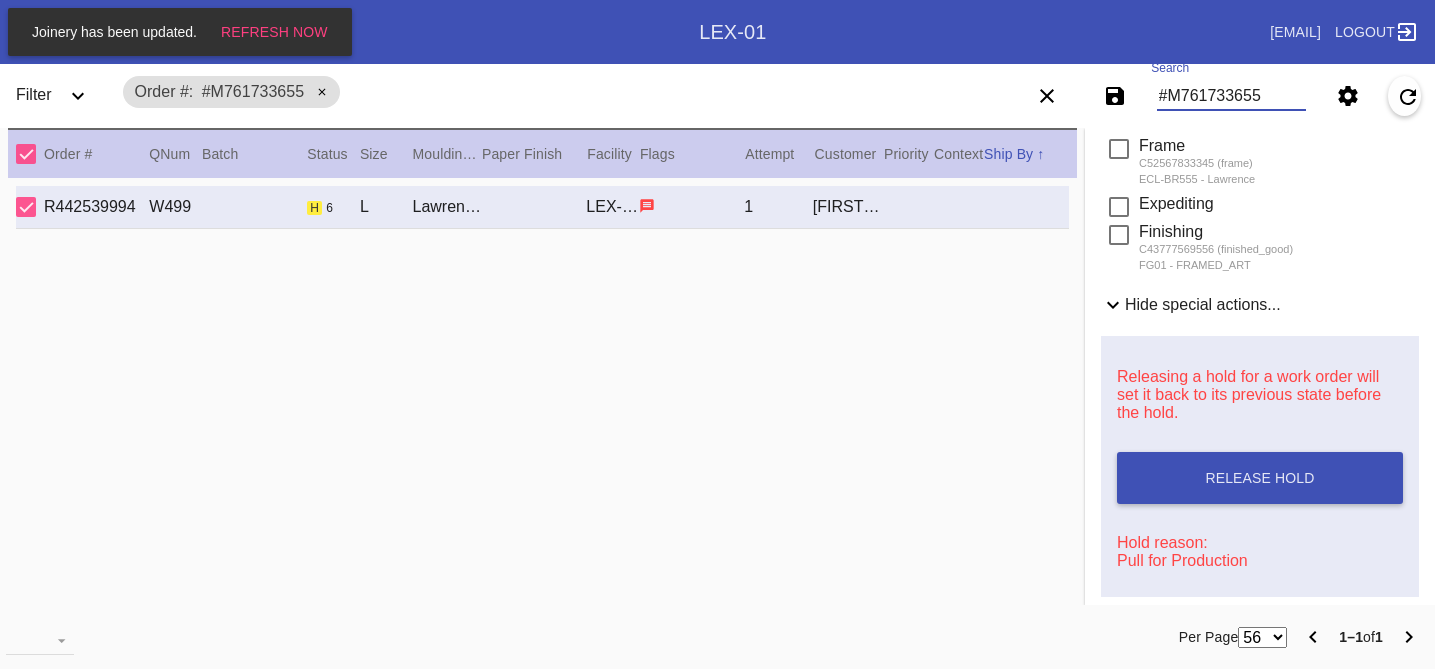 drag, startPoint x: 1269, startPoint y: 102, endPoint x: 1124, endPoint y: 99, distance: 145.03104 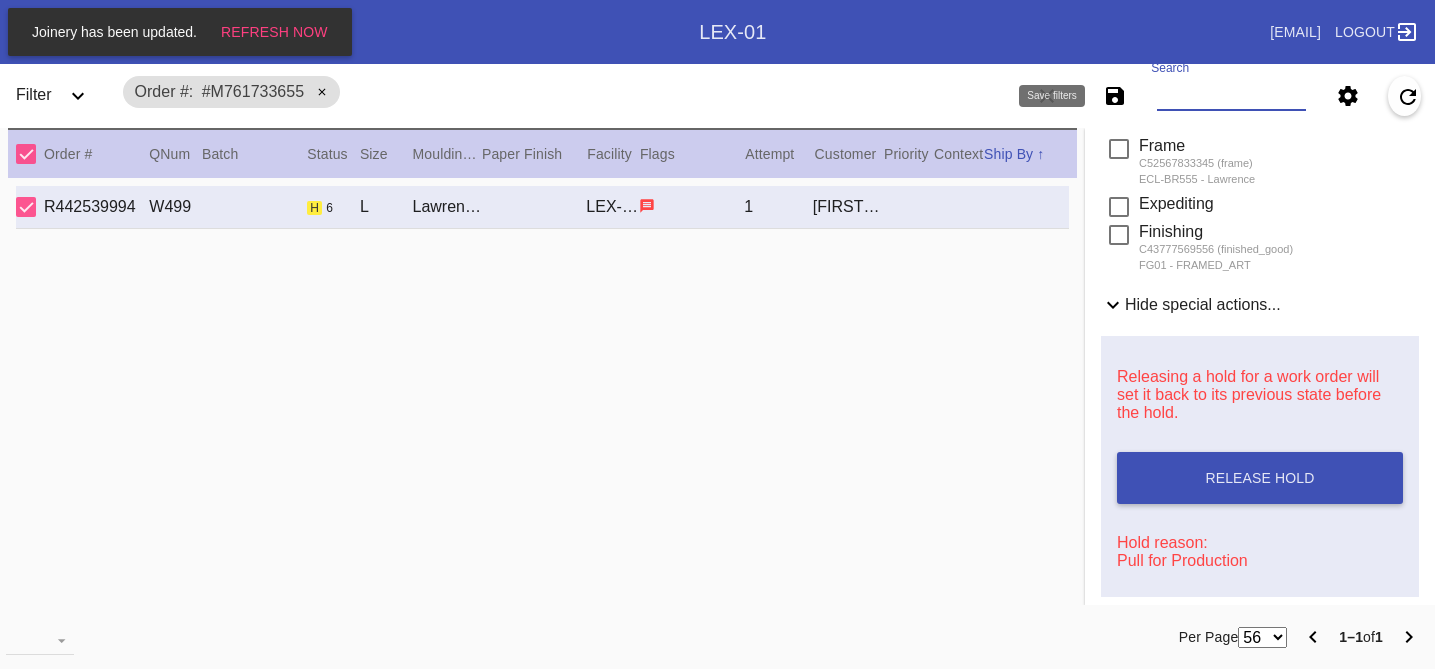 paste on "#M761733557" 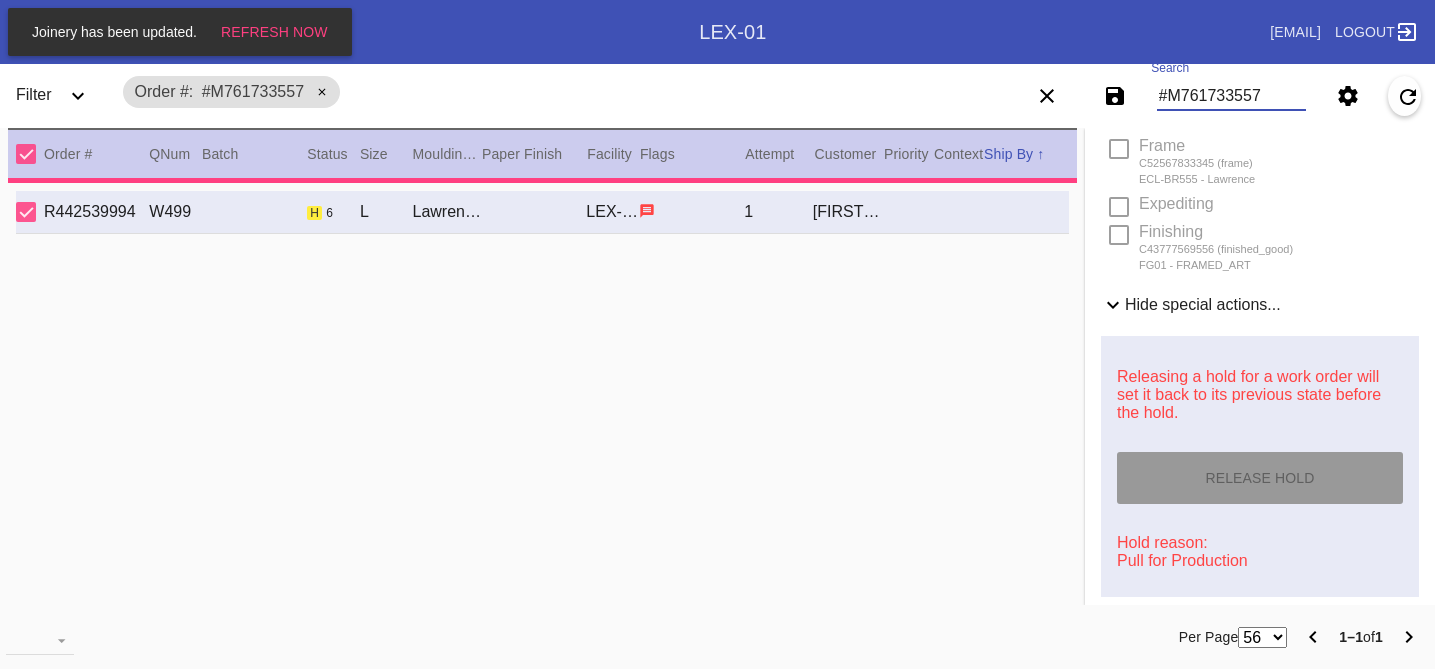 type 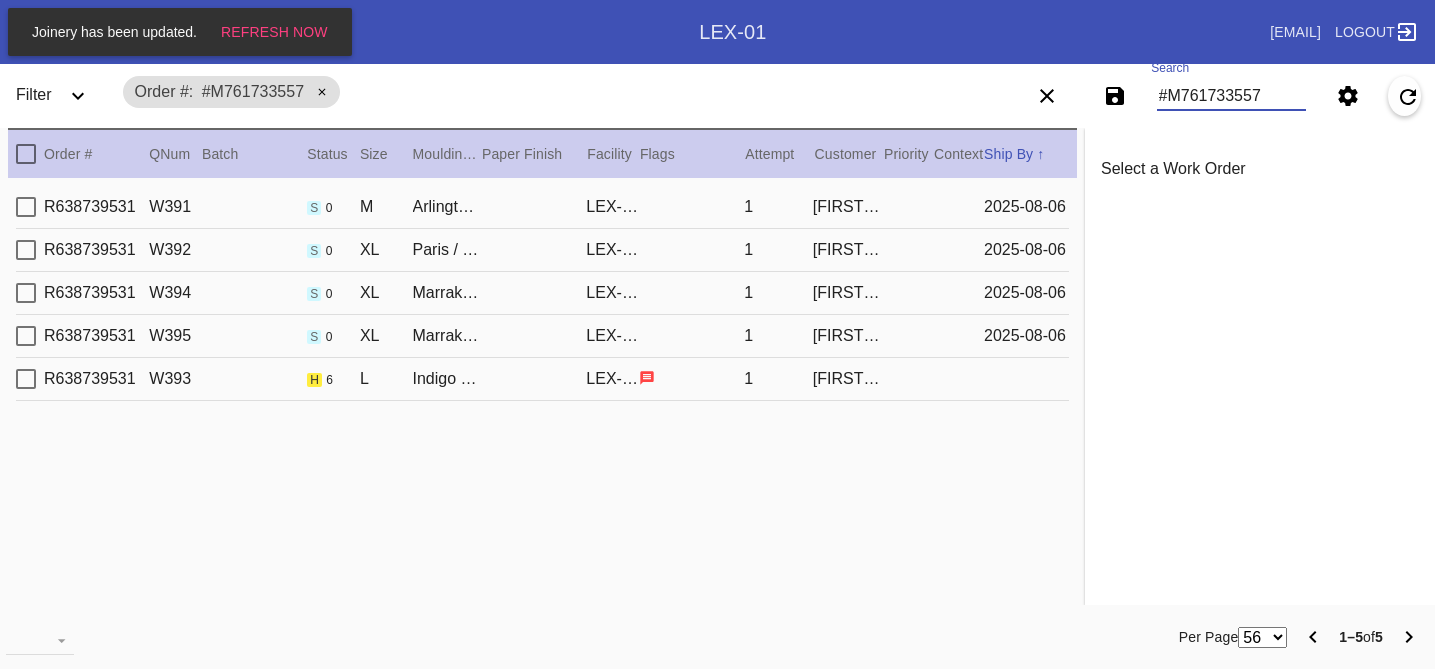 scroll, scrollTop: 0, scrollLeft: 0, axis: both 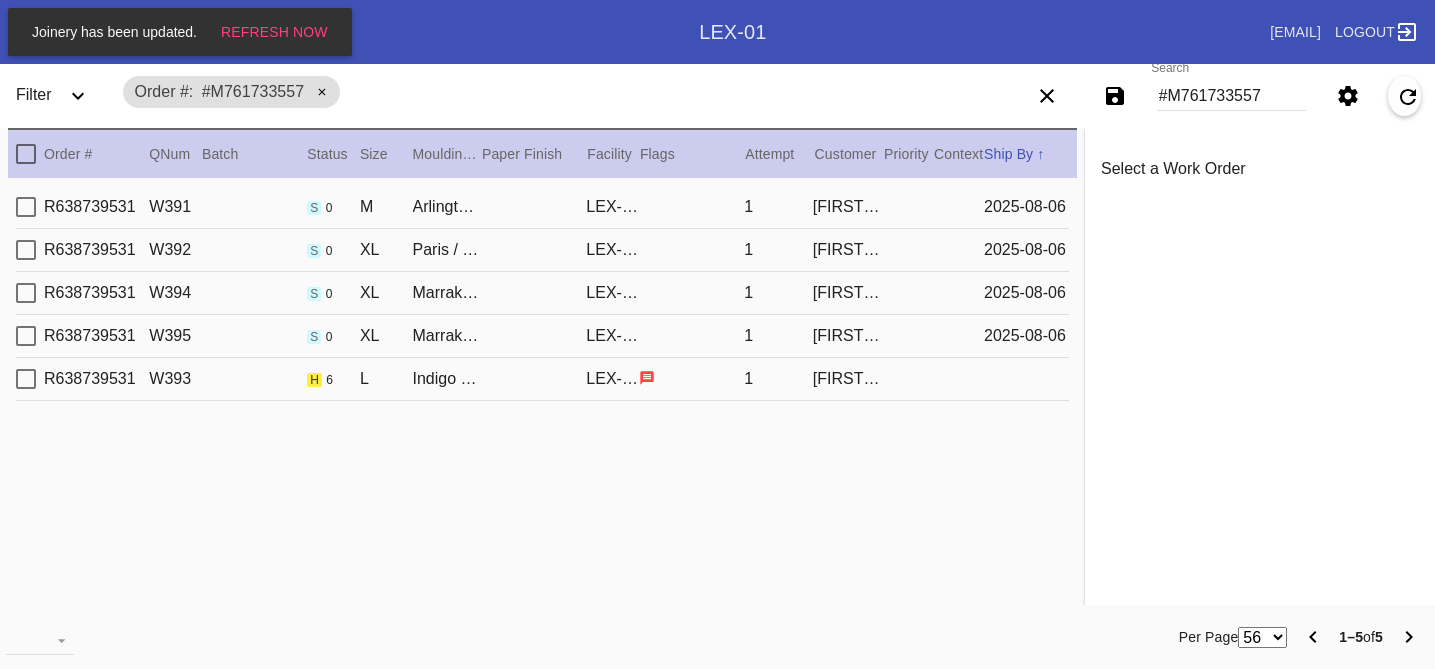 click on "R638739531 W393 h   6 L Indigo Walnut Gallery / Dove White LEX-01 1 [FIRST] [LAST]" at bounding box center [542, 379] 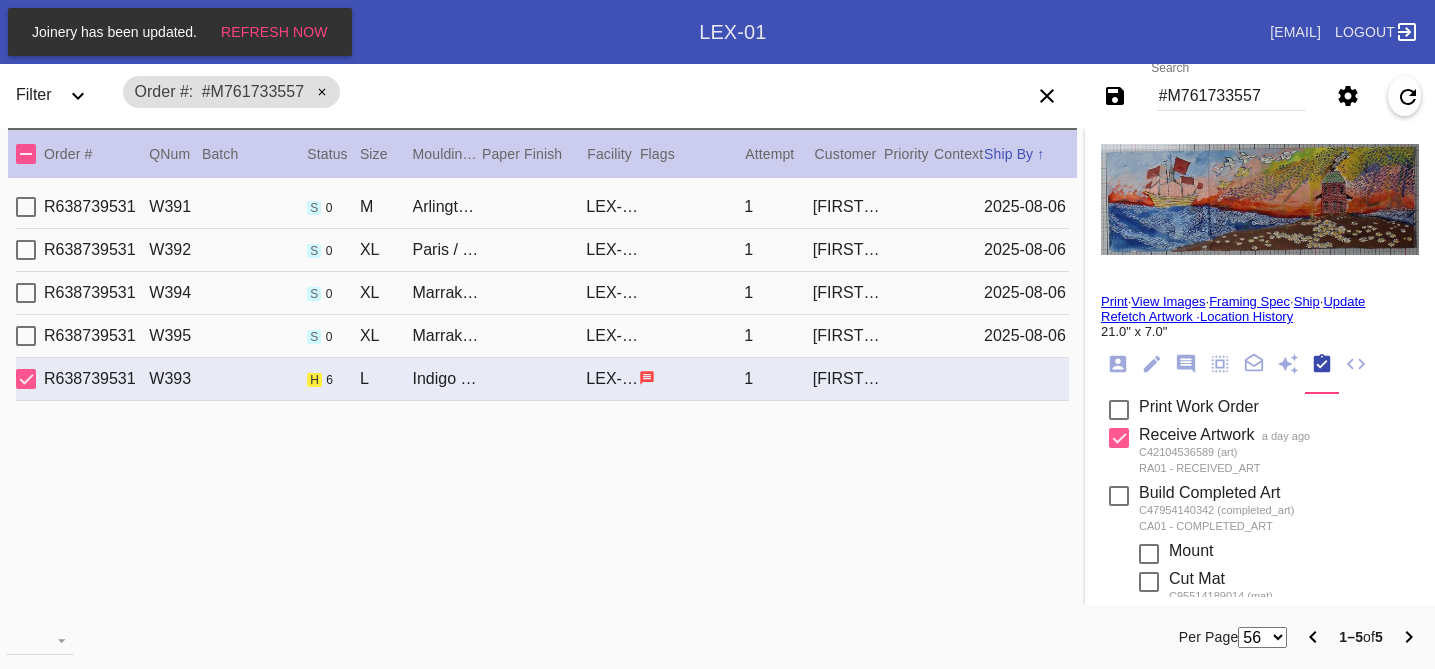 scroll, scrollTop: 790, scrollLeft: 0, axis: vertical 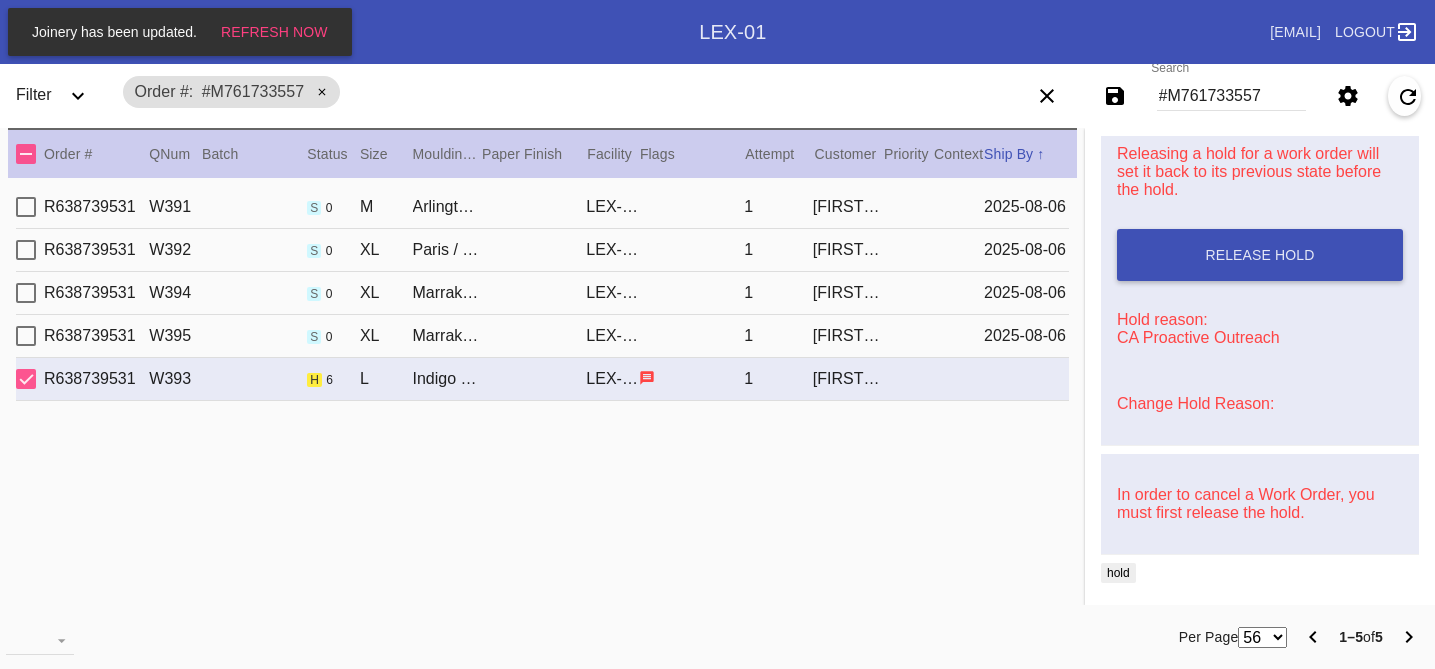 click on "Change Hold Reason:" at bounding box center [1195, 403] 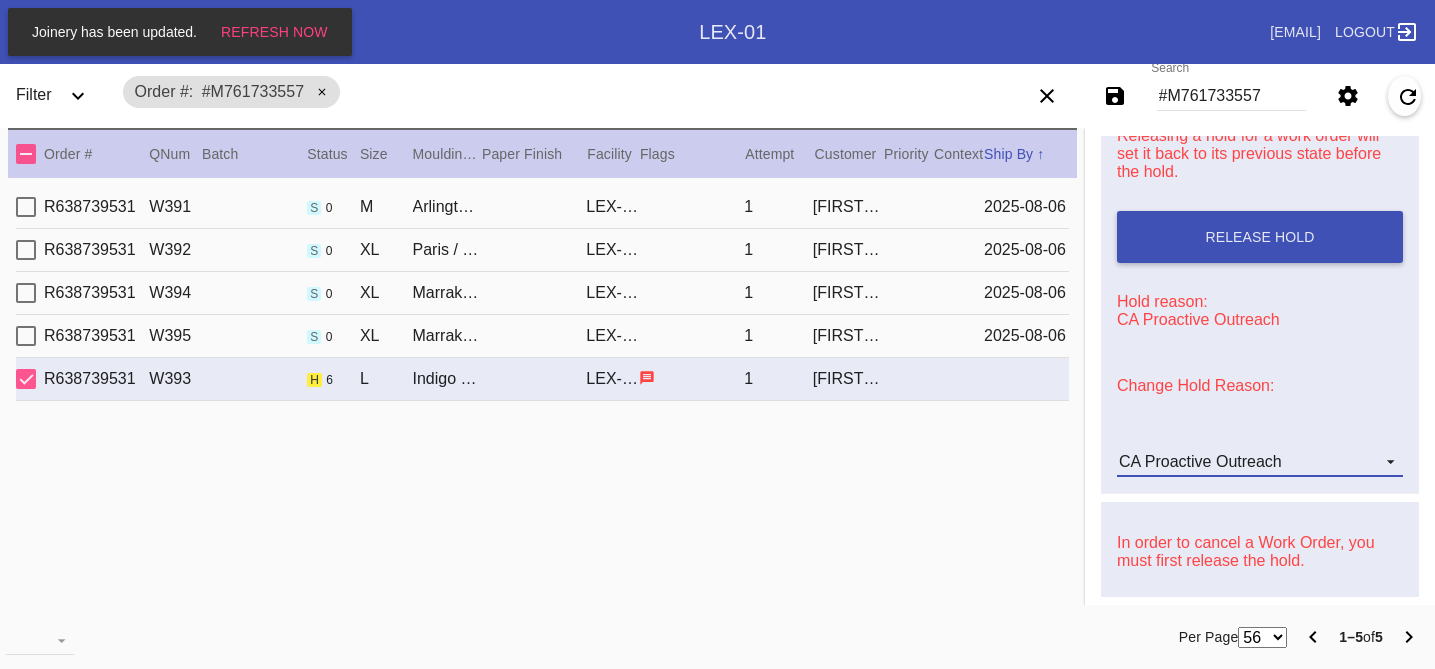 click on "CA Proactive Outreach" at bounding box center [1260, 462] 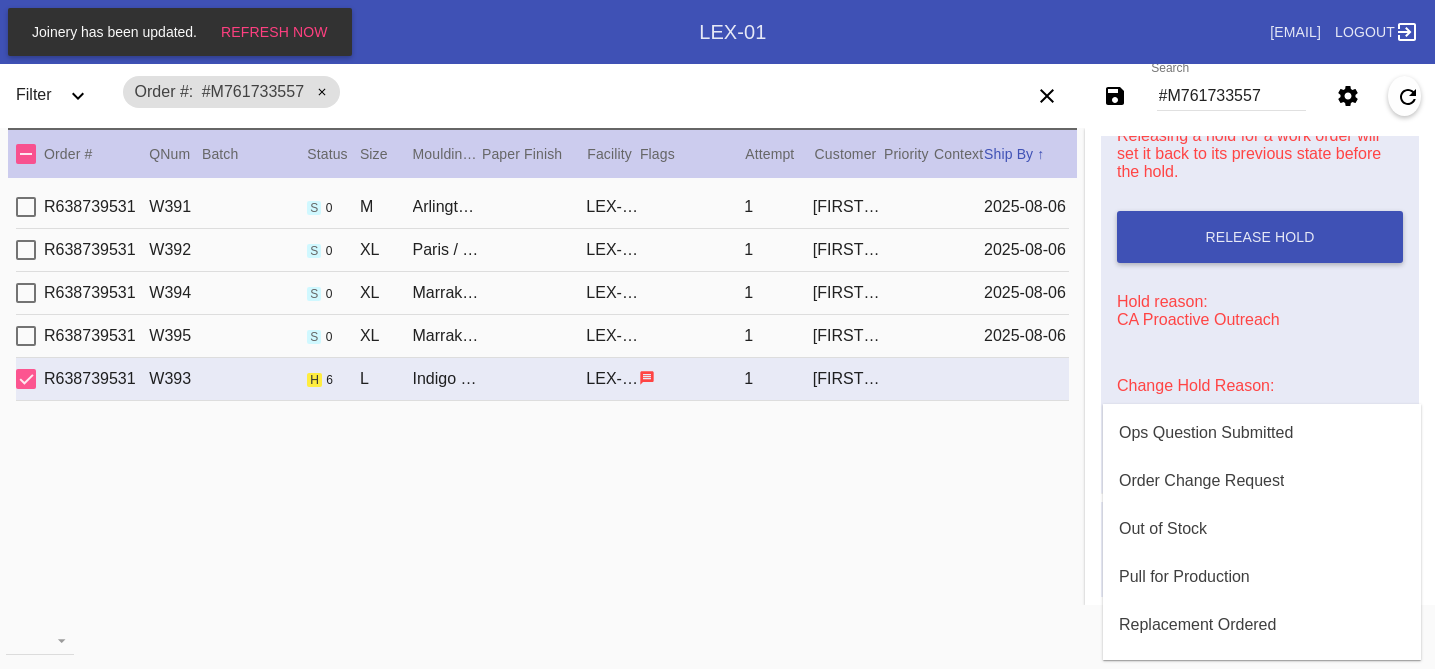 scroll, scrollTop: 608, scrollLeft: 0, axis: vertical 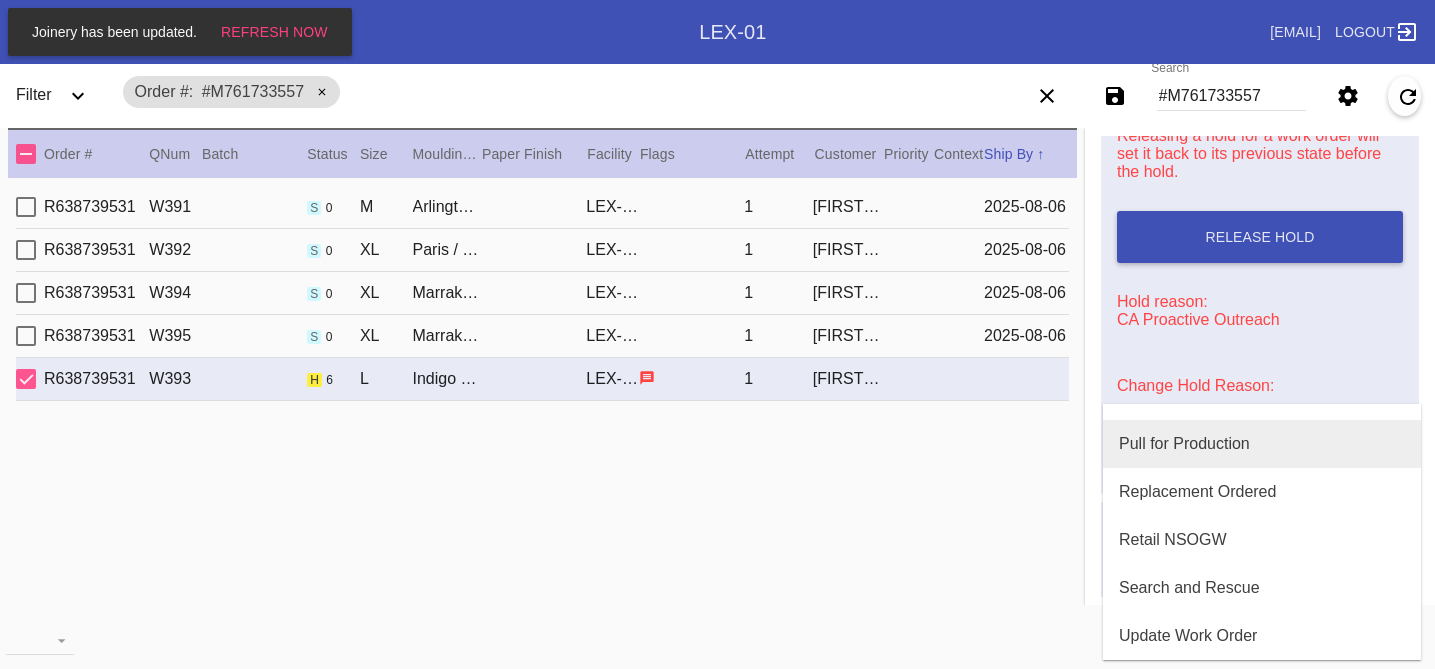 click on "Pull for Production" at bounding box center [1184, 444] 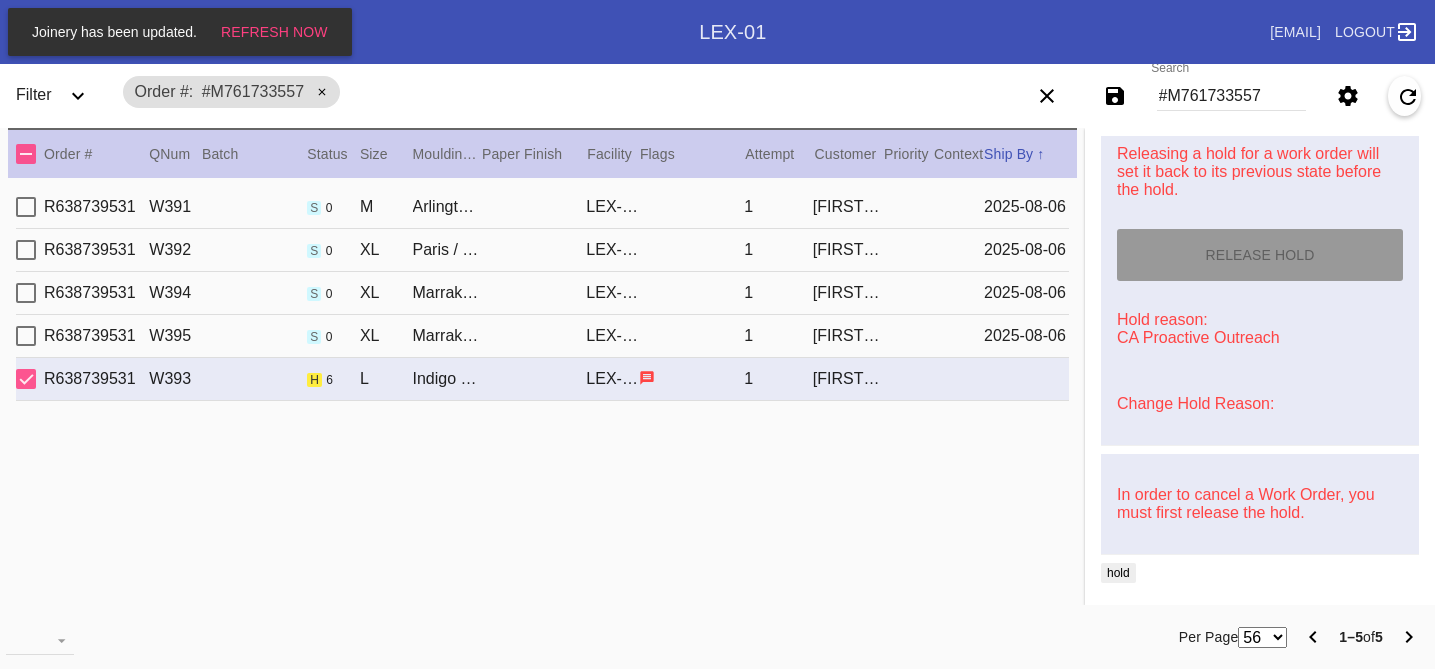 type on "7/31/2025" 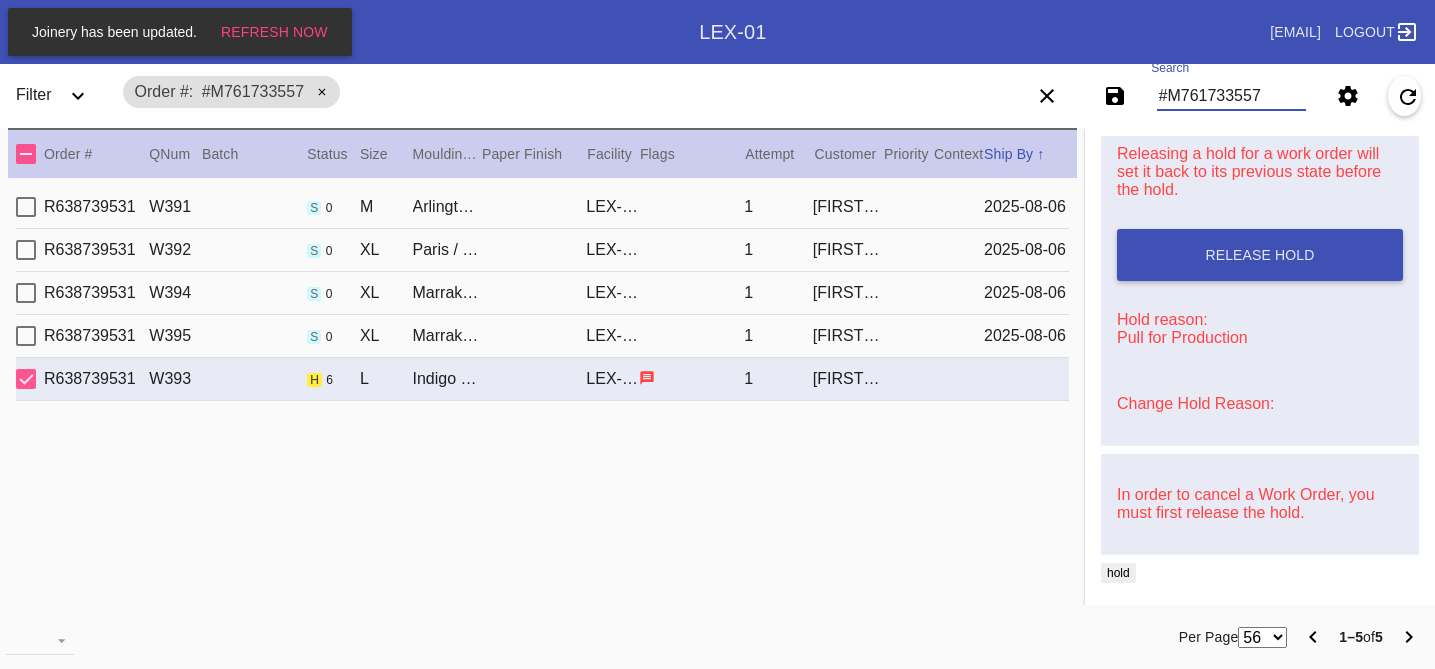 click on "Joinery has been updated.                Refresh Now
Search
.a {
fill: #1d2019;
}
Spinner
.a {
fill: #1d2019;
}
Go to order
example: o R123456789 (or o #M12423)
Search via Panoramic
example: Any Email or FB number, R*...
Go to user
example: u [EMAIL] | u U1234
Go to order audit log
example: al R123456789
Go to order payments
example: op R123456789
Go to most recent order for email
example: [EMAIL] | ro [EMAIL]
Go to orders for email
example: [EMAIL] | o [EMAIL]
Go to promo
example: p [CODE]
Make One Time Promo
example: mkp
Go to Gift Card" at bounding box center (717, 334) 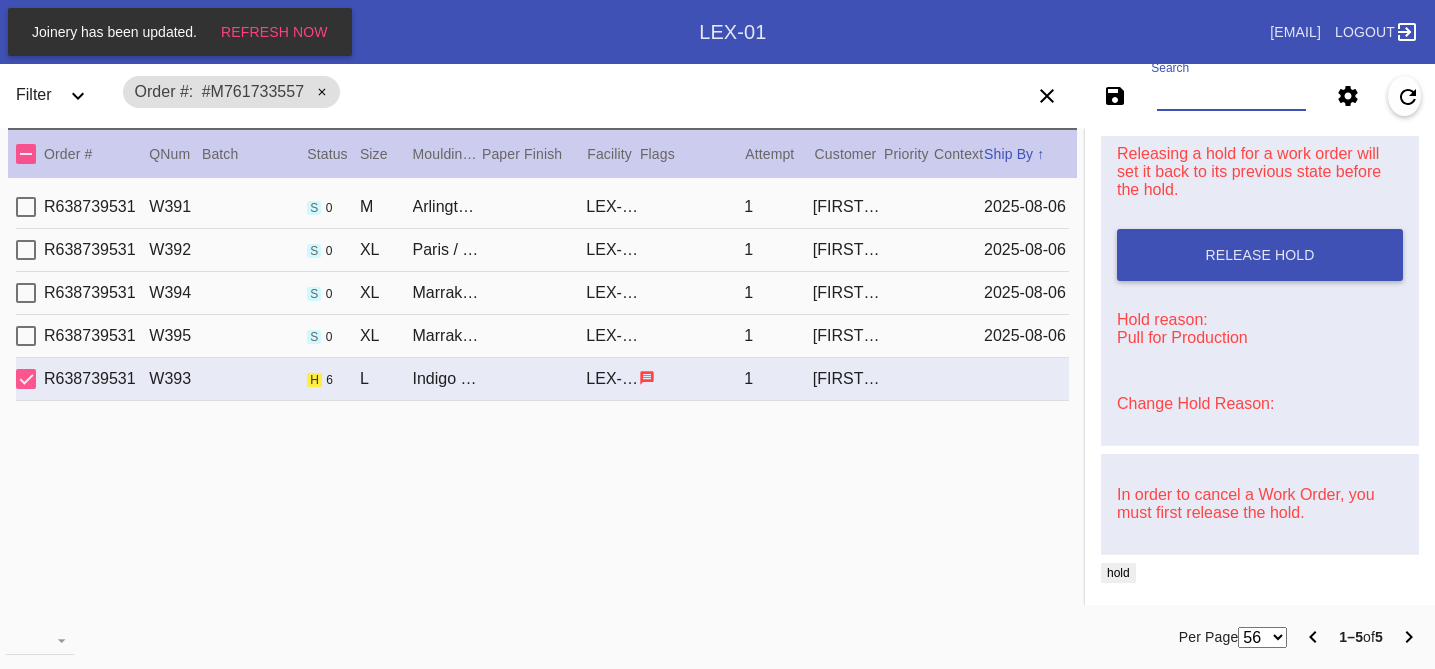 paste on "#[ORDER_ID]" 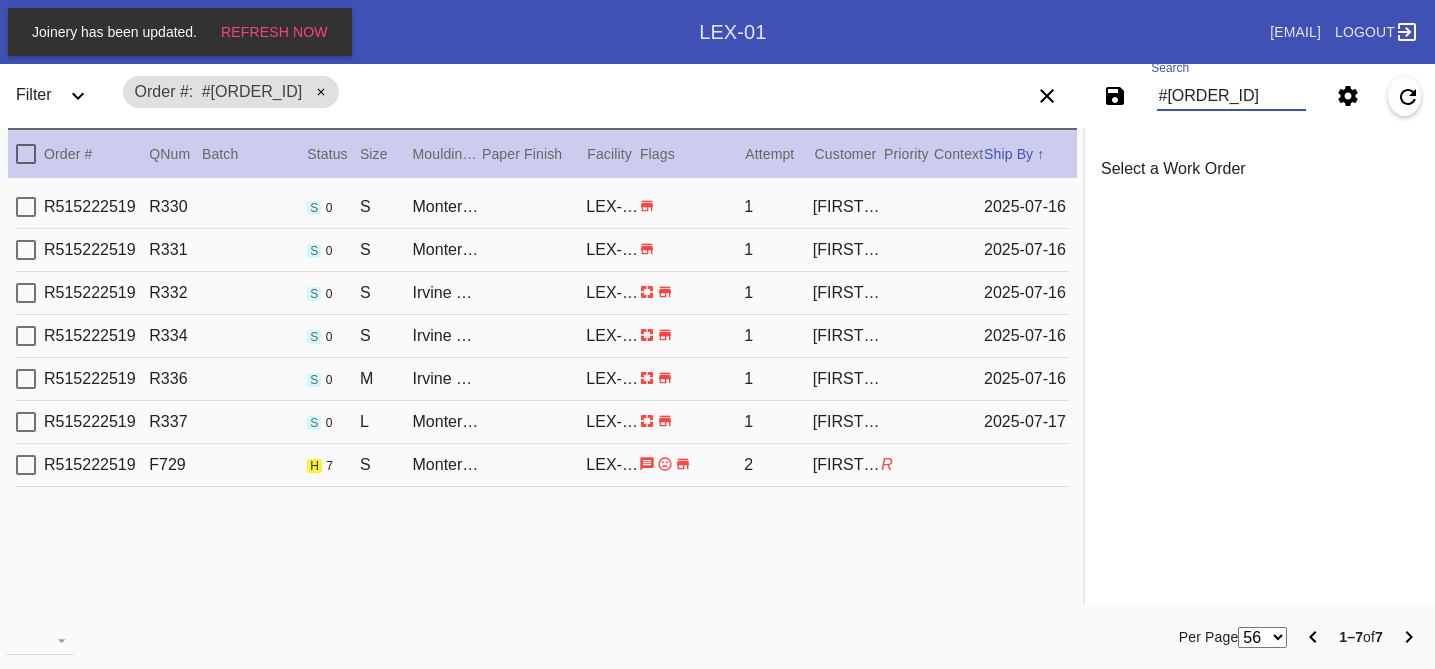 scroll, scrollTop: 0, scrollLeft: 0, axis: both 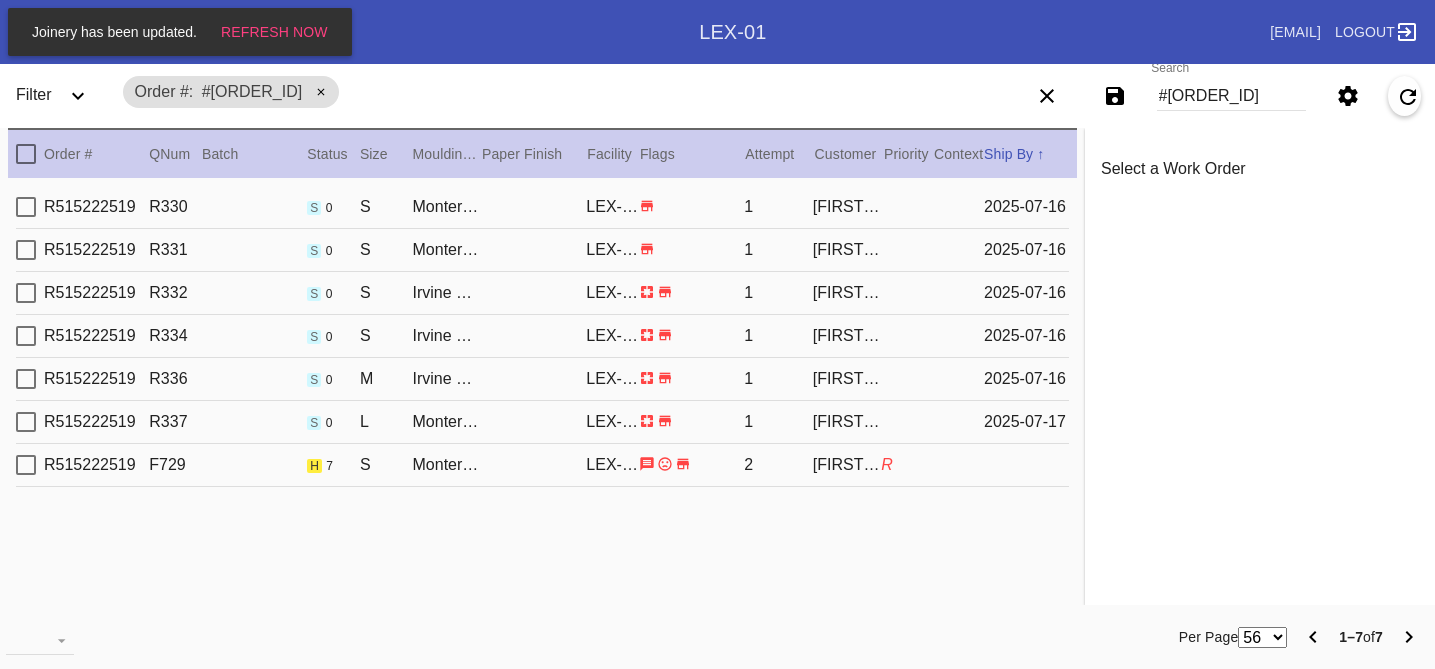 click on "[ORDER_ID] [ID] [DIM] / [MATERIAL] [COLOR] [LOCATION] [NUMBER] [FIRST] [LAST]
R" at bounding box center (542, 465) 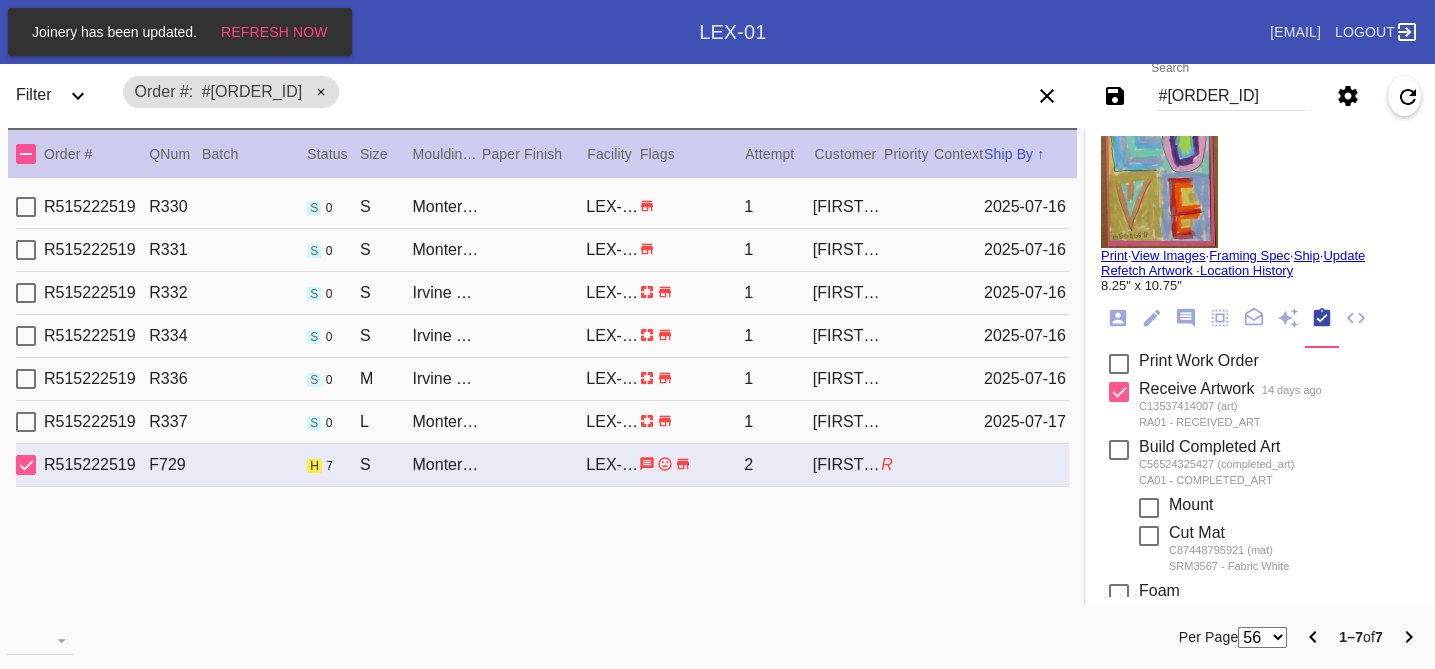scroll, scrollTop: 0, scrollLeft: 0, axis: both 